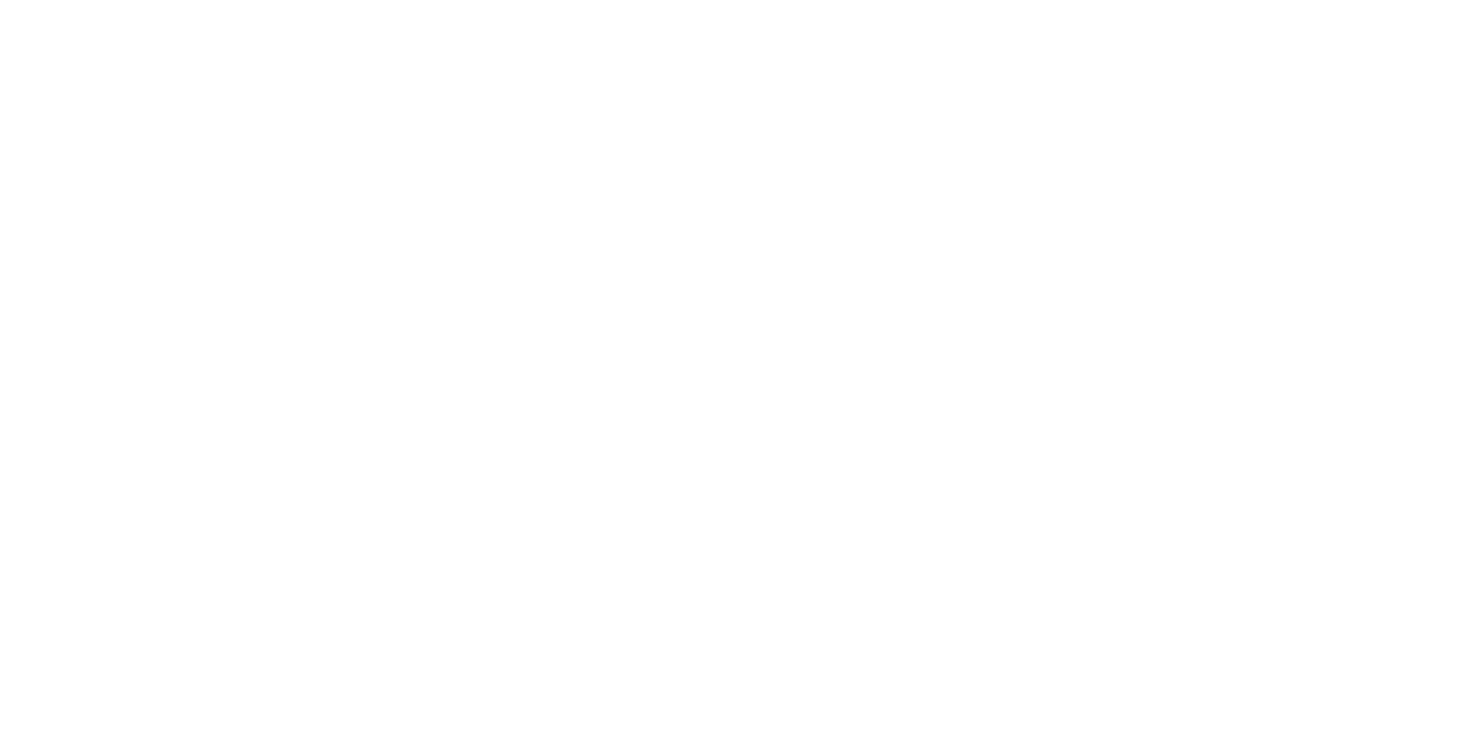 scroll, scrollTop: 0, scrollLeft: 0, axis: both 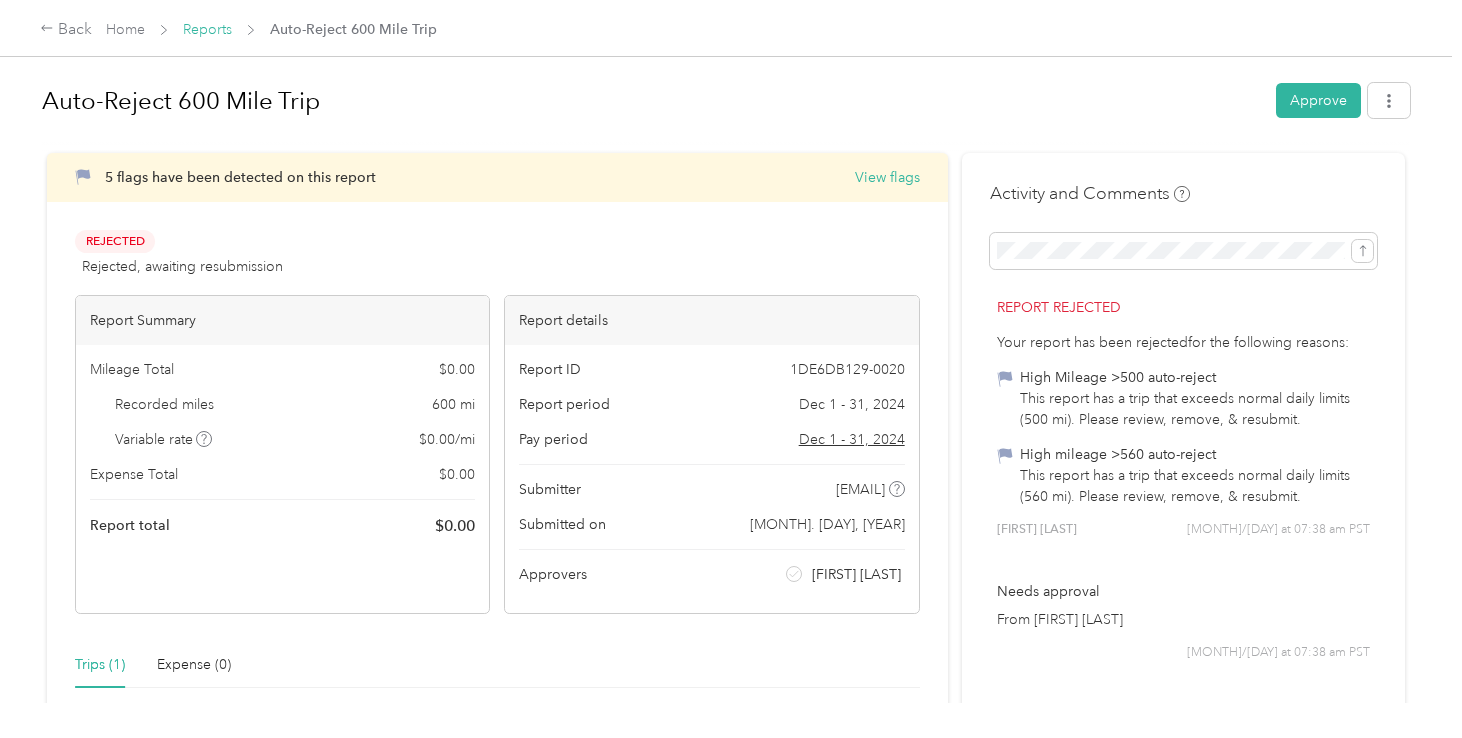 click on "Reports" at bounding box center (207, 29) 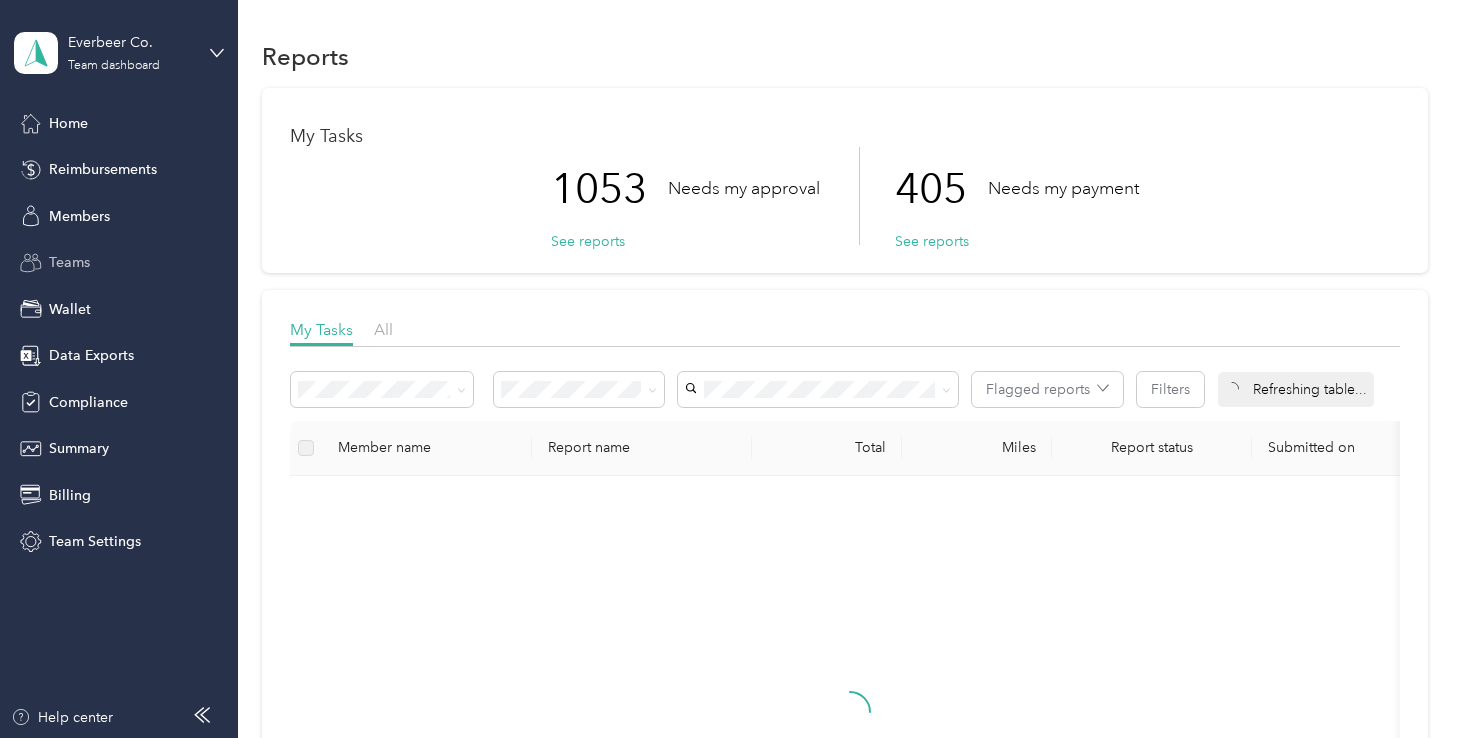click on "Teams" at bounding box center [69, 262] 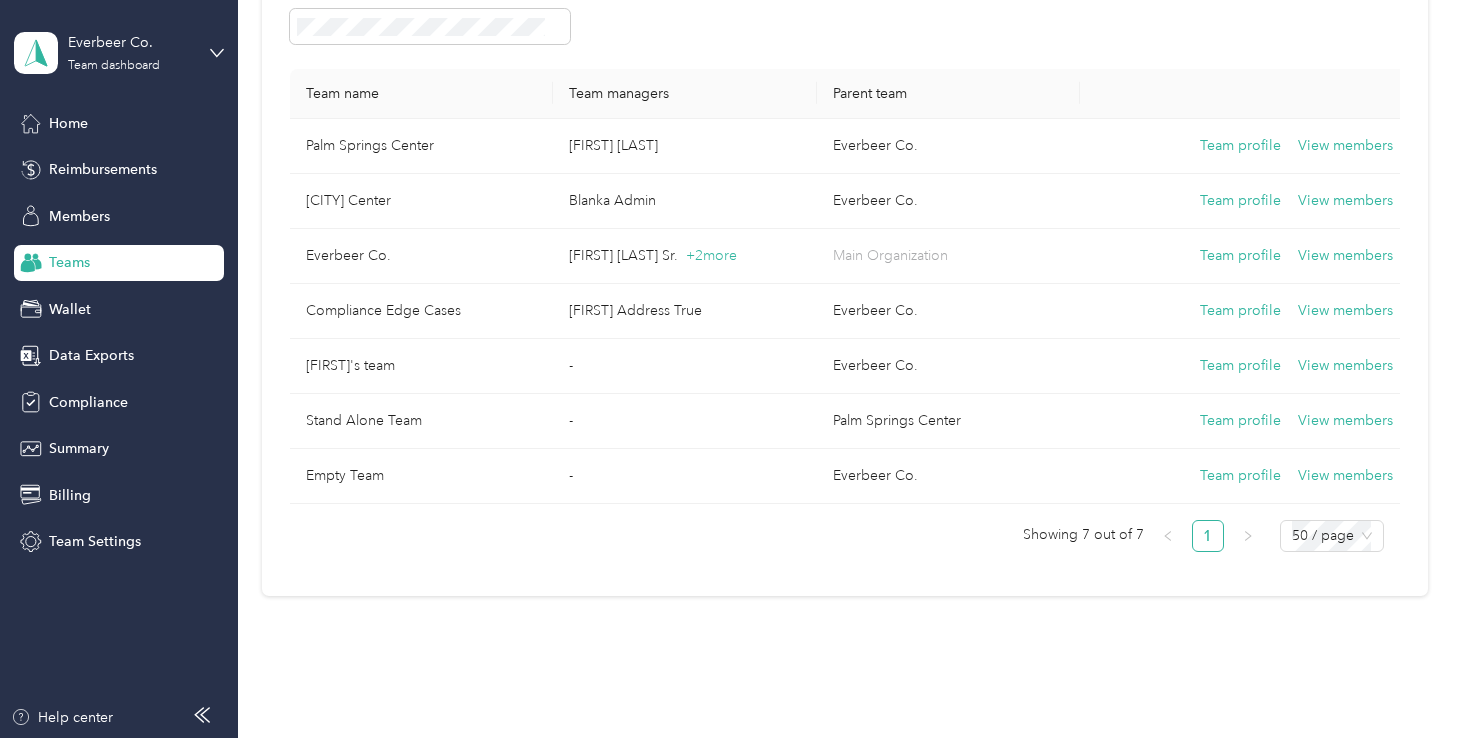 scroll, scrollTop: 196, scrollLeft: 0, axis: vertical 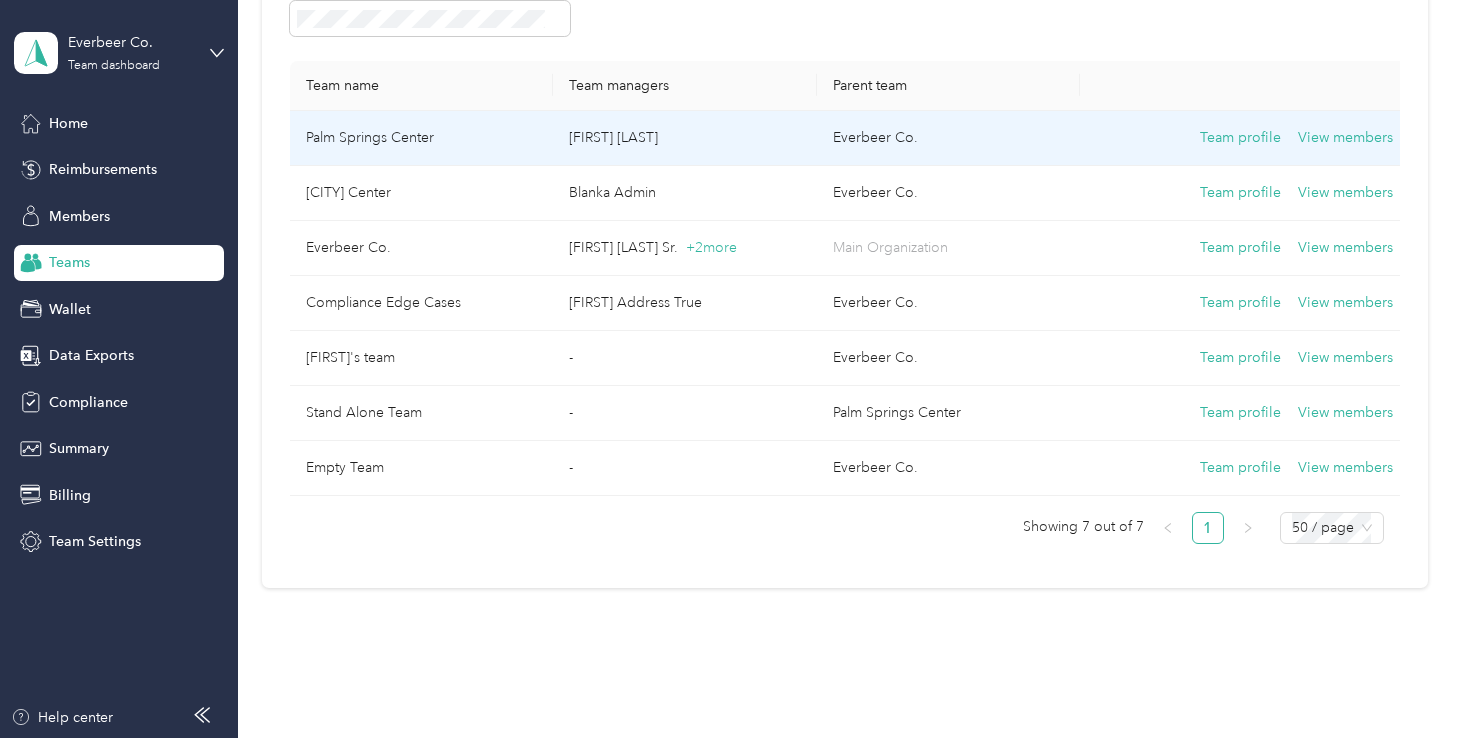click on "Team profile View members" at bounding box center [1244, 138] 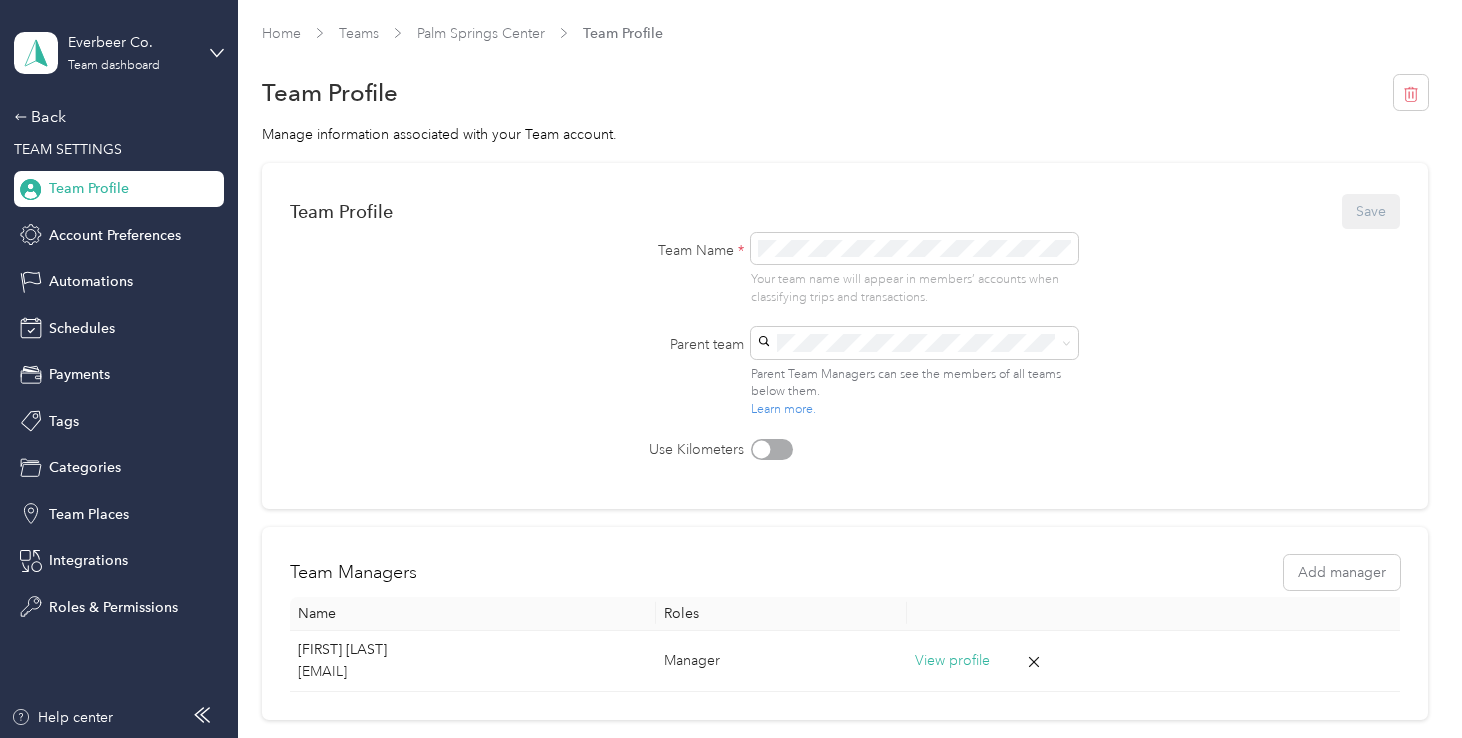 scroll, scrollTop: 0, scrollLeft: 0, axis: both 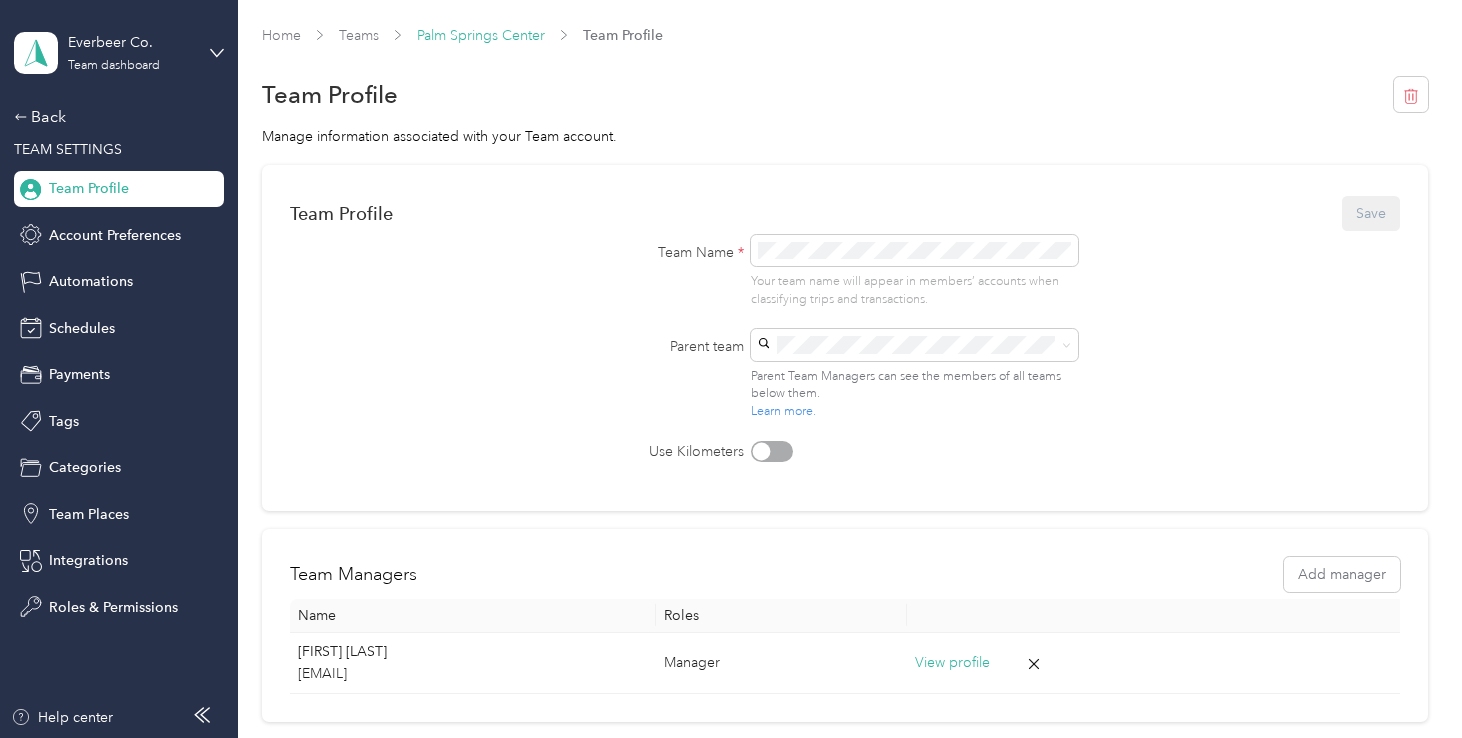 click on "Palm Springs Center" at bounding box center (481, 35) 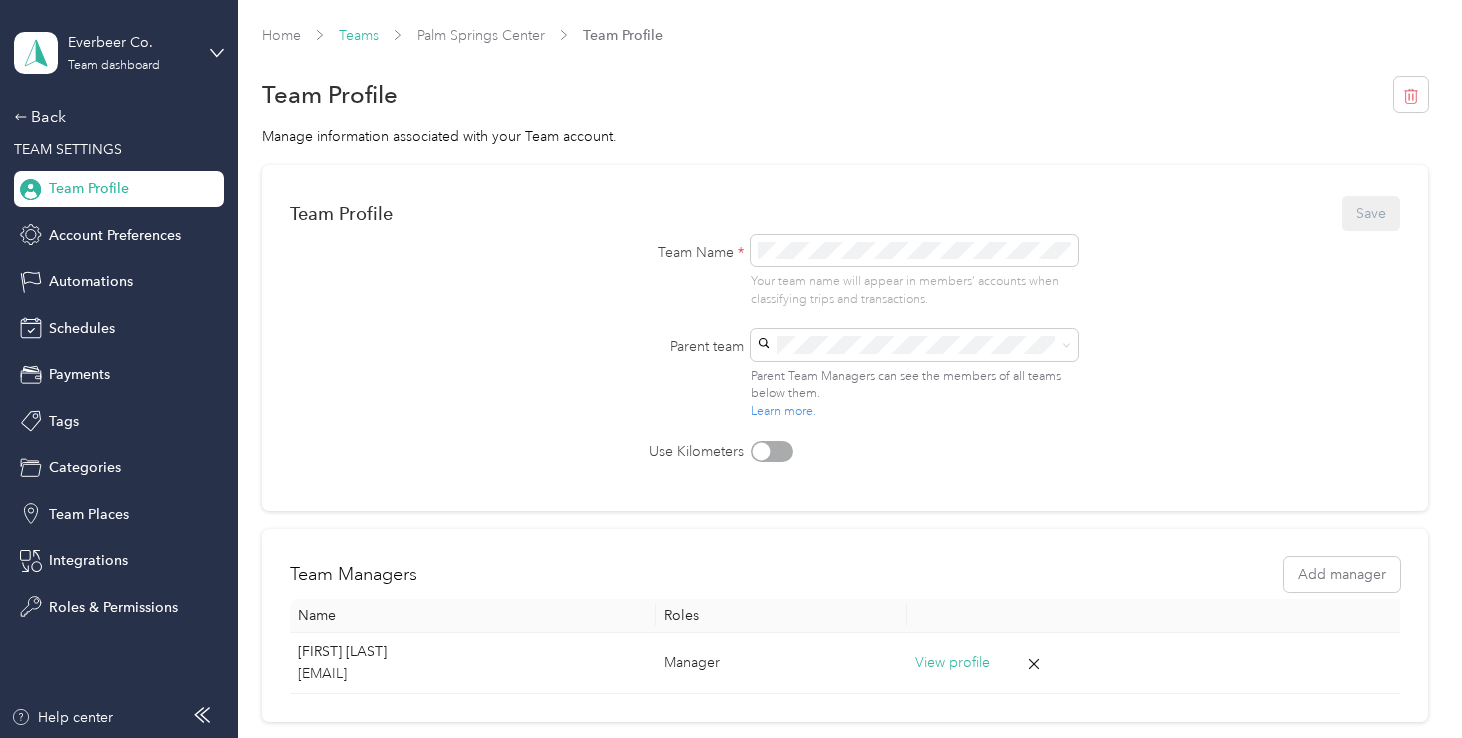 click on "Teams" at bounding box center (359, 35) 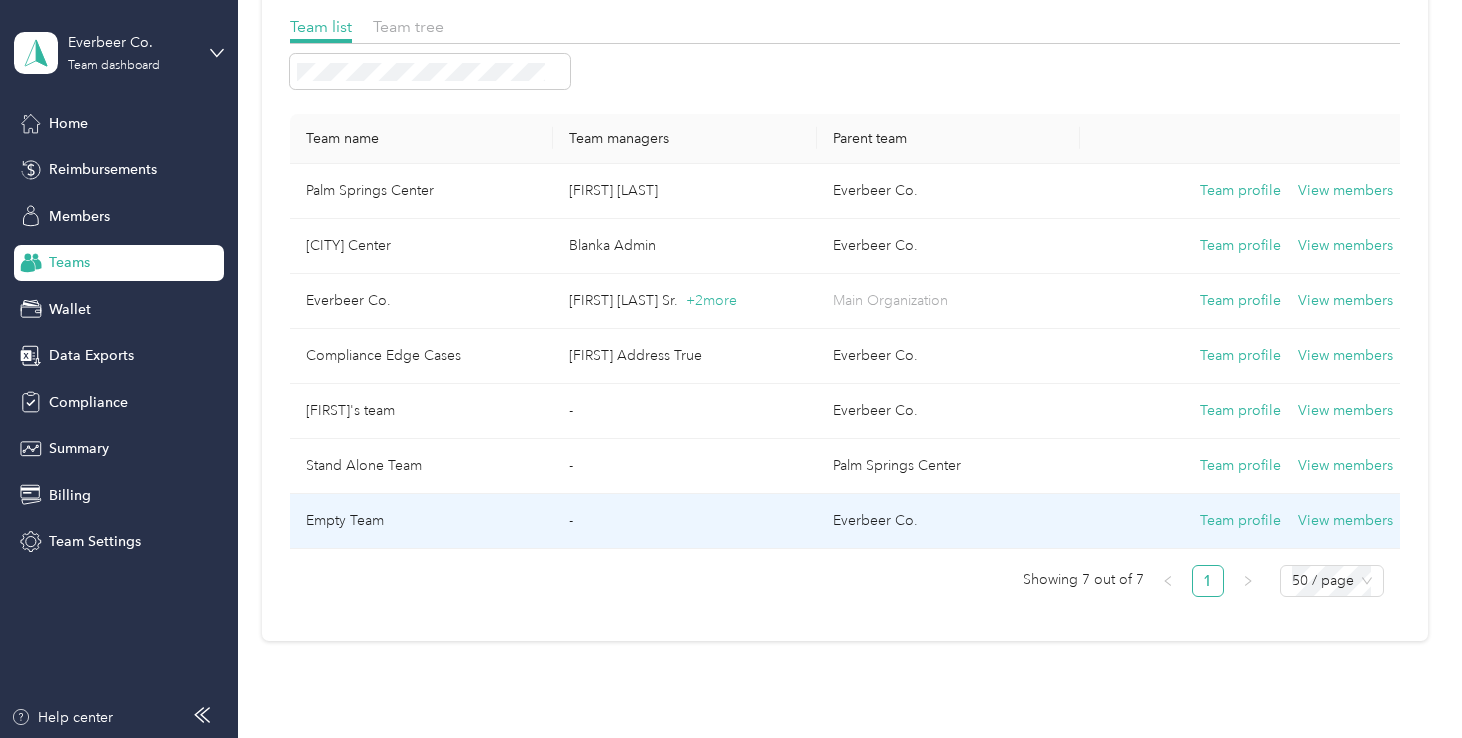 scroll, scrollTop: 139, scrollLeft: 0, axis: vertical 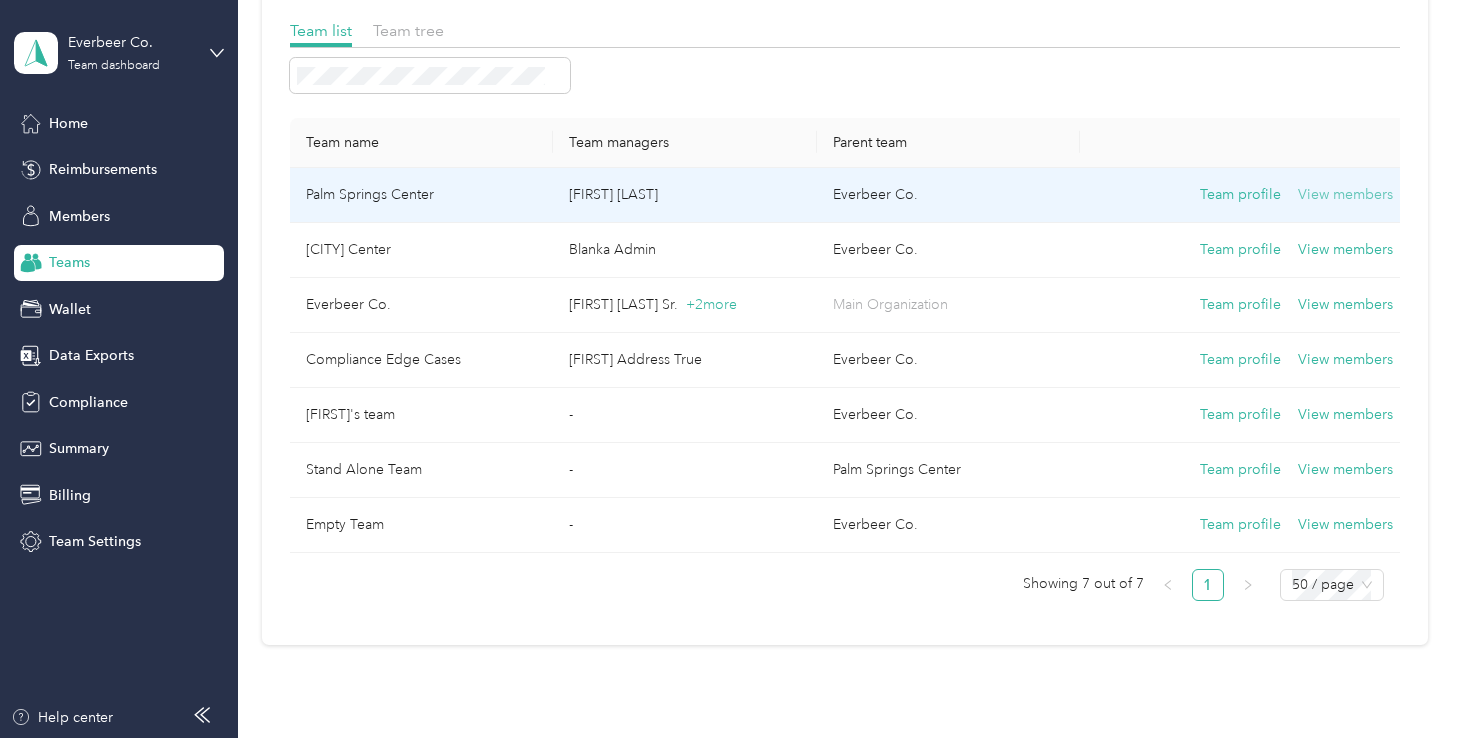 click on "View members" at bounding box center [1345, 195] 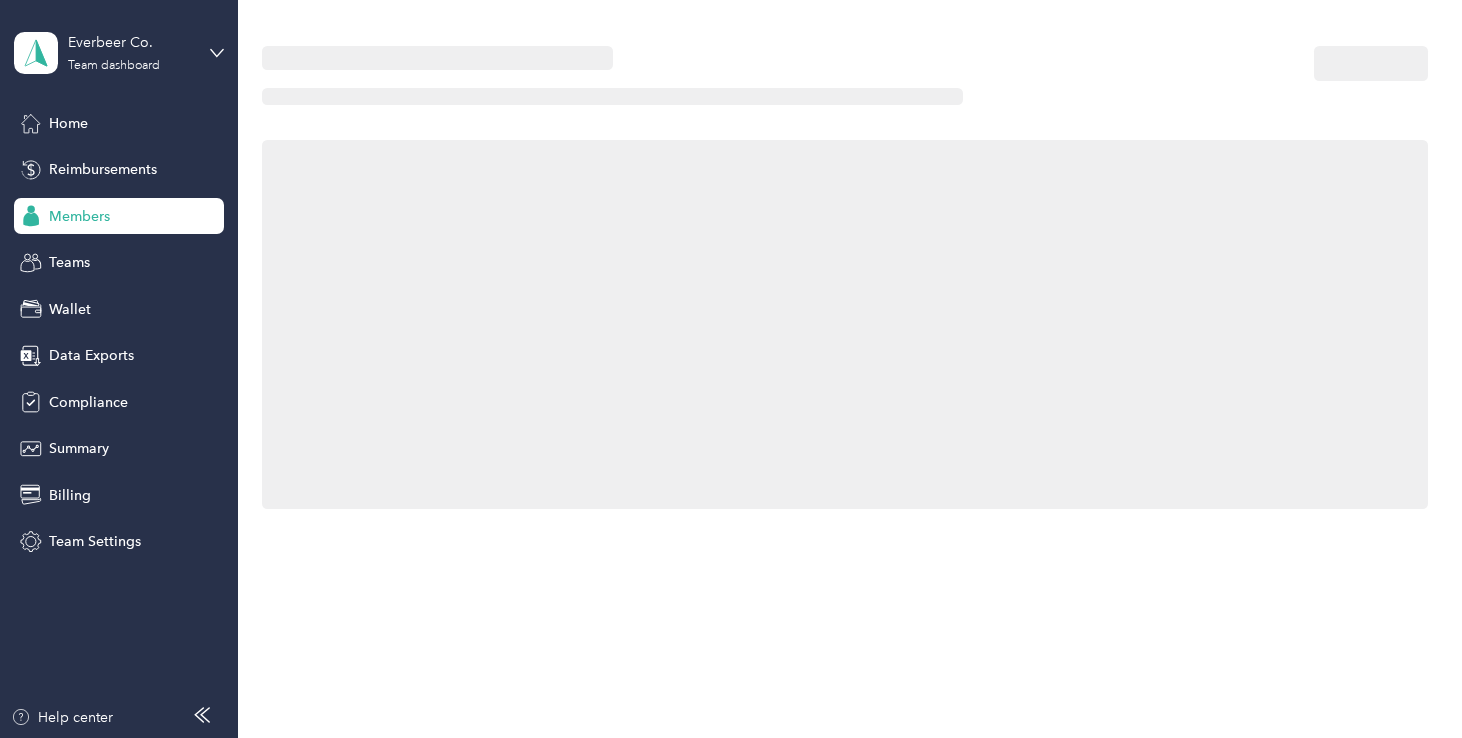 scroll, scrollTop: 0, scrollLeft: 0, axis: both 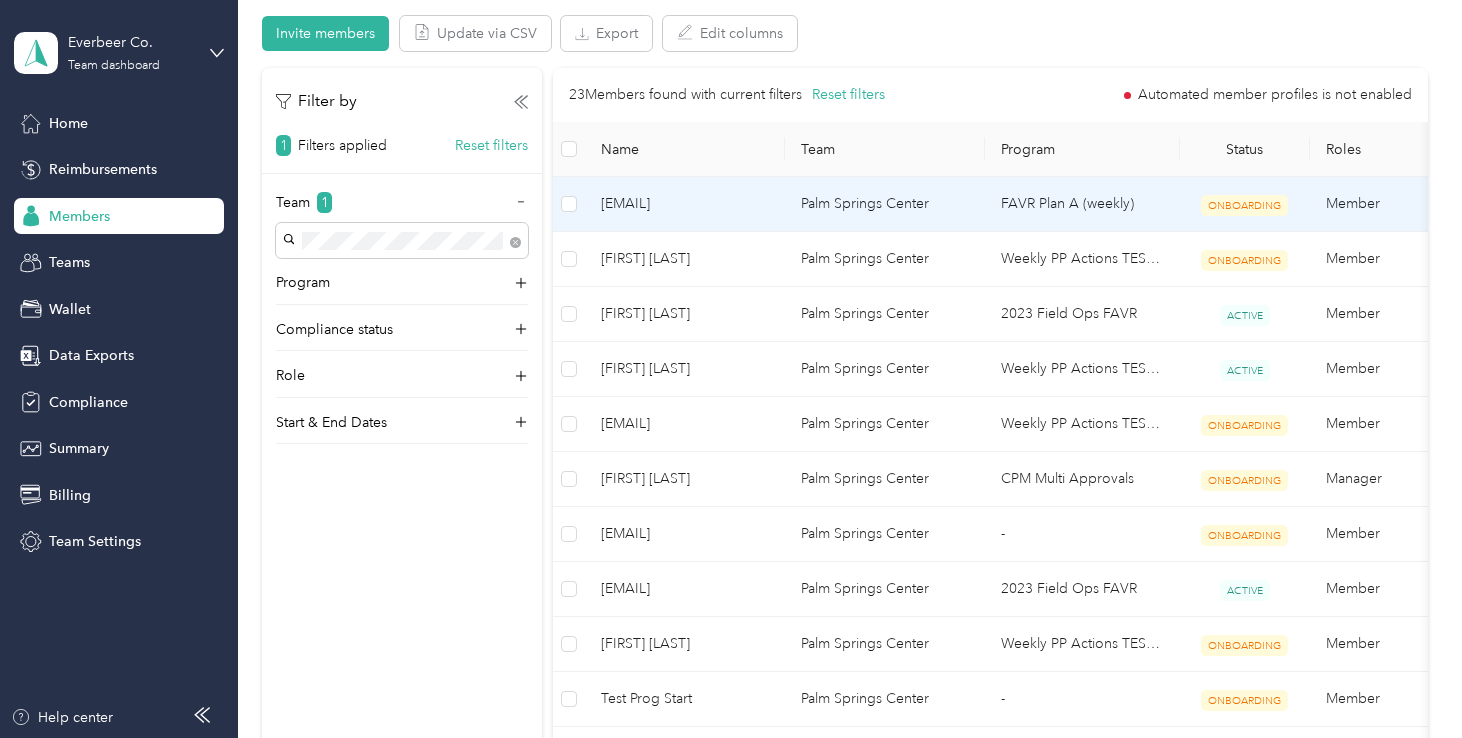 click on "Palm Springs Center" at bounding box center (885, 204) 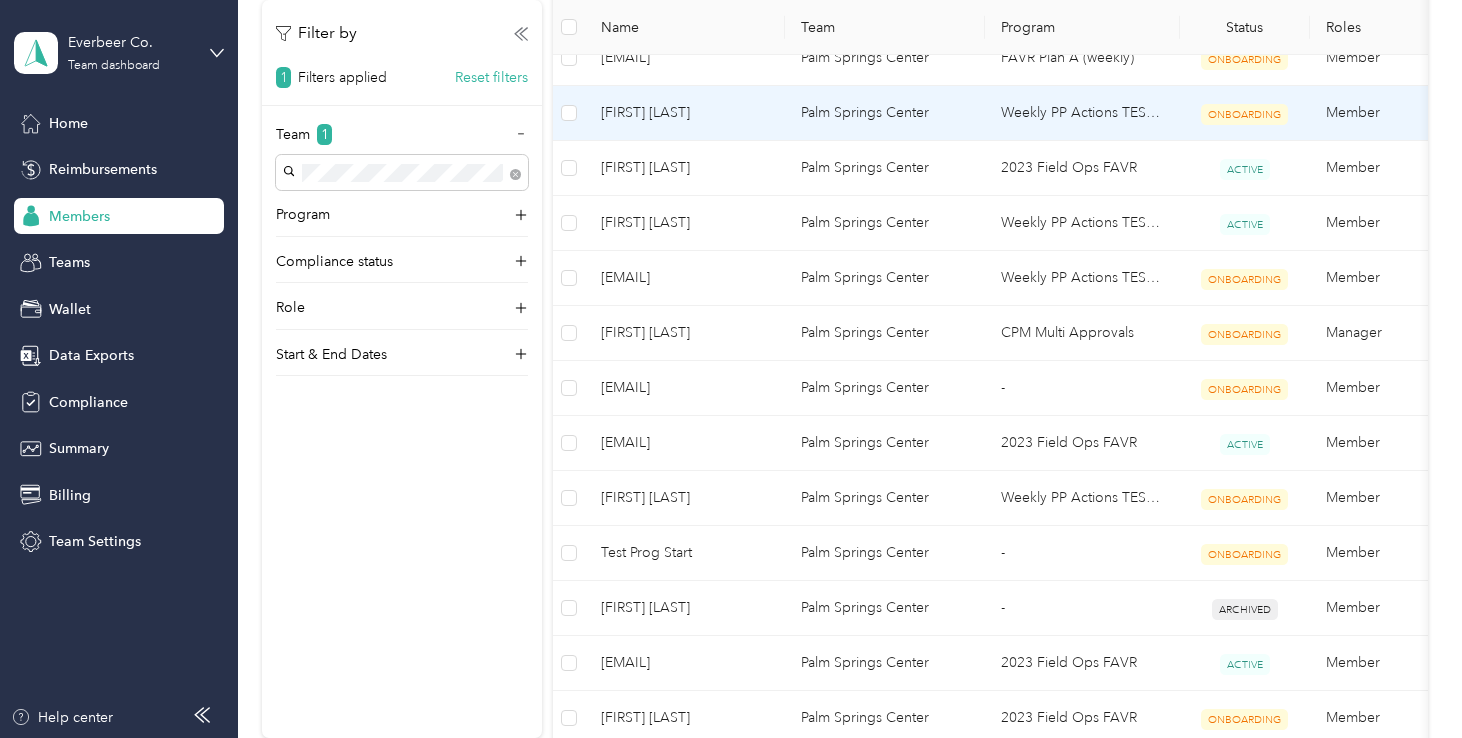 scroll, scrollTop: 585, scrollLeft: 0, axis: vertical 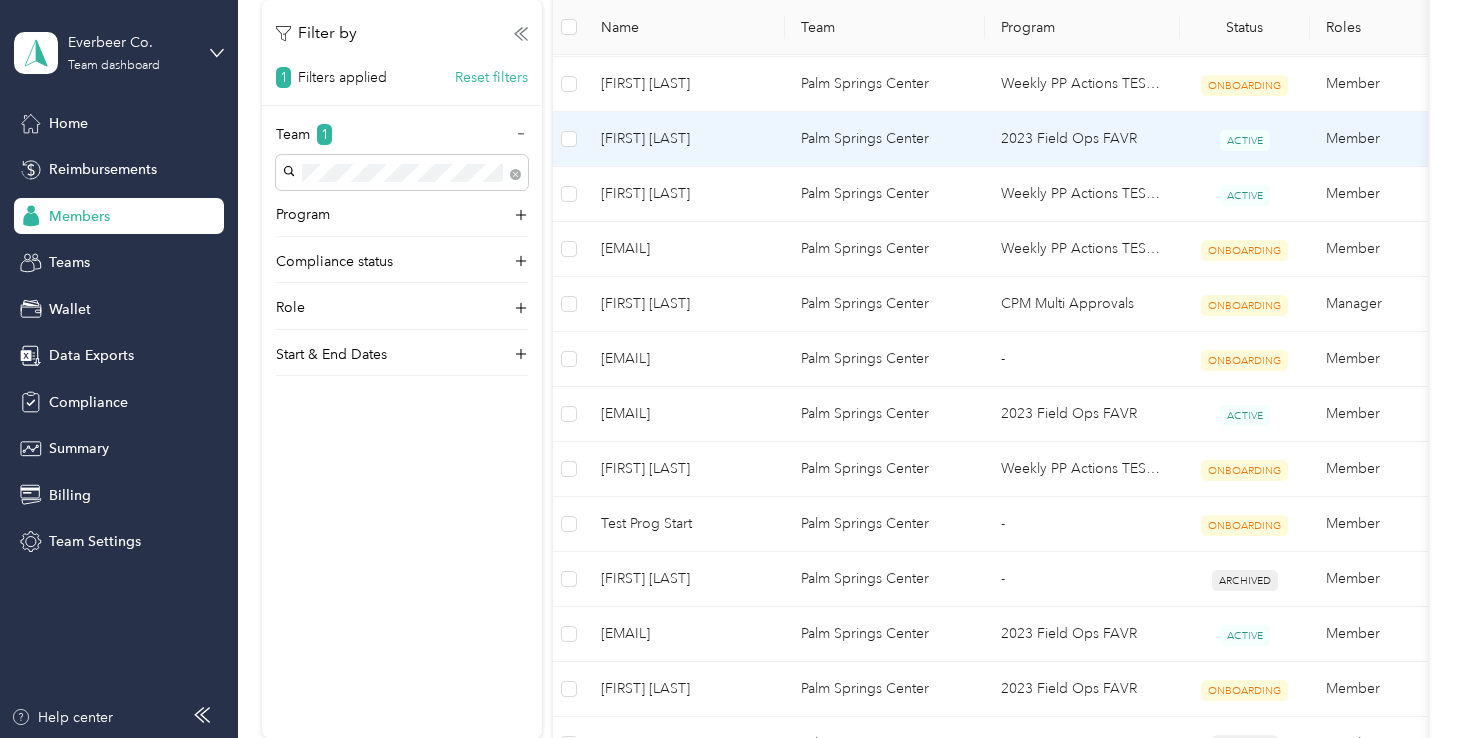 click on "Palm Springs Center" at bounding box center [885, 139] 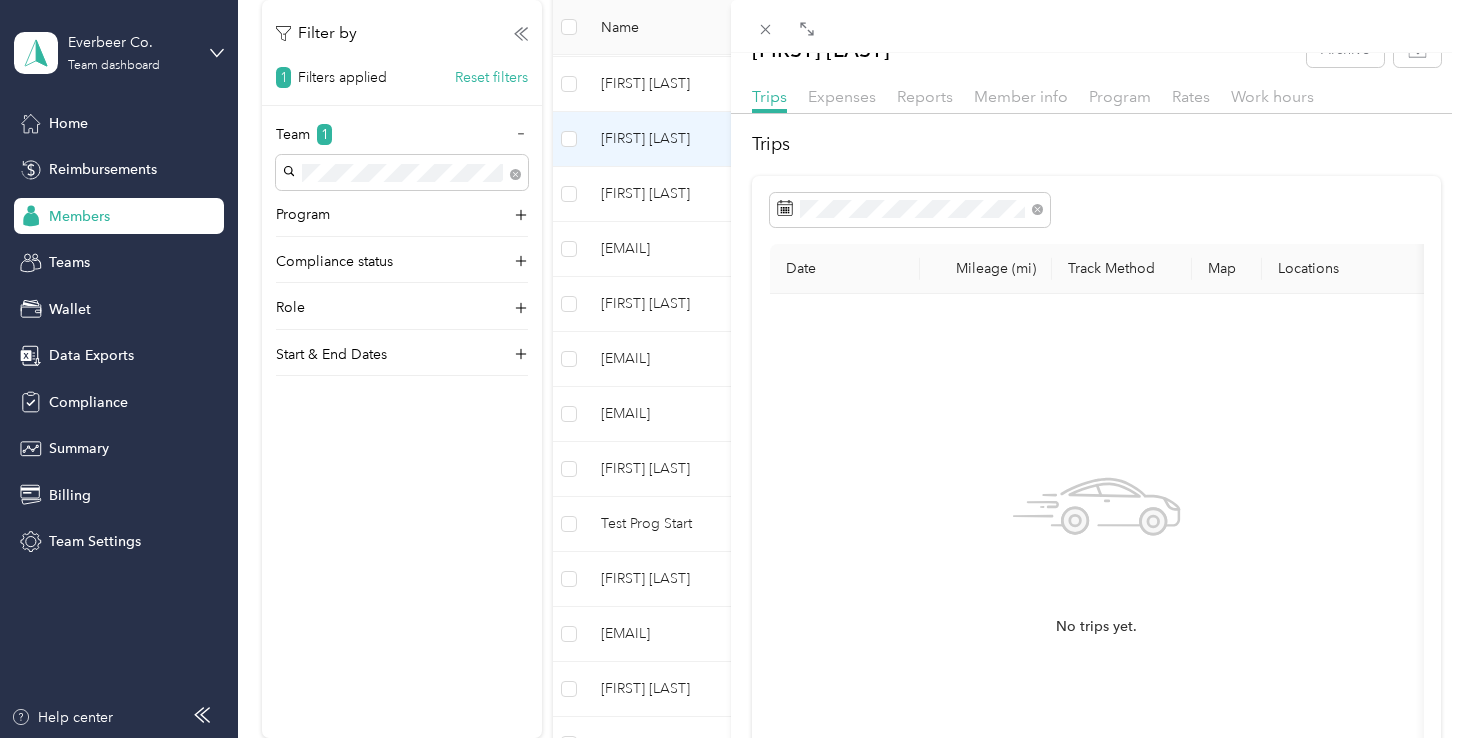 scroll, scrollTop: 25, scrollLeft: 0, axis: vertical 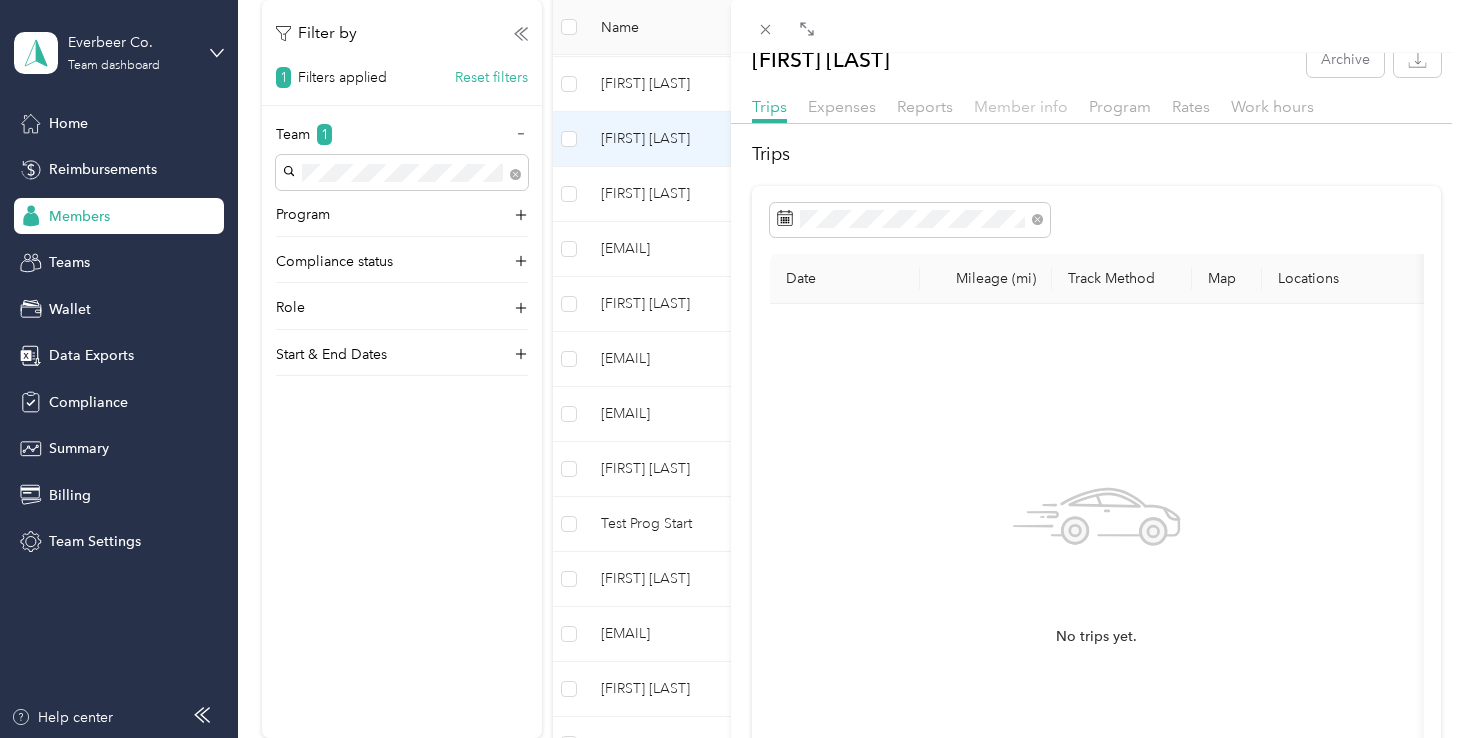 click on "Member info" at bounding box center (1021, 106) 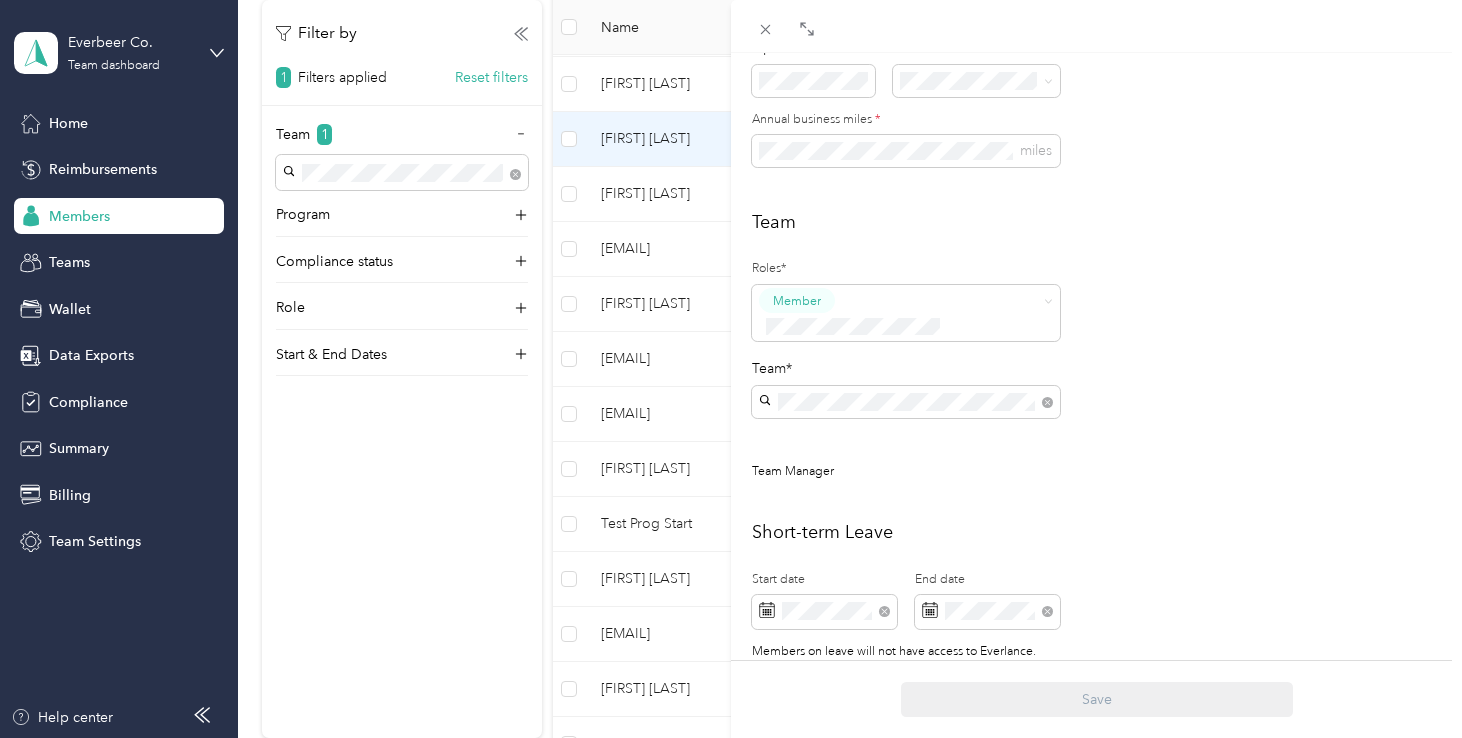 scroll, scrollTop: 411, scrollLeft: 0, axis: vertical 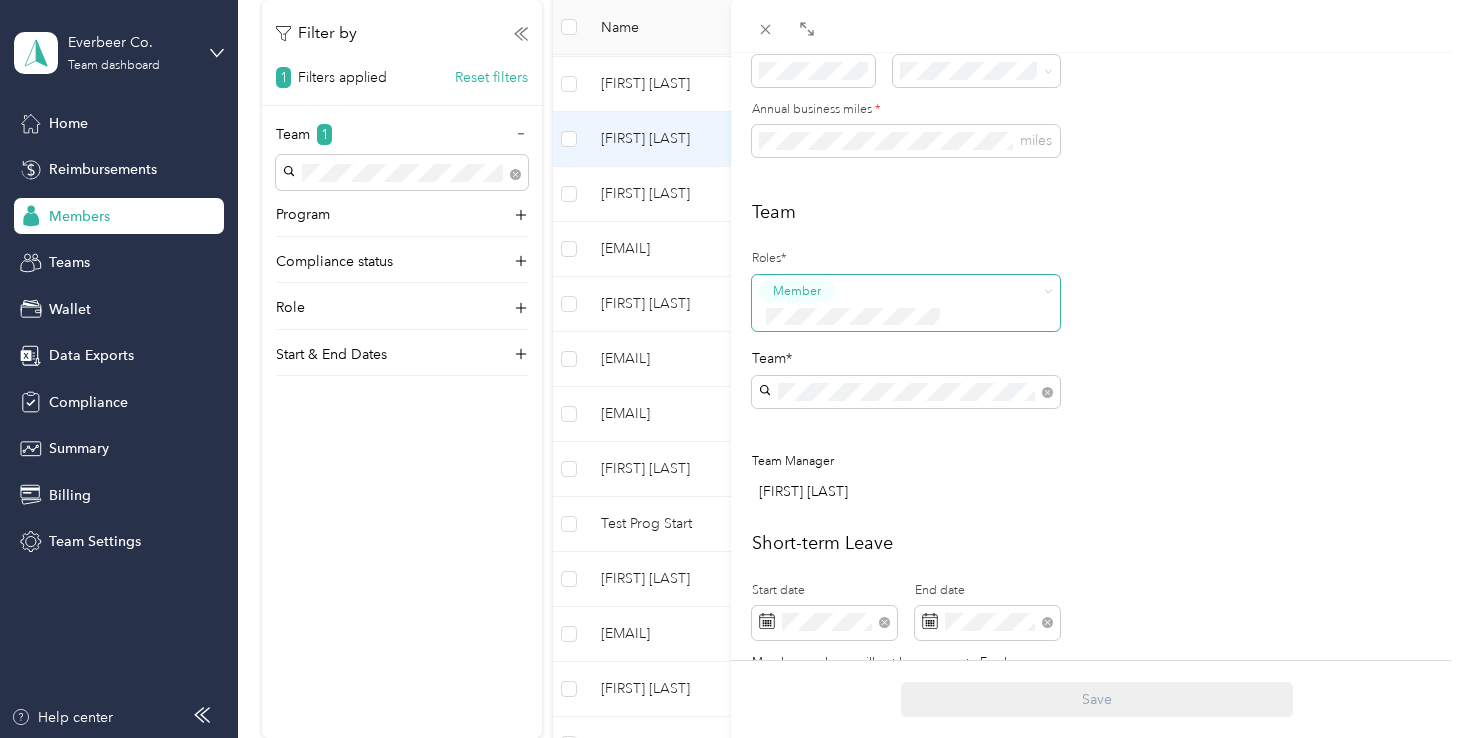 click at bounding box center (1048, 290) 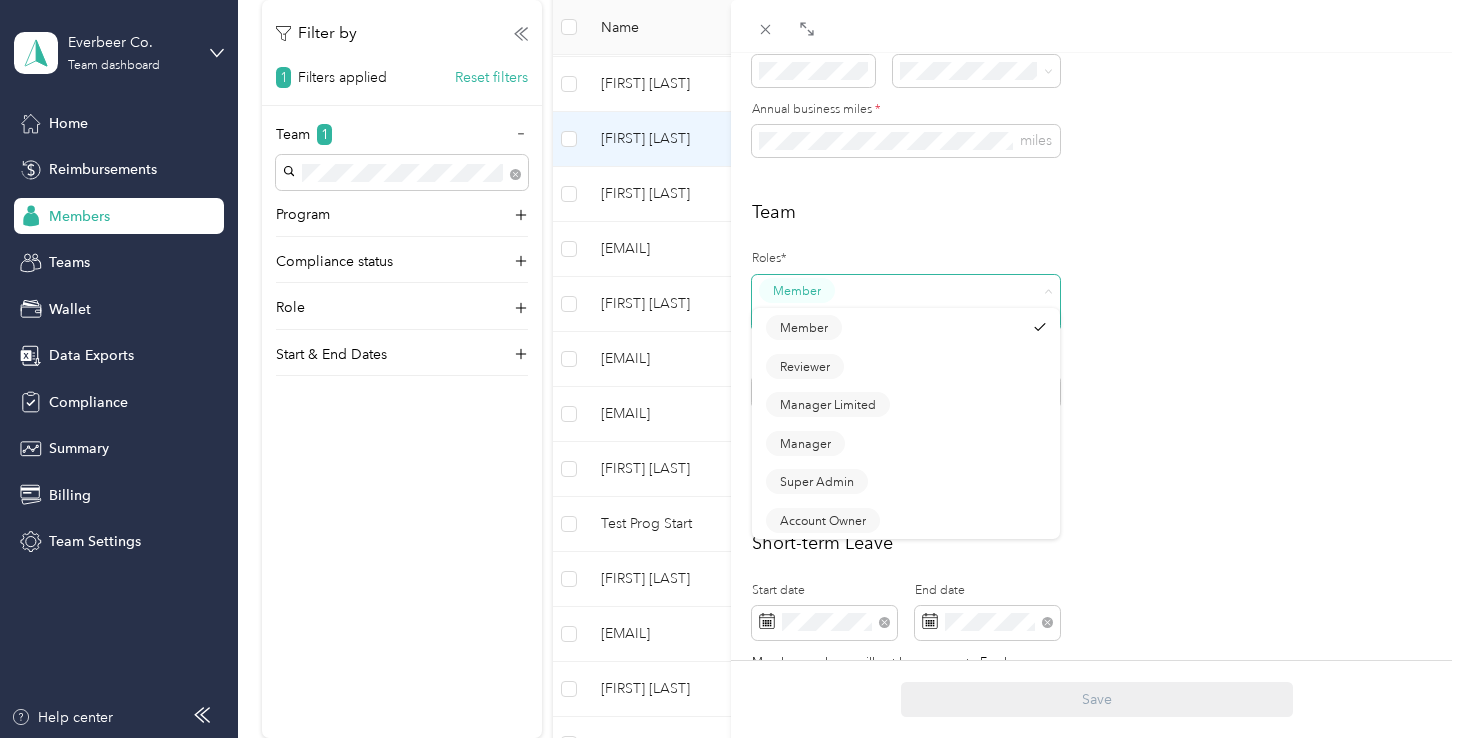 click at bounding box center [1048, 290] 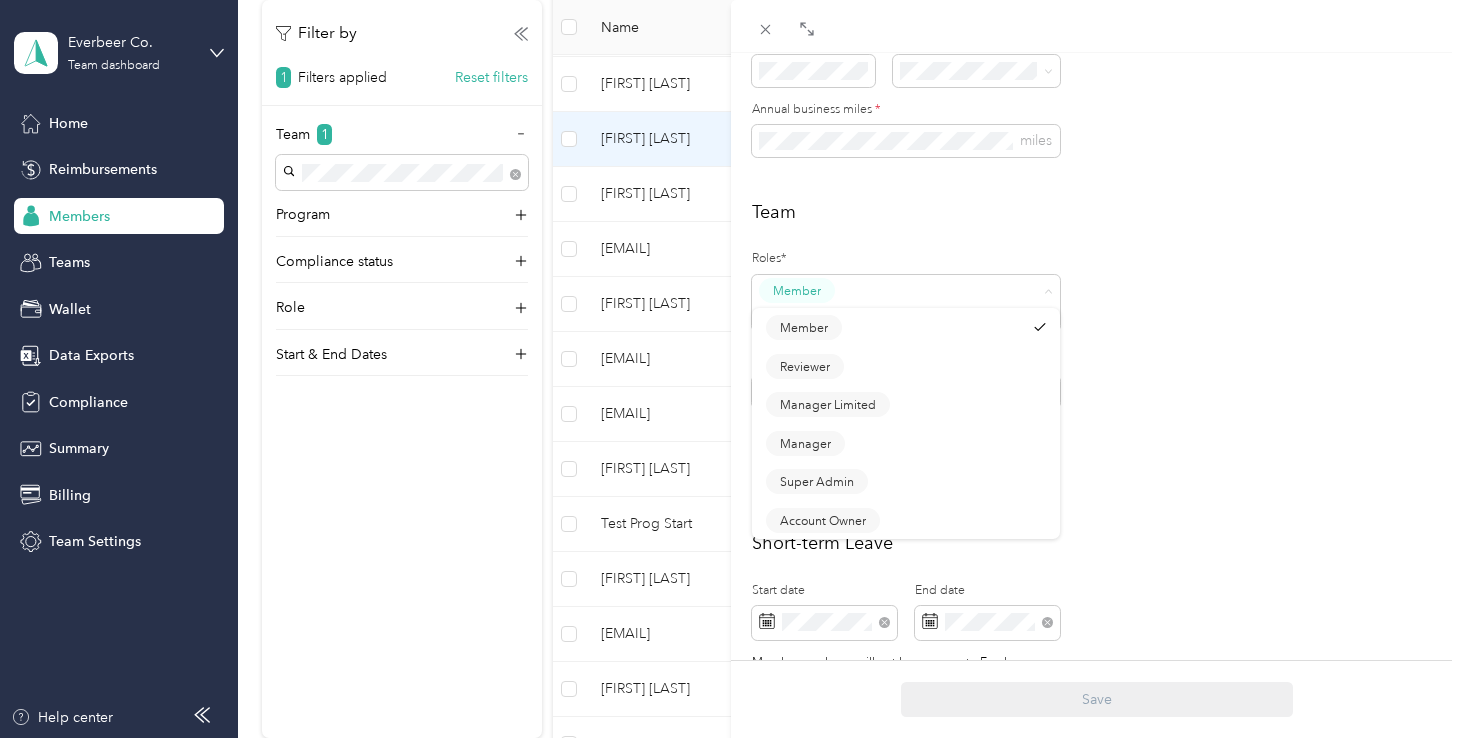 click on "Team Roles*   Member Team* Team Manager [FIRST] [LAST]" at bounding box center (1096, 356) 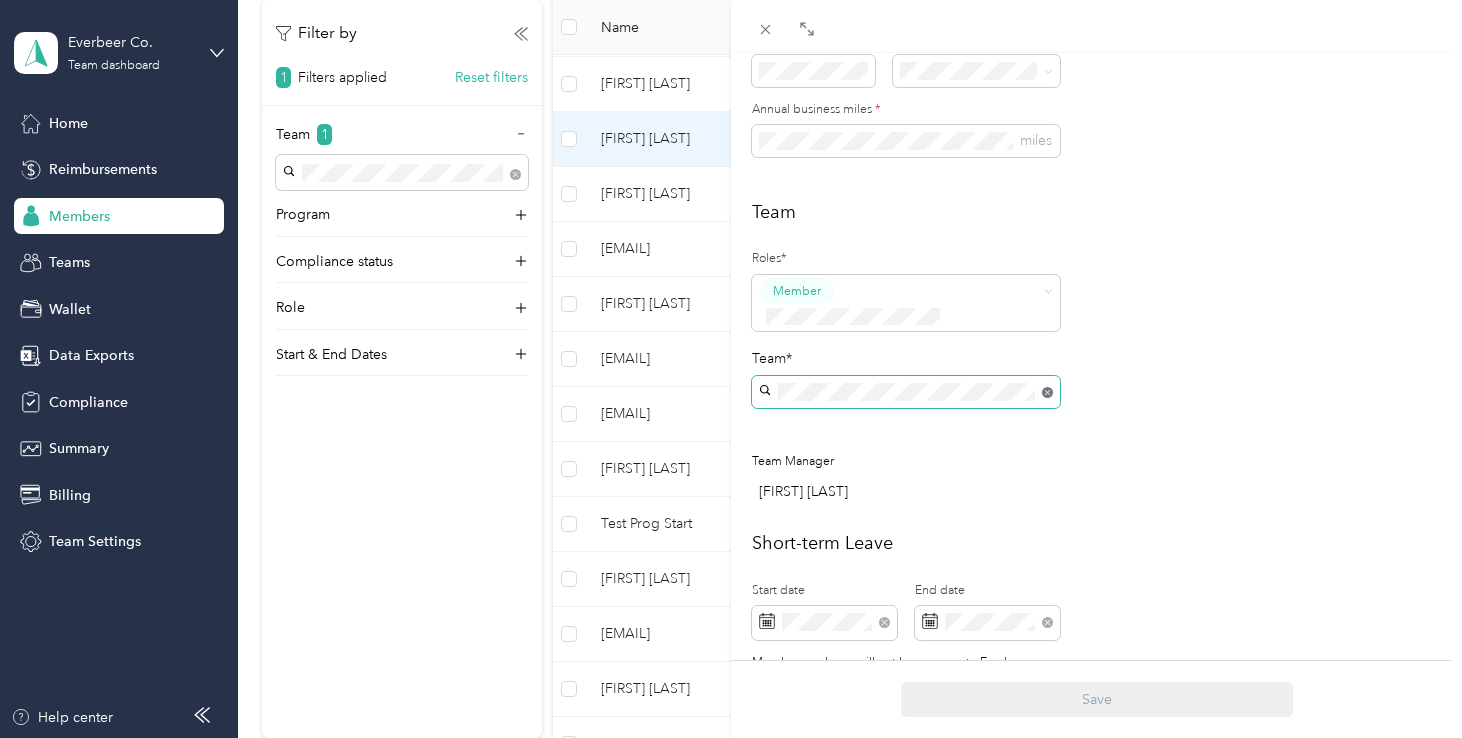click 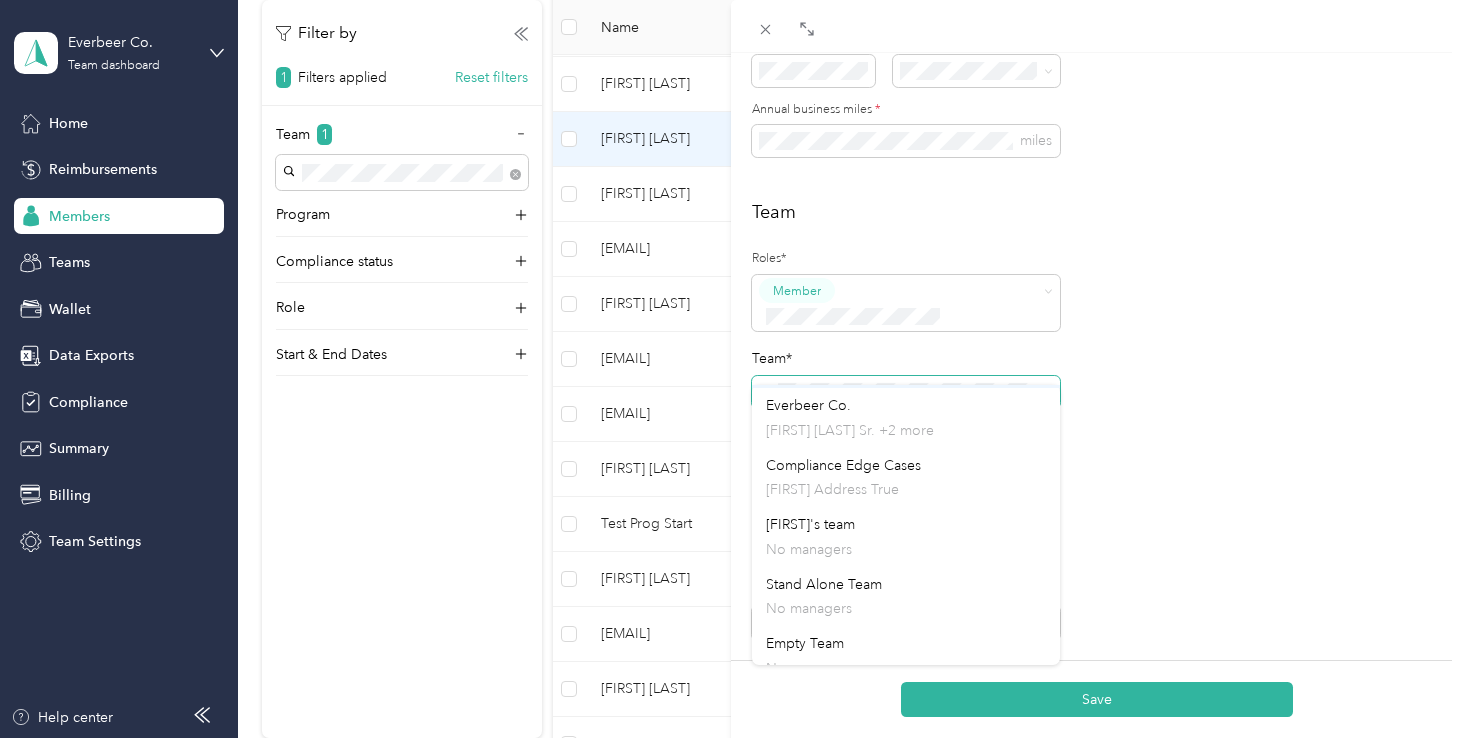 scroll, scrollTop: 136, scrollLeft: 0, axis: vertical 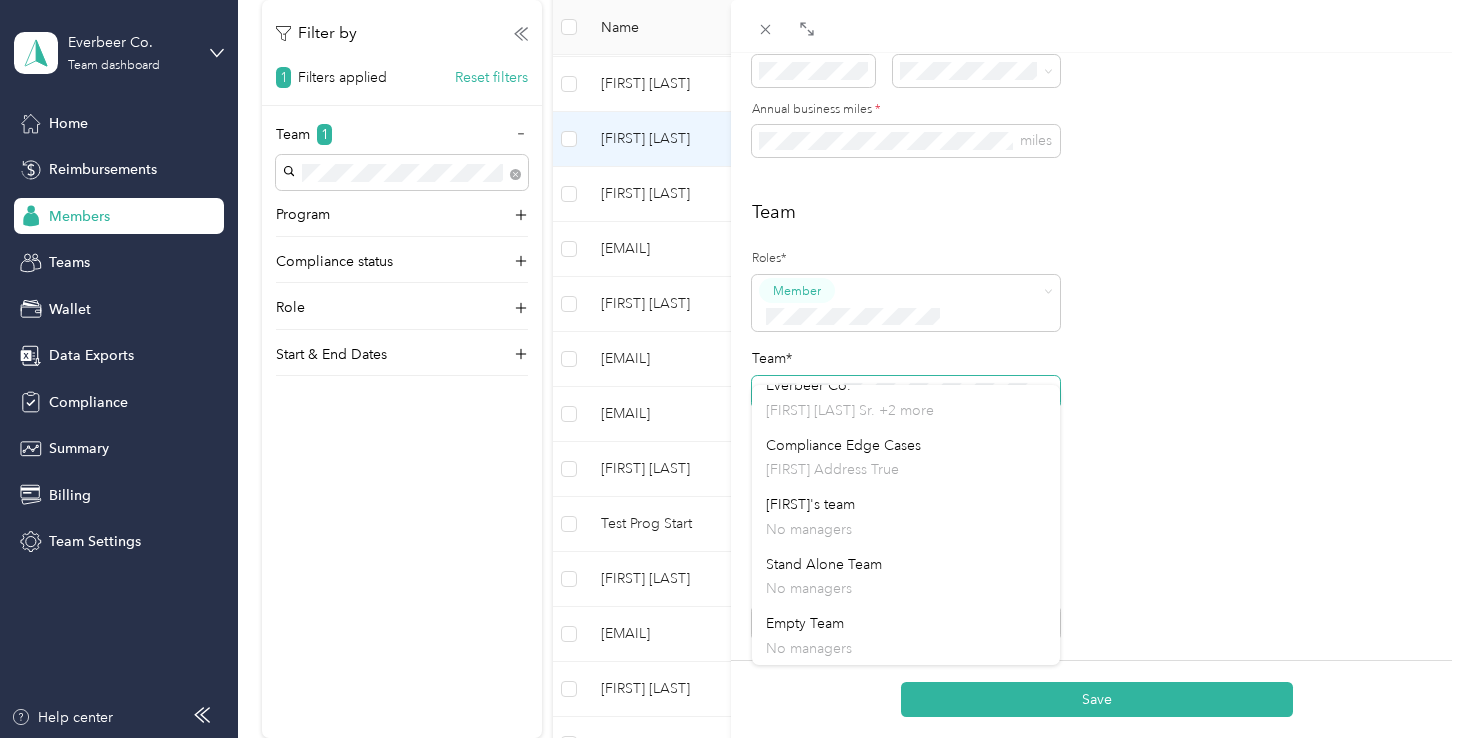 click on "Personal First name Last name Email* Employee ID Zip code * State * Annual business miles * miles" at bounding box center [1096, -32] 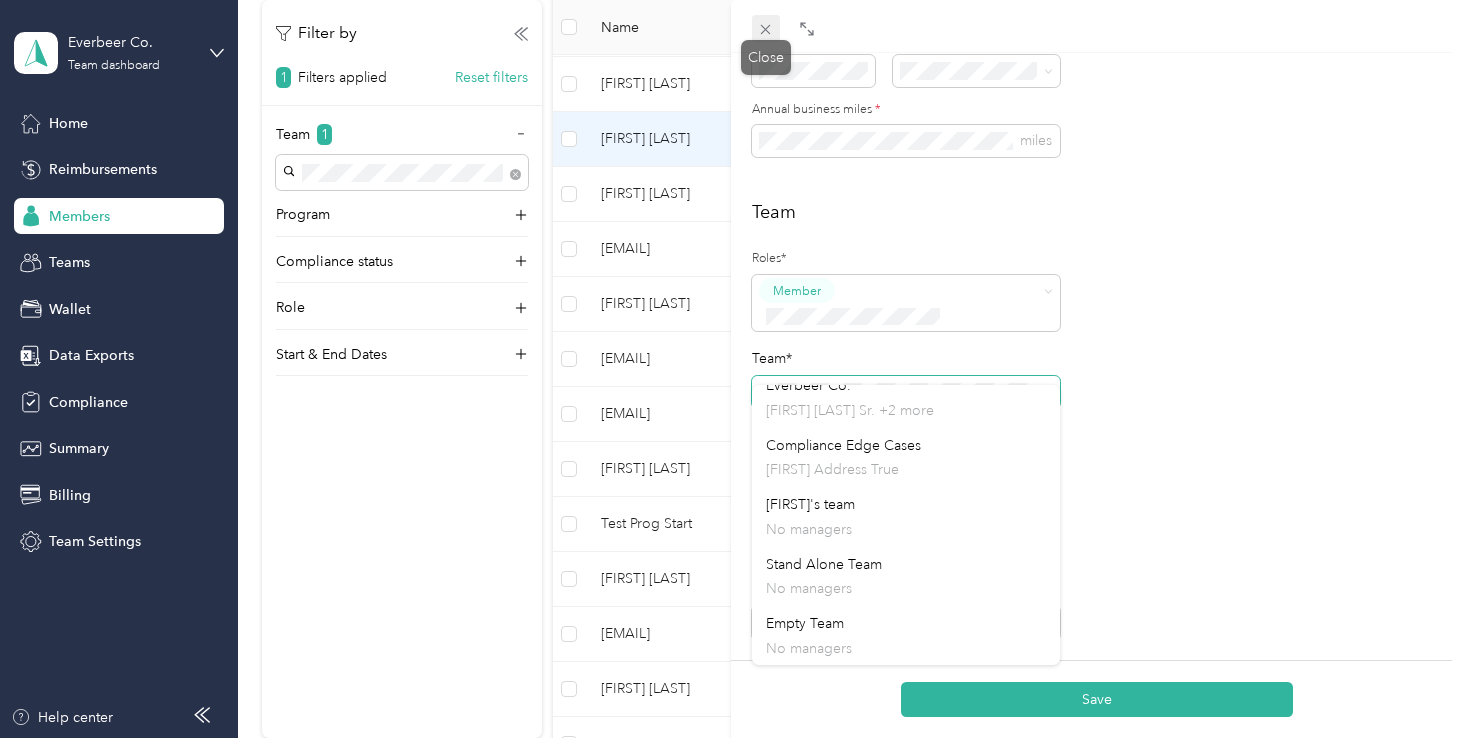 click 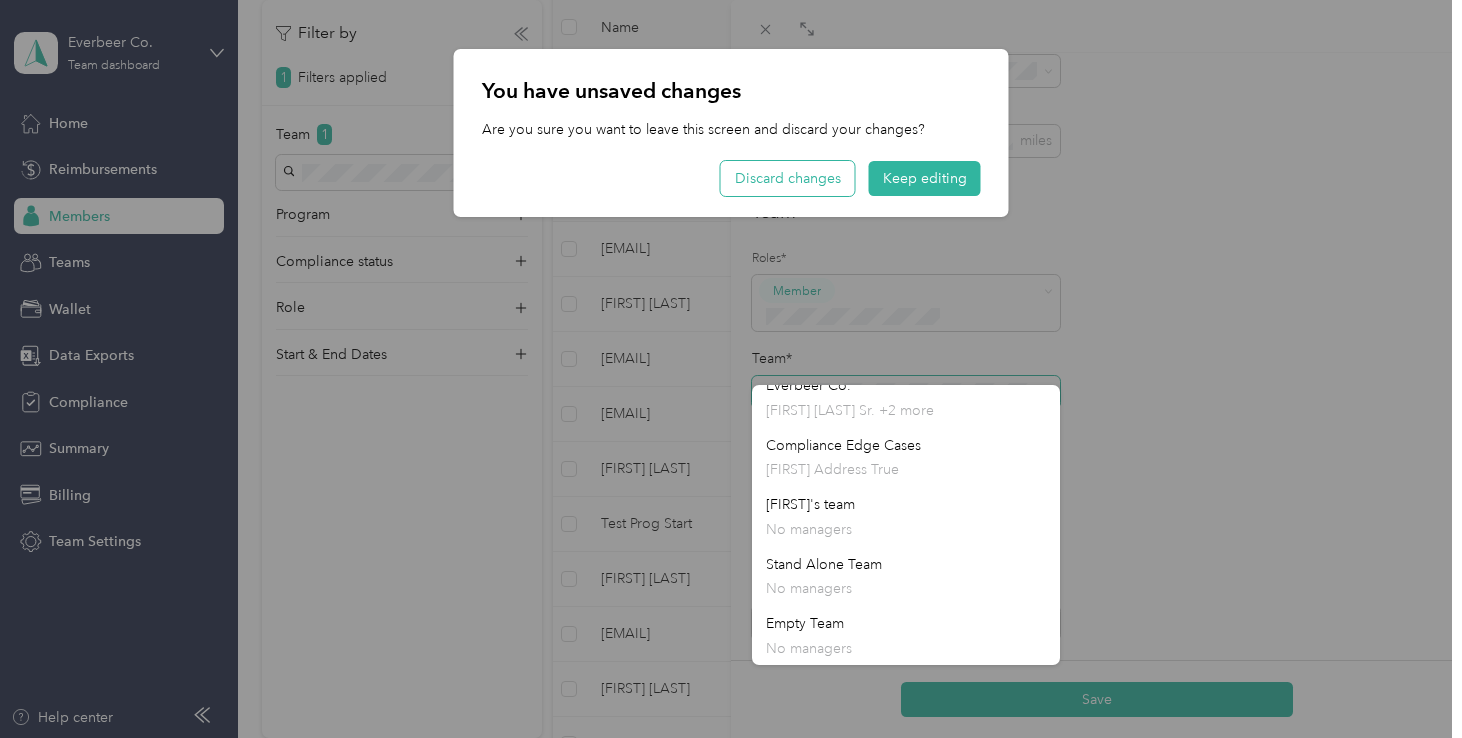 click on "Discard changes" at bounding box center (788, 178) 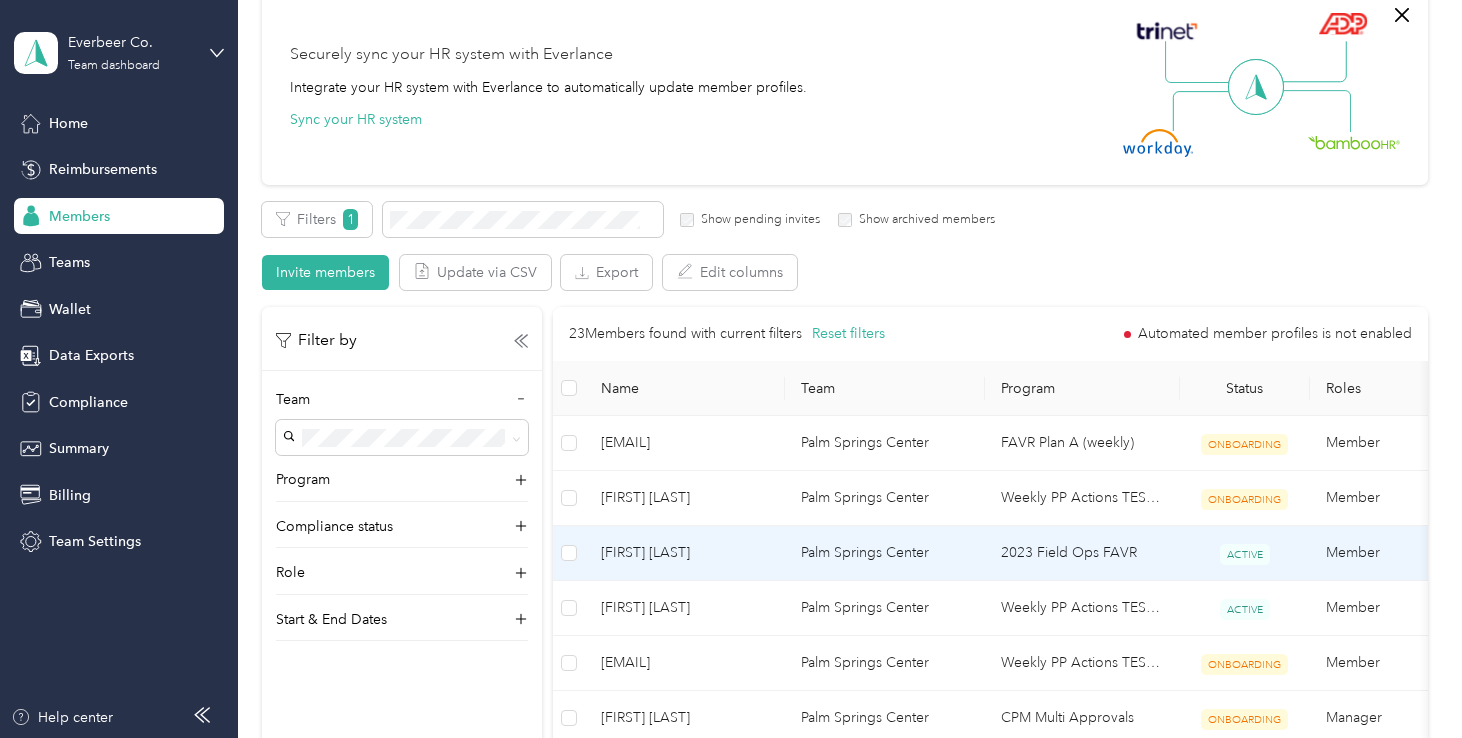 scroll, scrollTop: 149, scrollLeft: 0, axis: vertical 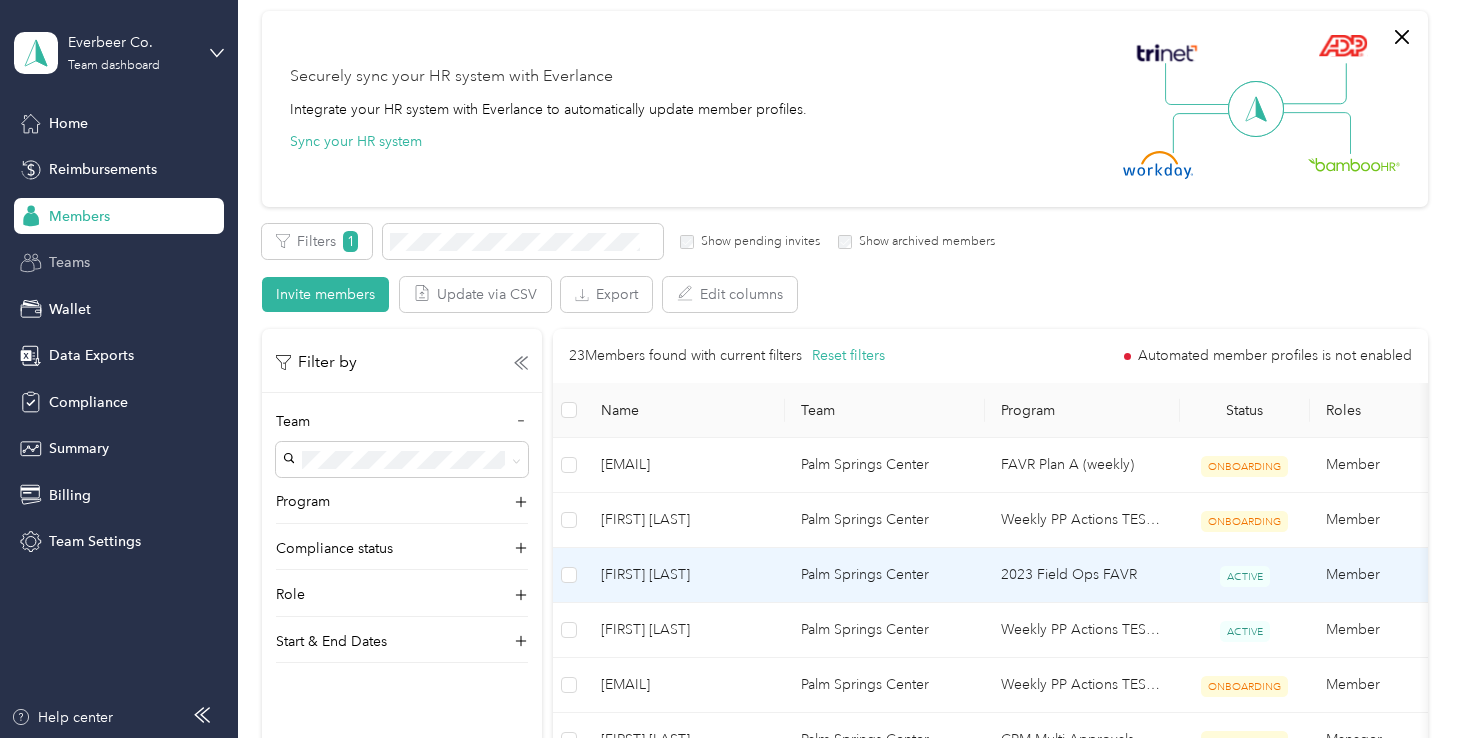 click on "Teams" at bounding box center (69, 262) 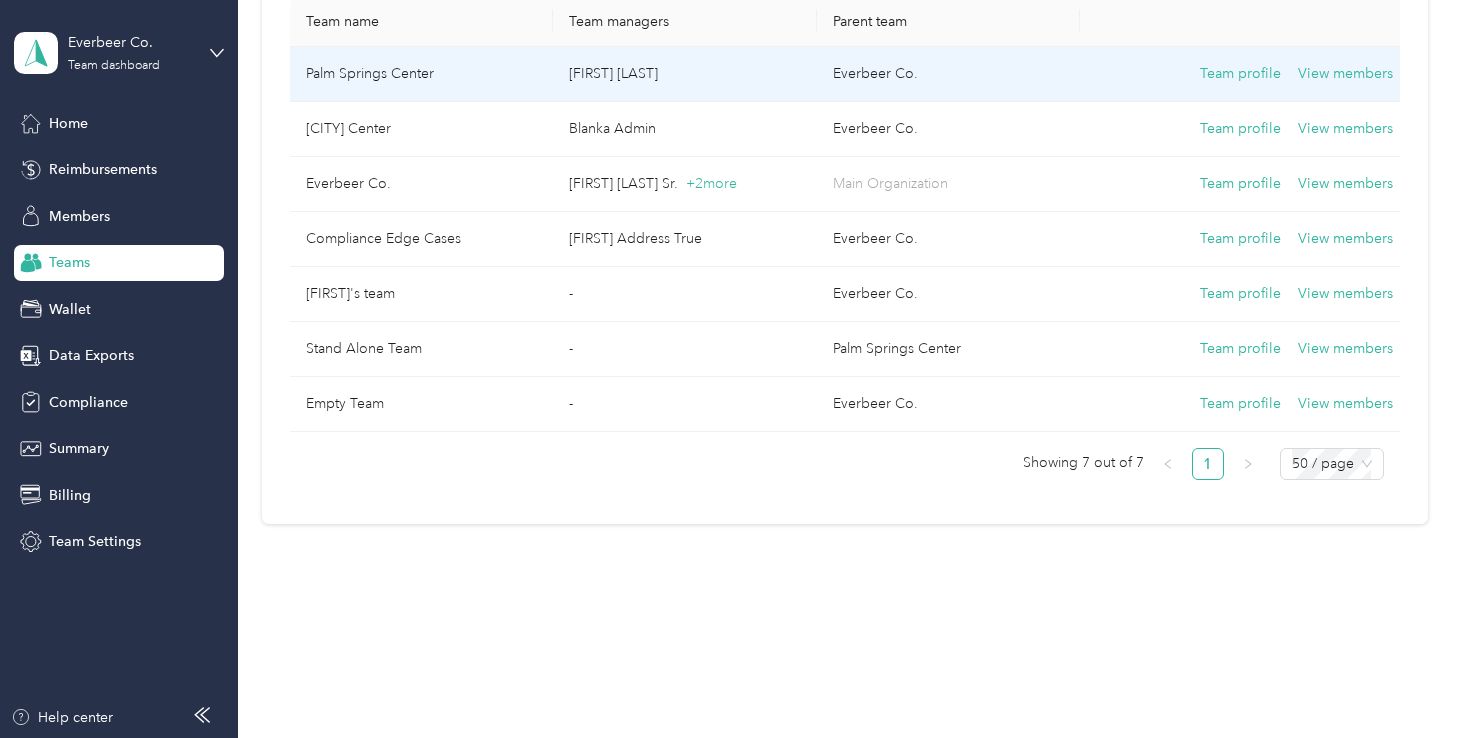 scroll, scrollTop: 262, scrollLeft: 0, axis: vertical 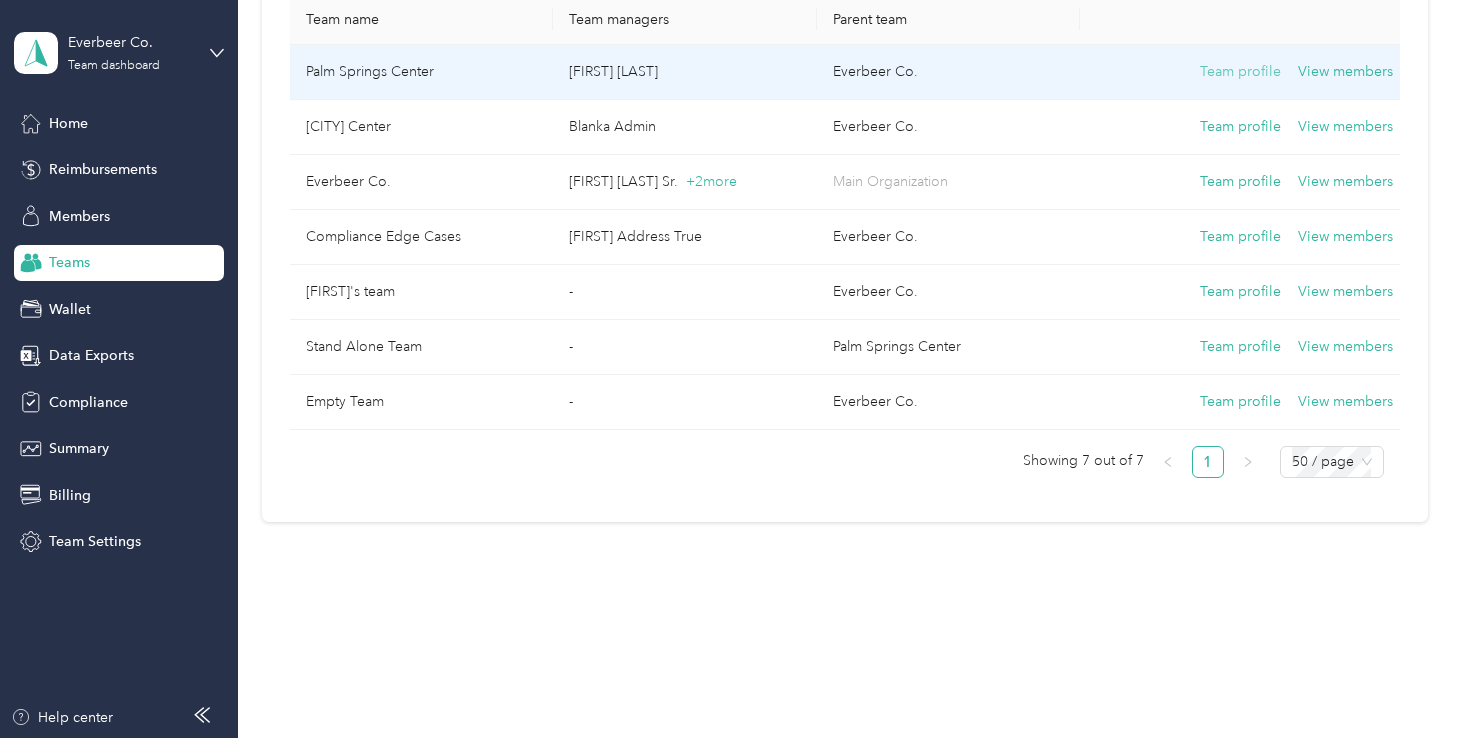 click on "Team profile" at bounding box center (1240, 72) 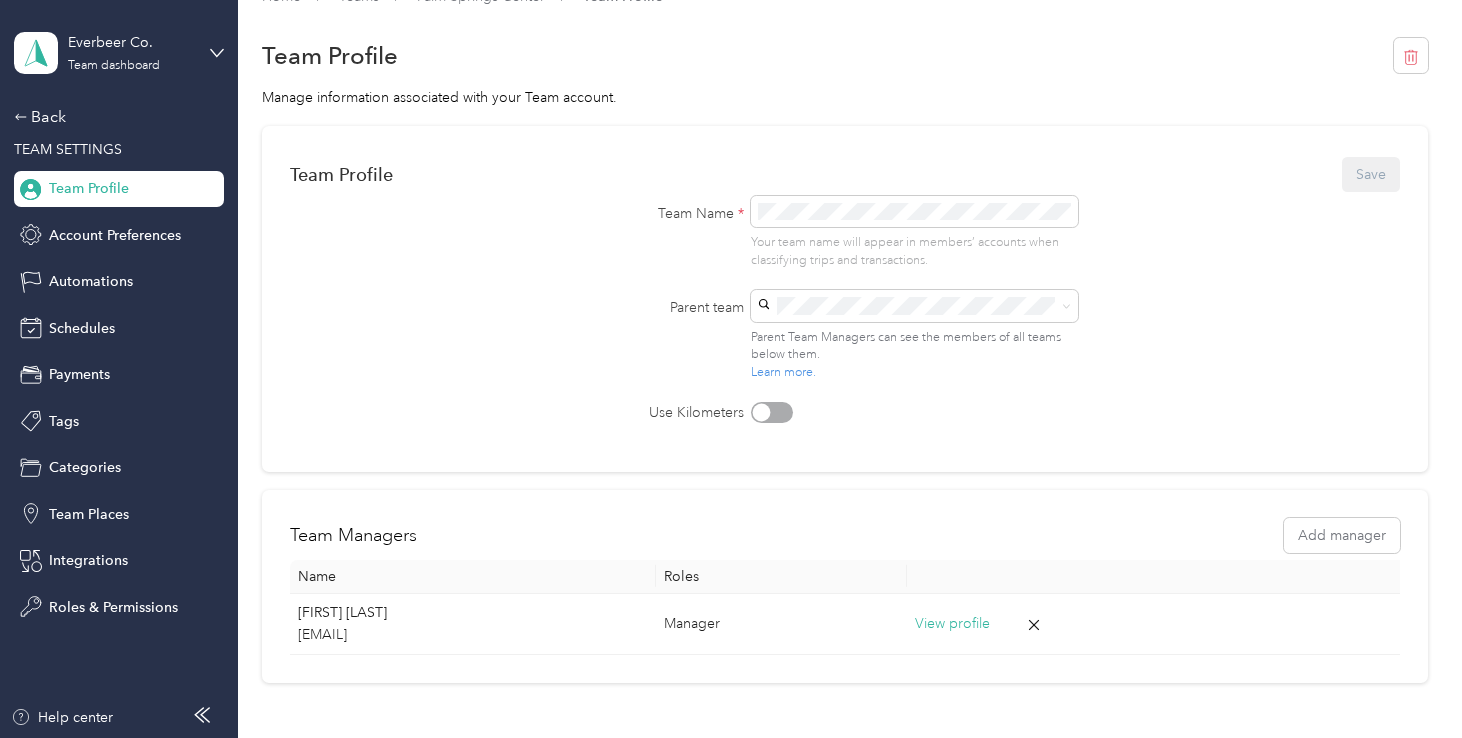 scroll, scrollTop: 46, scrollLeft: 0, axis: vertical 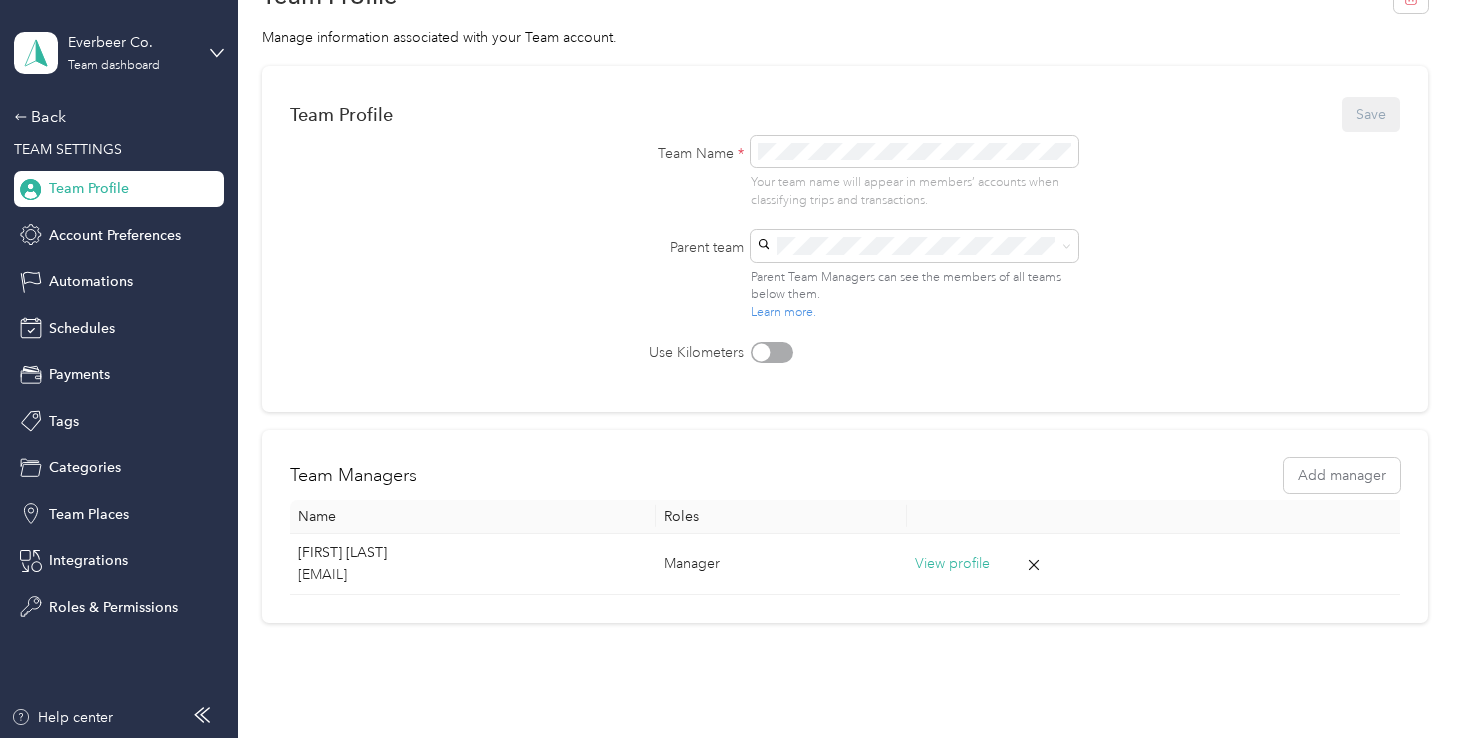 click on "Parent team Parent Team Managers can see the members of all teams below them. Learn more." at bounding box center [845, 275] 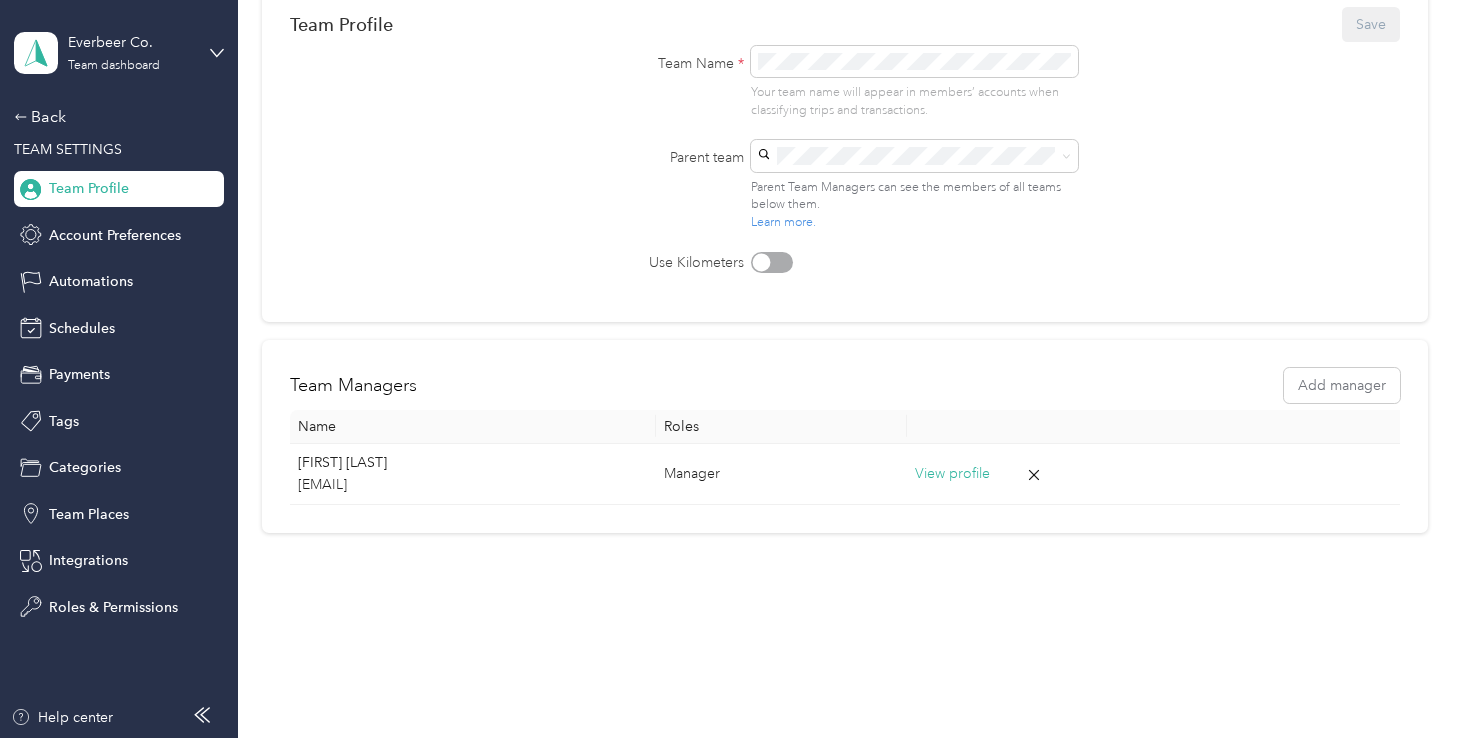 scroll, scrollTop: 187, scrollLeft: 0, axis: vertical 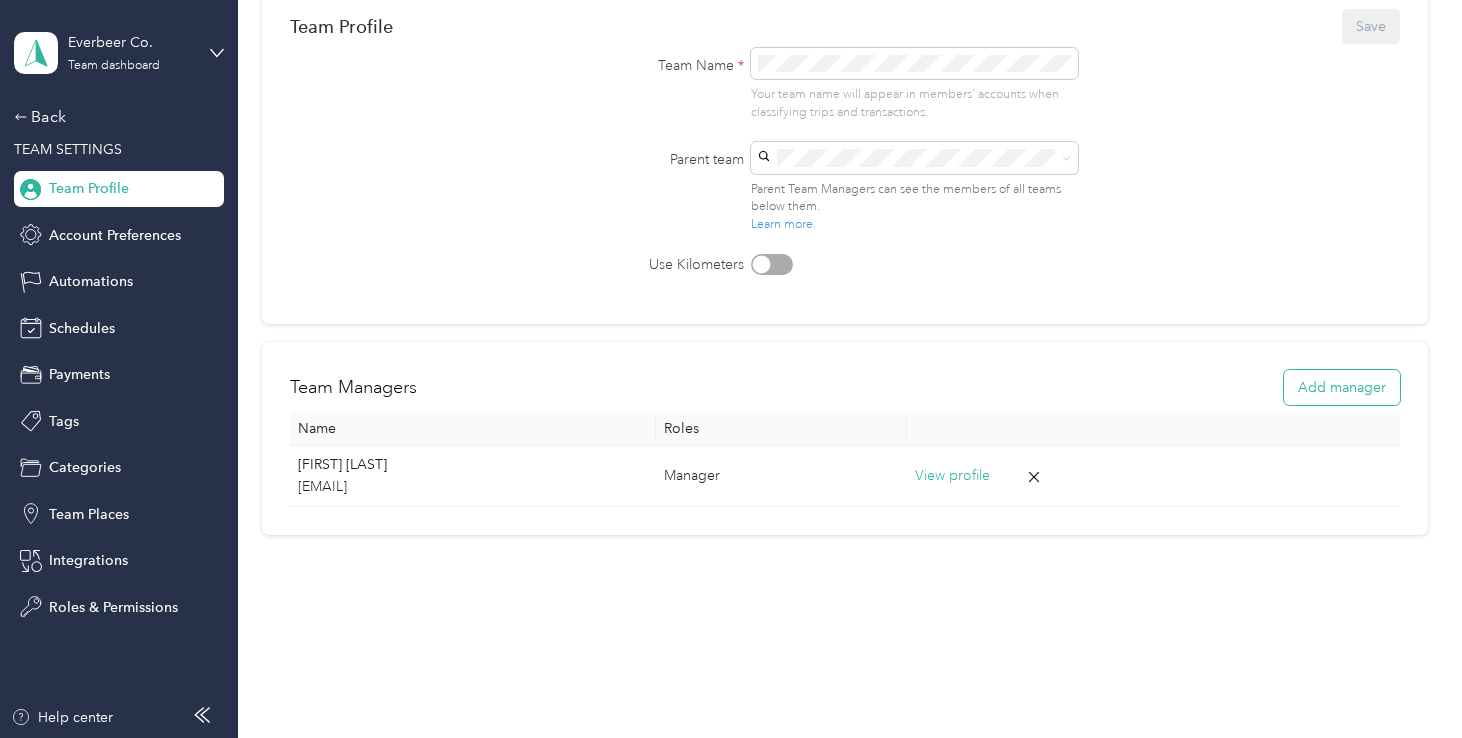 click on "Add manager" at bounding box center [1342, 387] 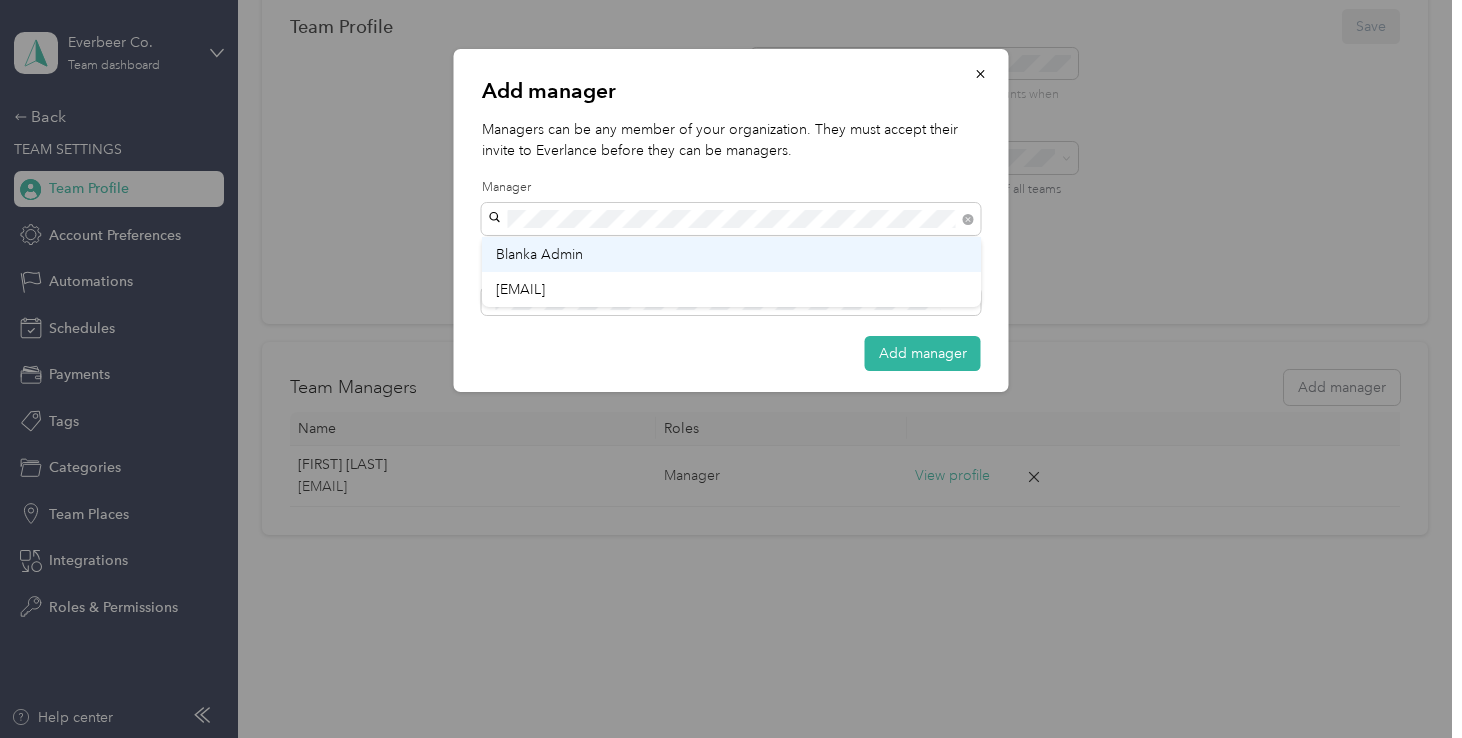 click on "Blanka Admin" at bounding box center [539, 254] 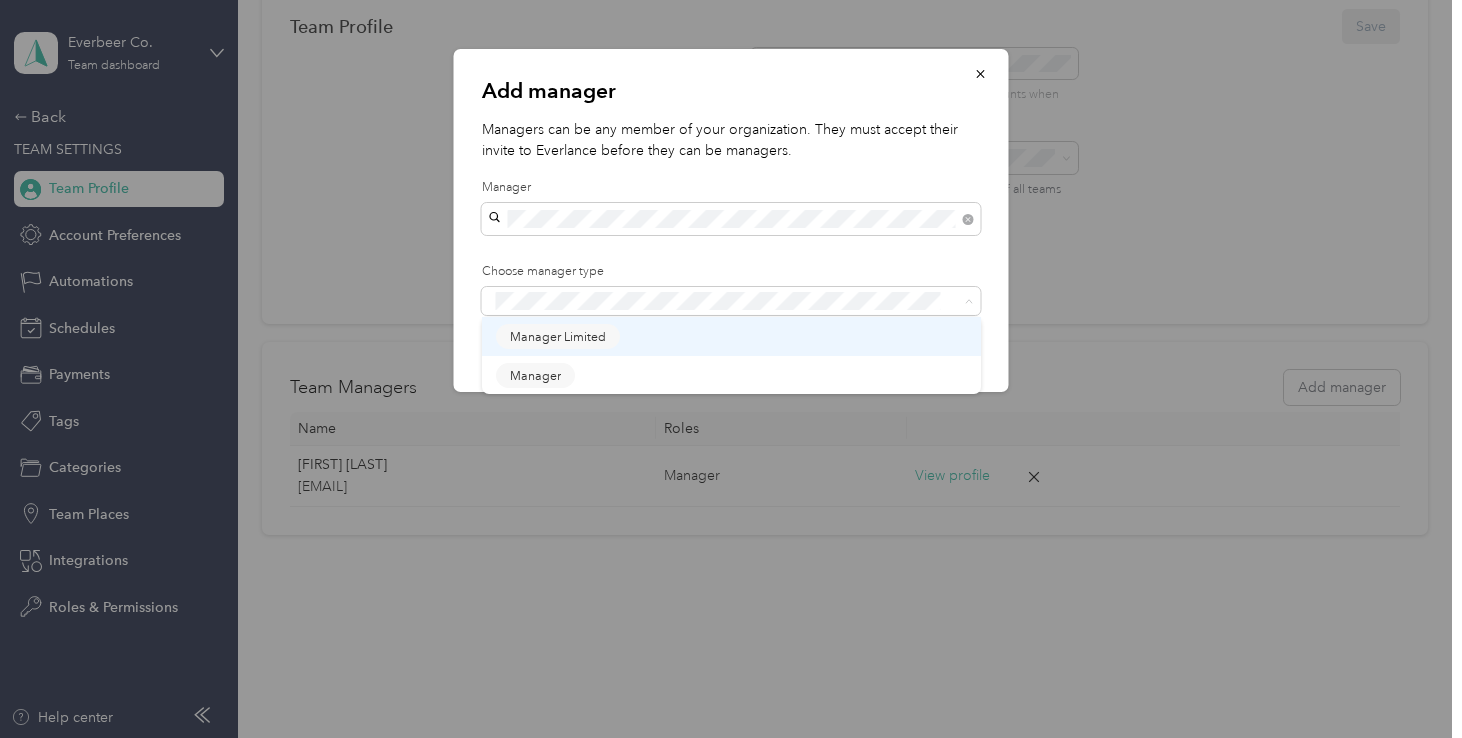 click on "Manager Limited" at bounding box center (558, 337) 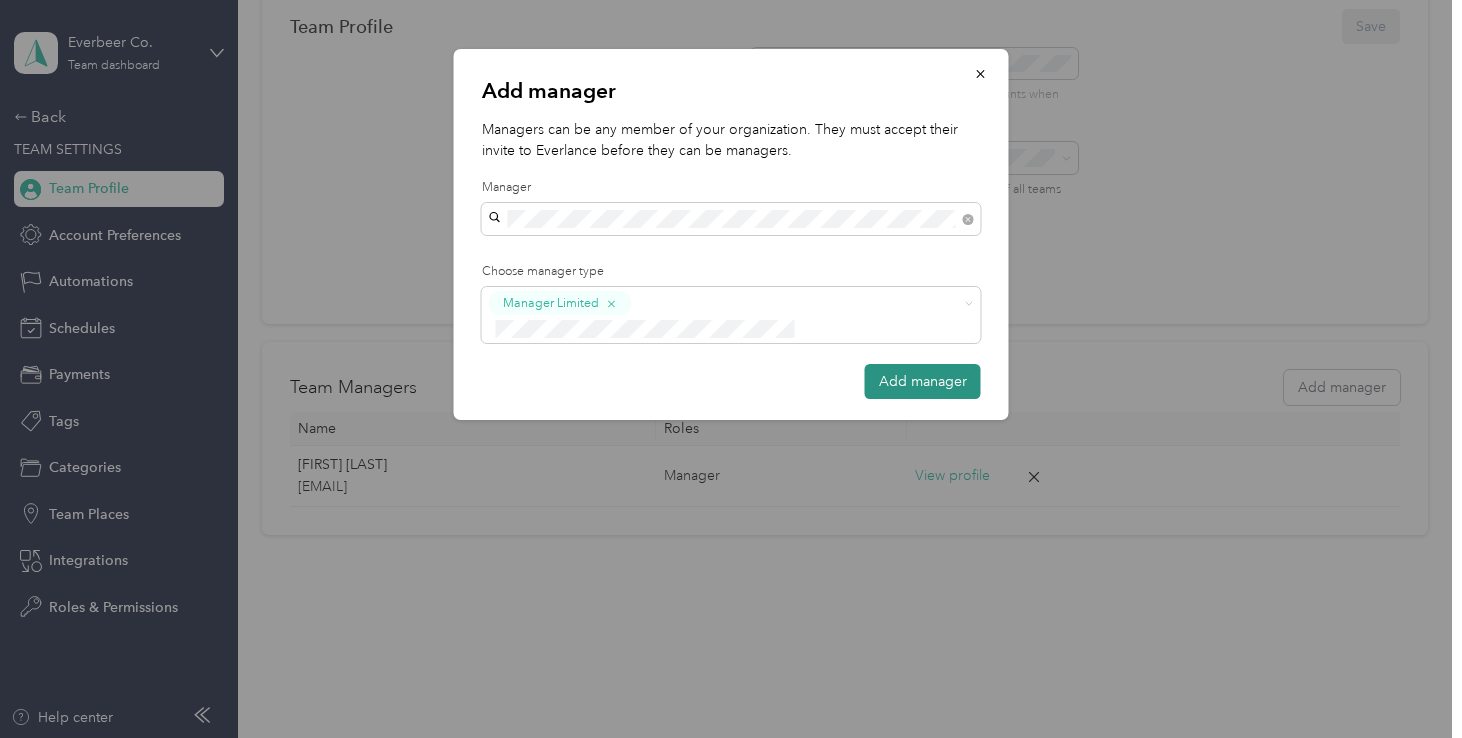 click on "Add manager" at bounding box center [923, 381] 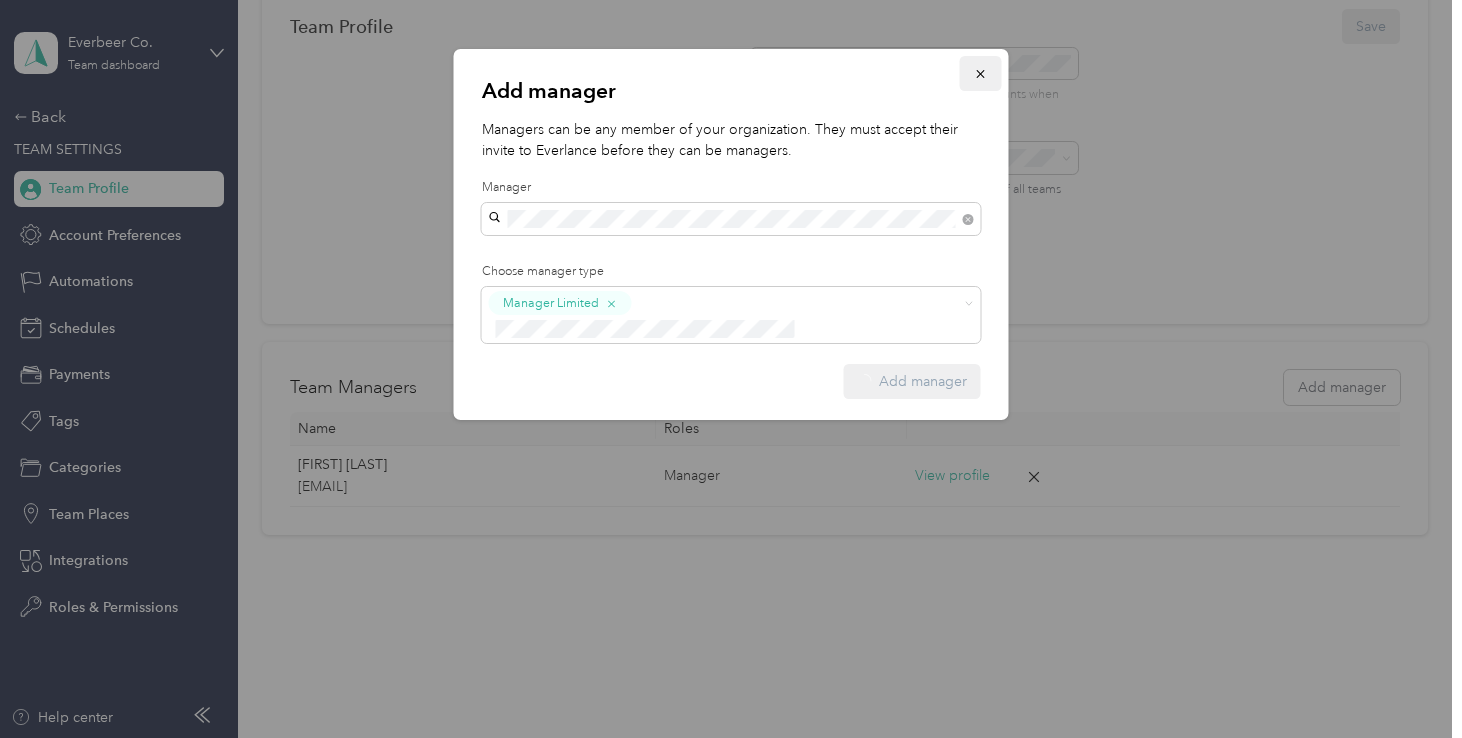 click 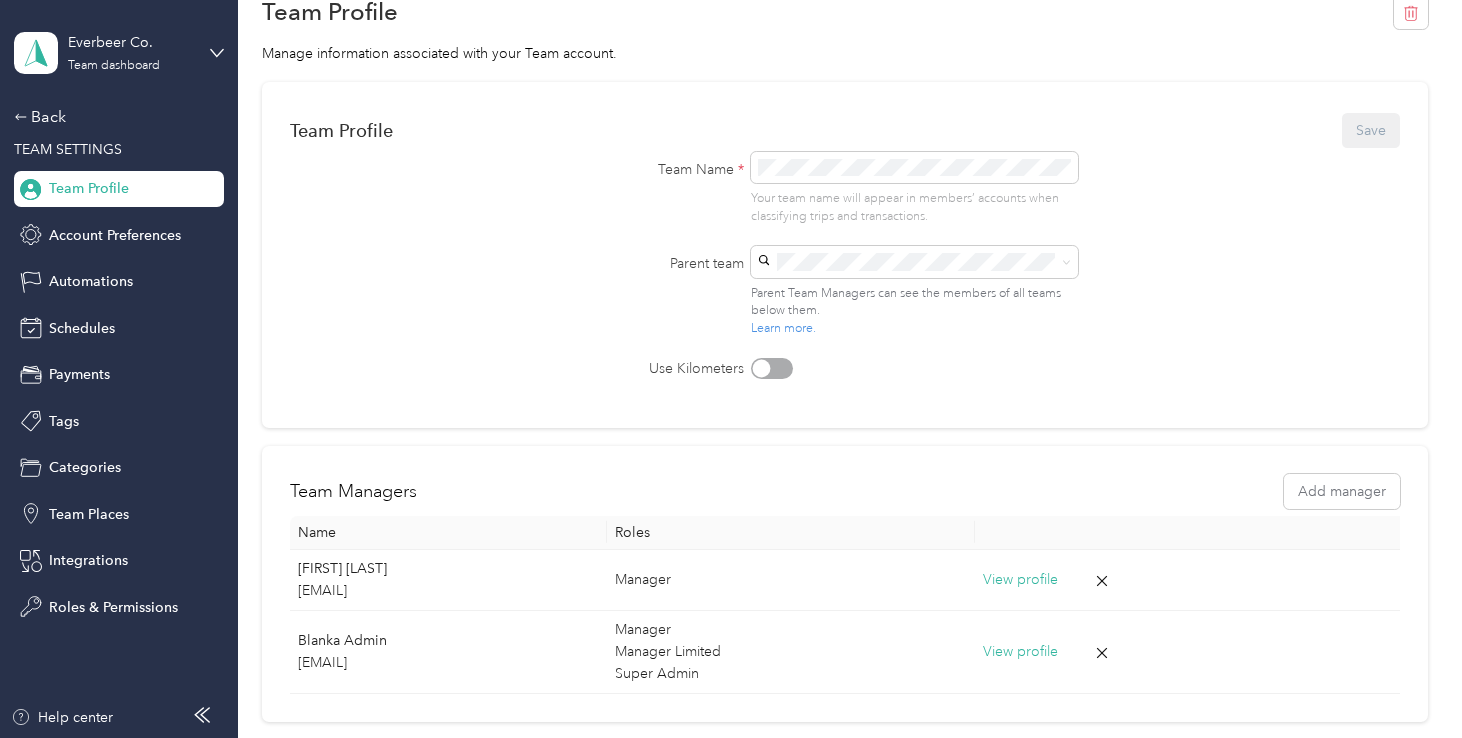 scroll, scrollTop: 0, scrollLeft: 0, axis: both 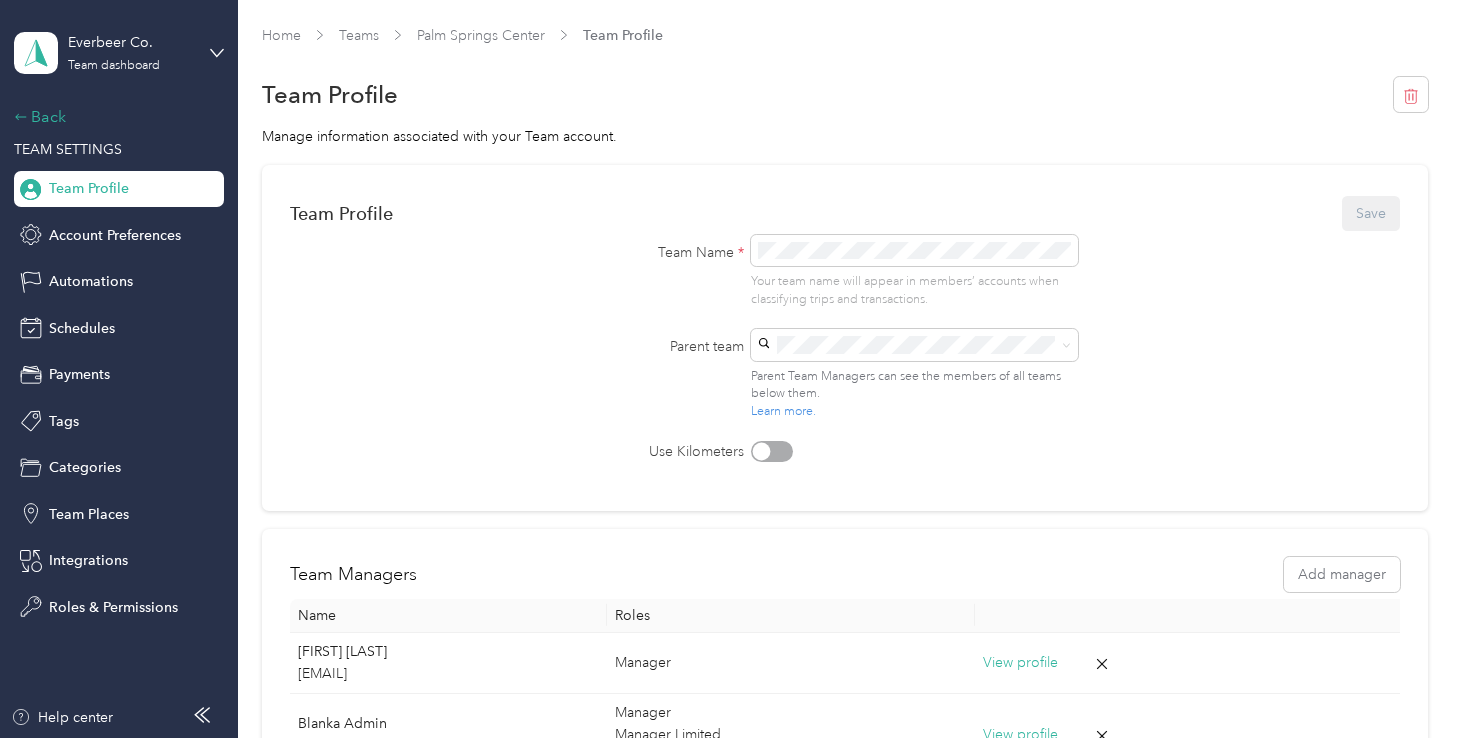 click 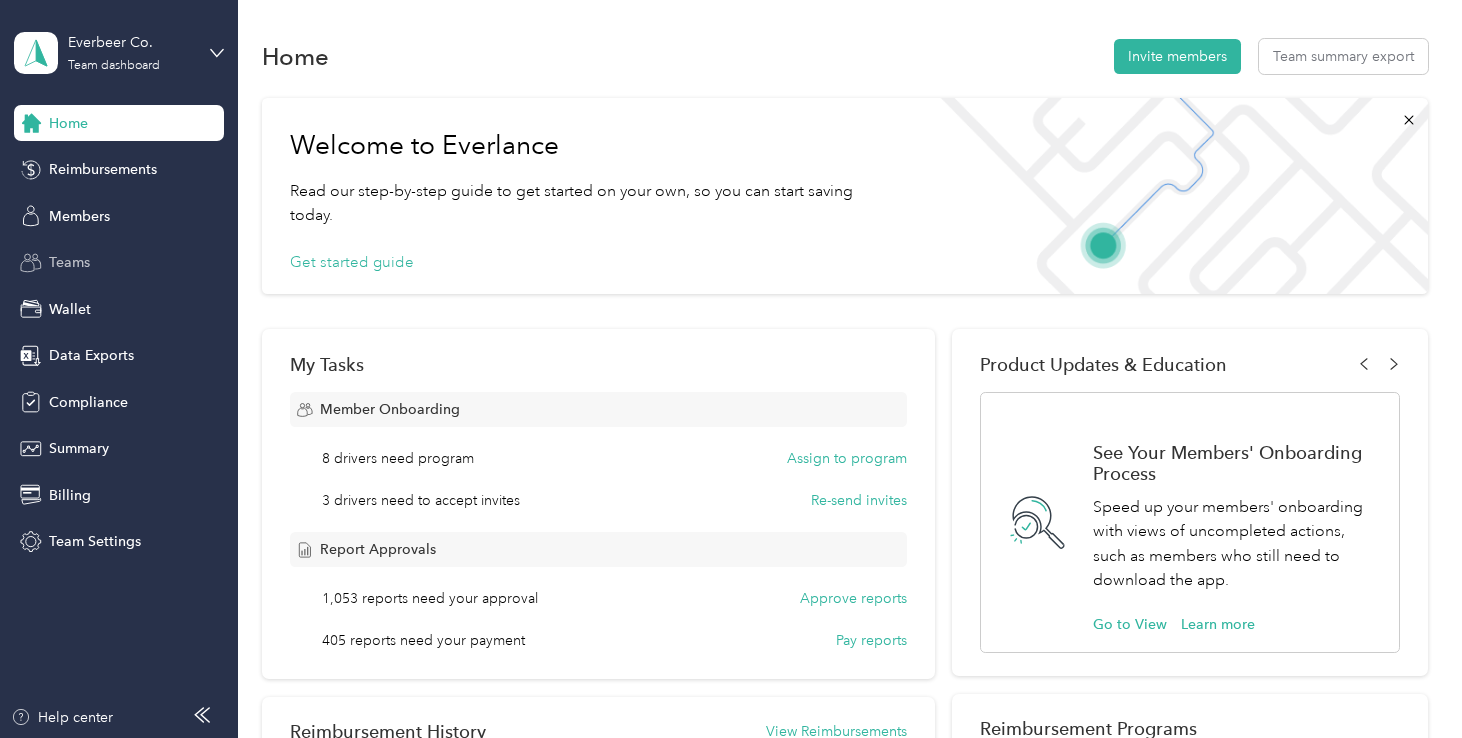 click on "Teams" at bounding box center [69, 262] 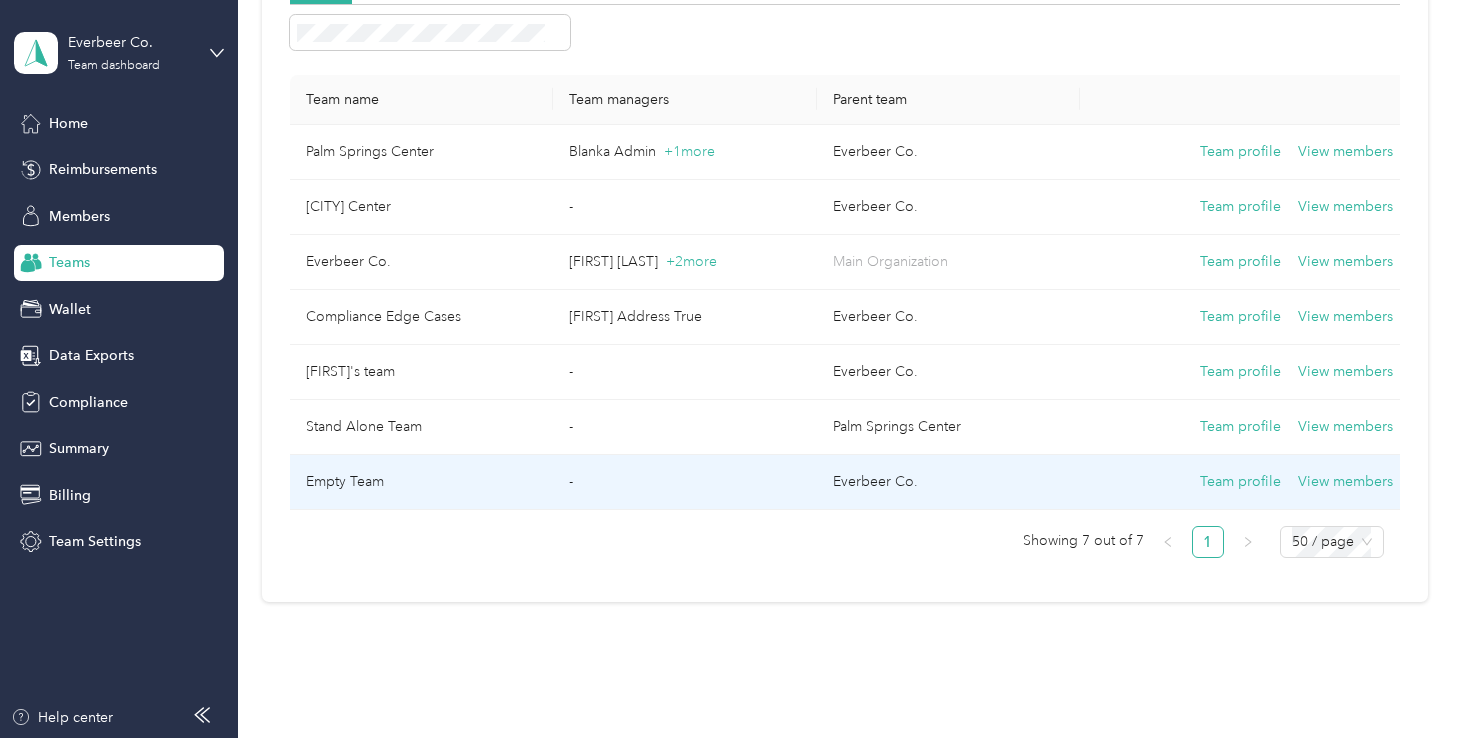 scroll, scrollTop: 0, scrollLeft: 0, axis: both 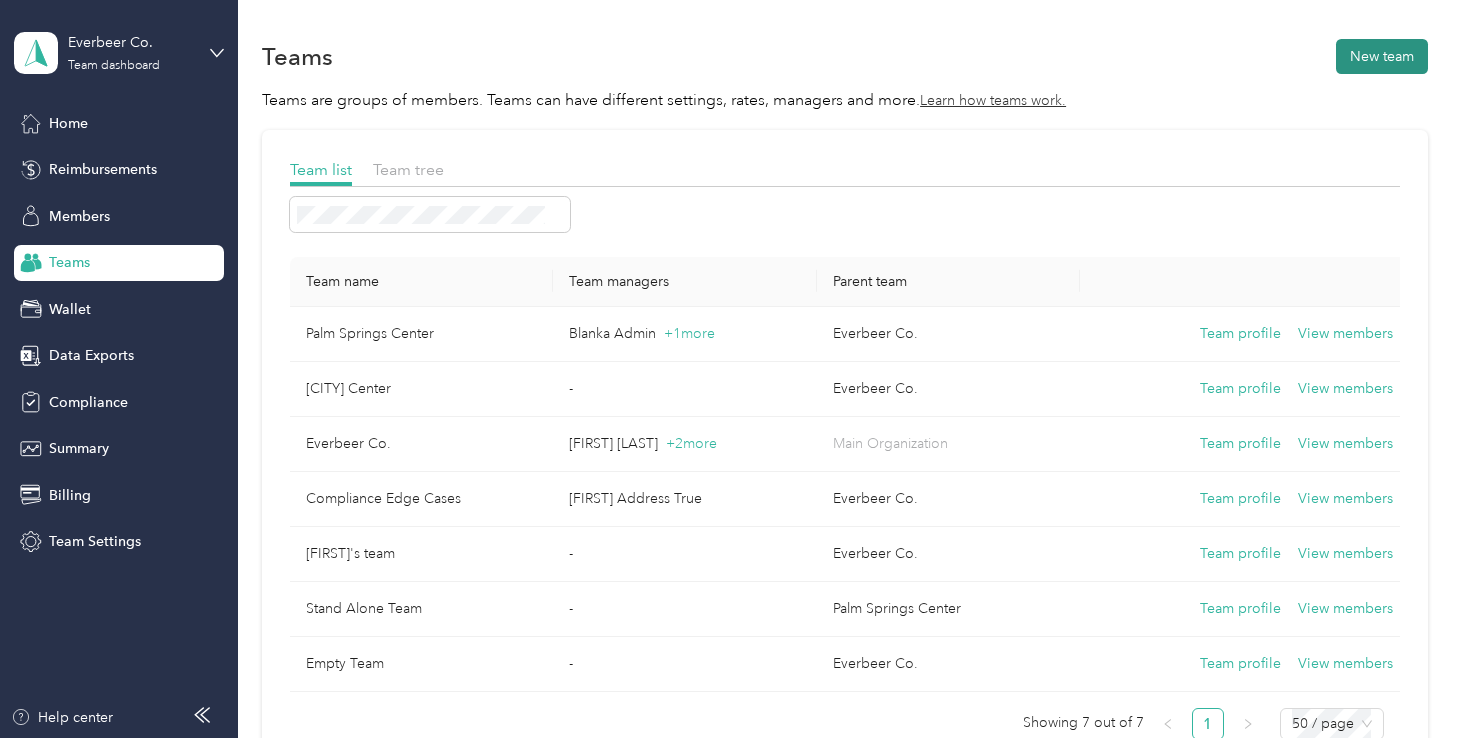 click on "New team" at bounding box center [1382, 56] 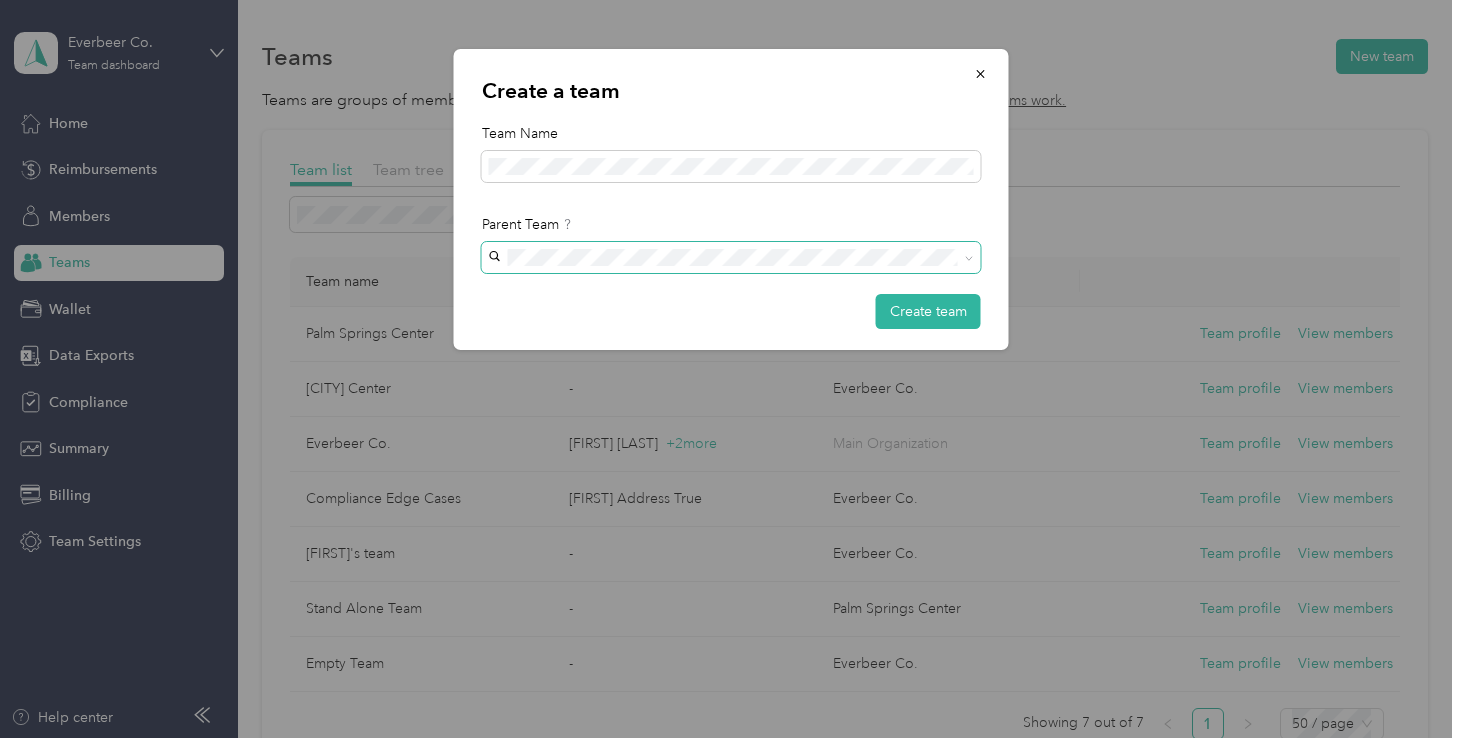 click 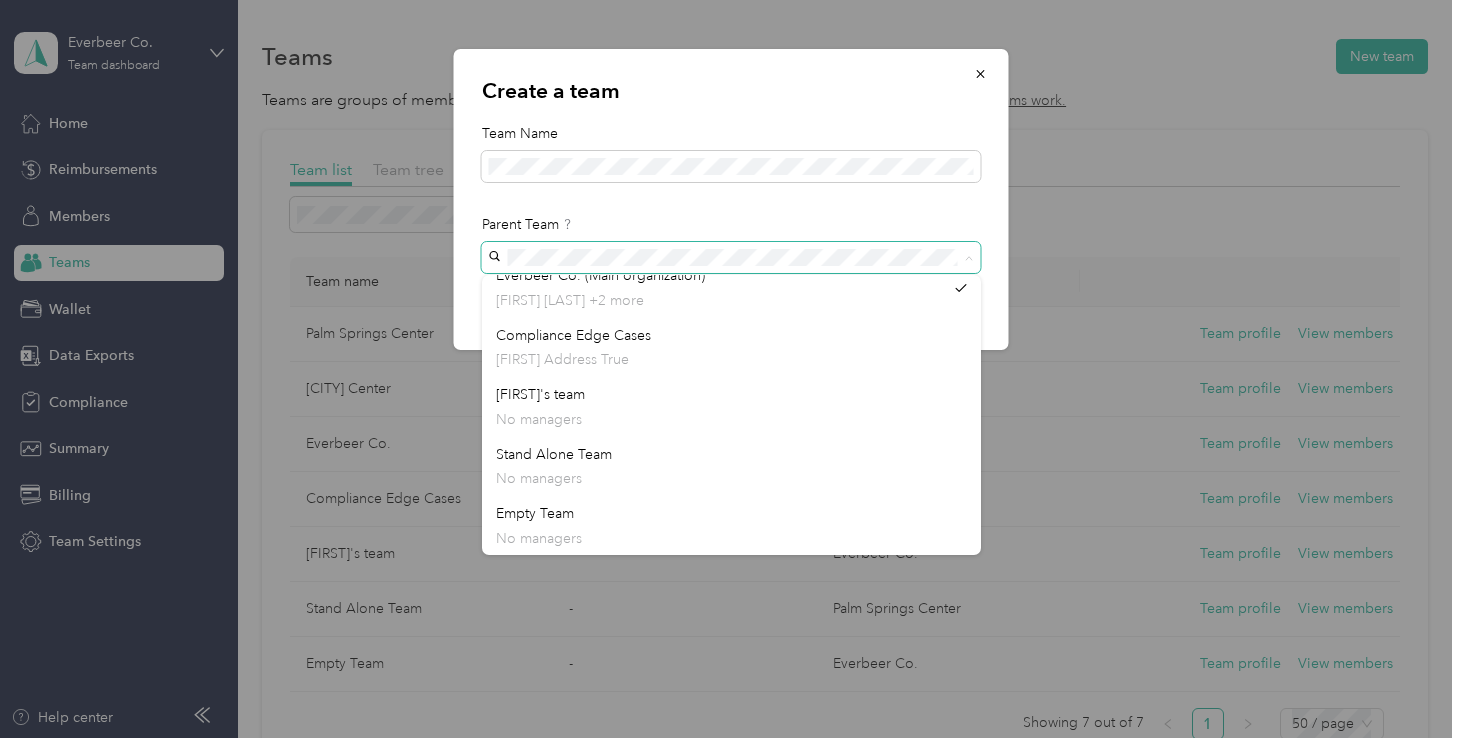 scroll, scrollTop: 0, scrollLeft: 0, axis: both 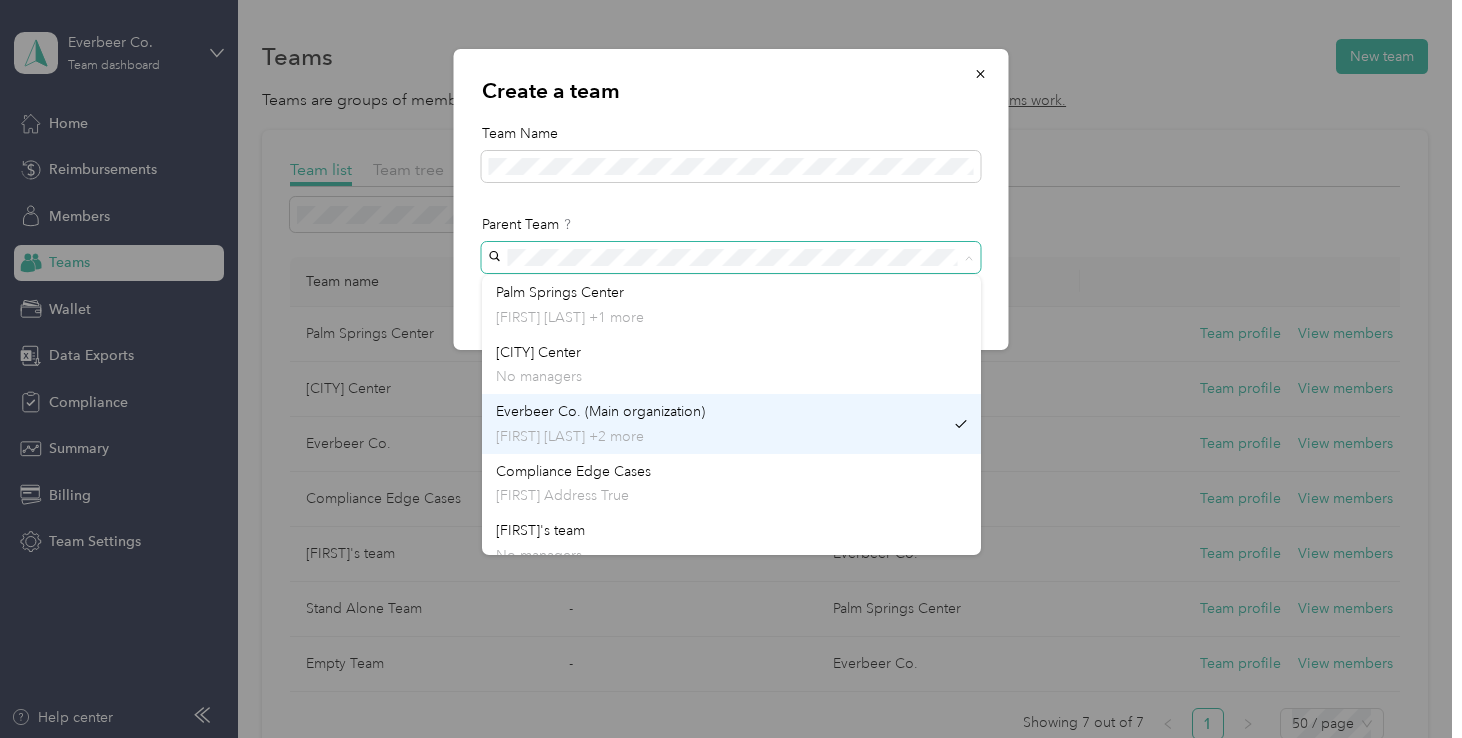 click on "Everbeer Co. (Main organization)" at bounding box center [600, 411] 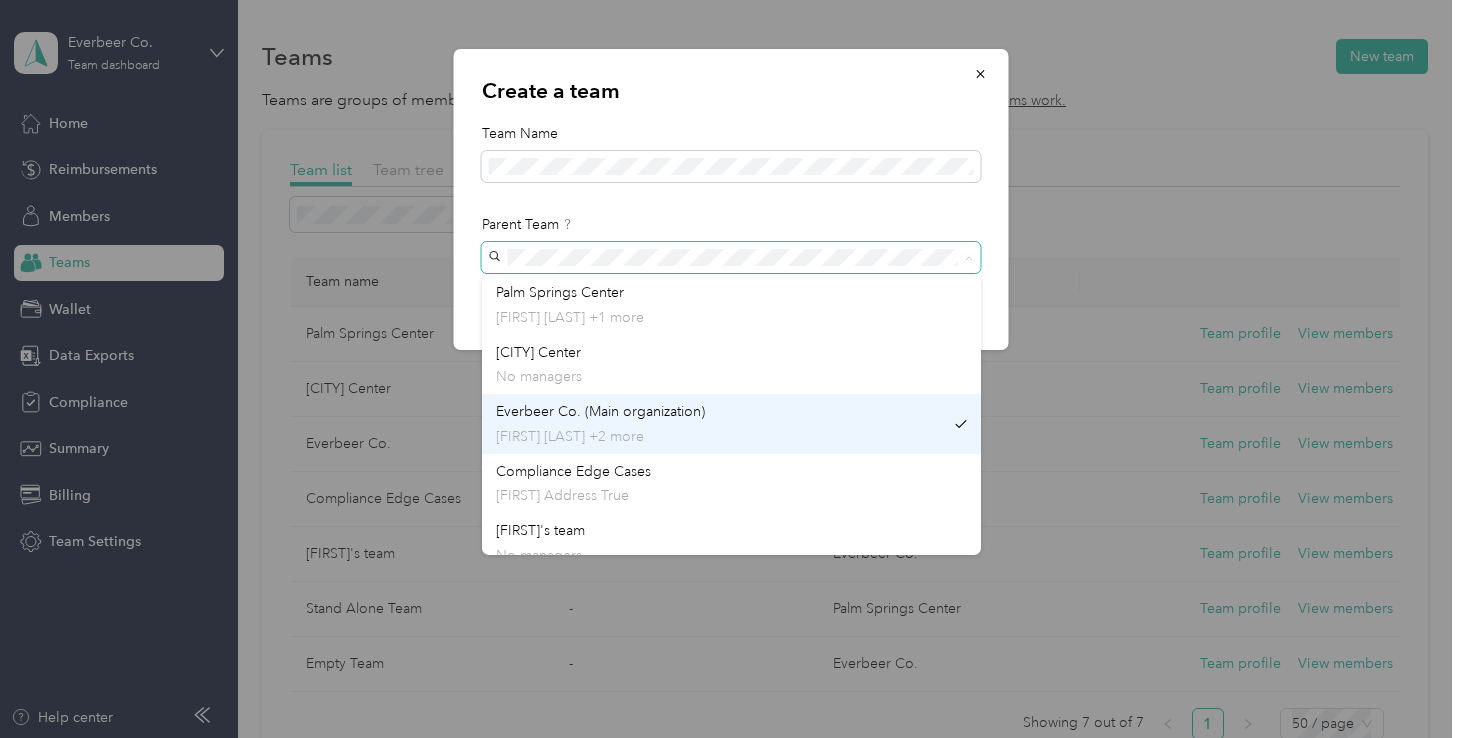 scroll, scrollTop: 136, scrollLeft: 0, axis: vertical 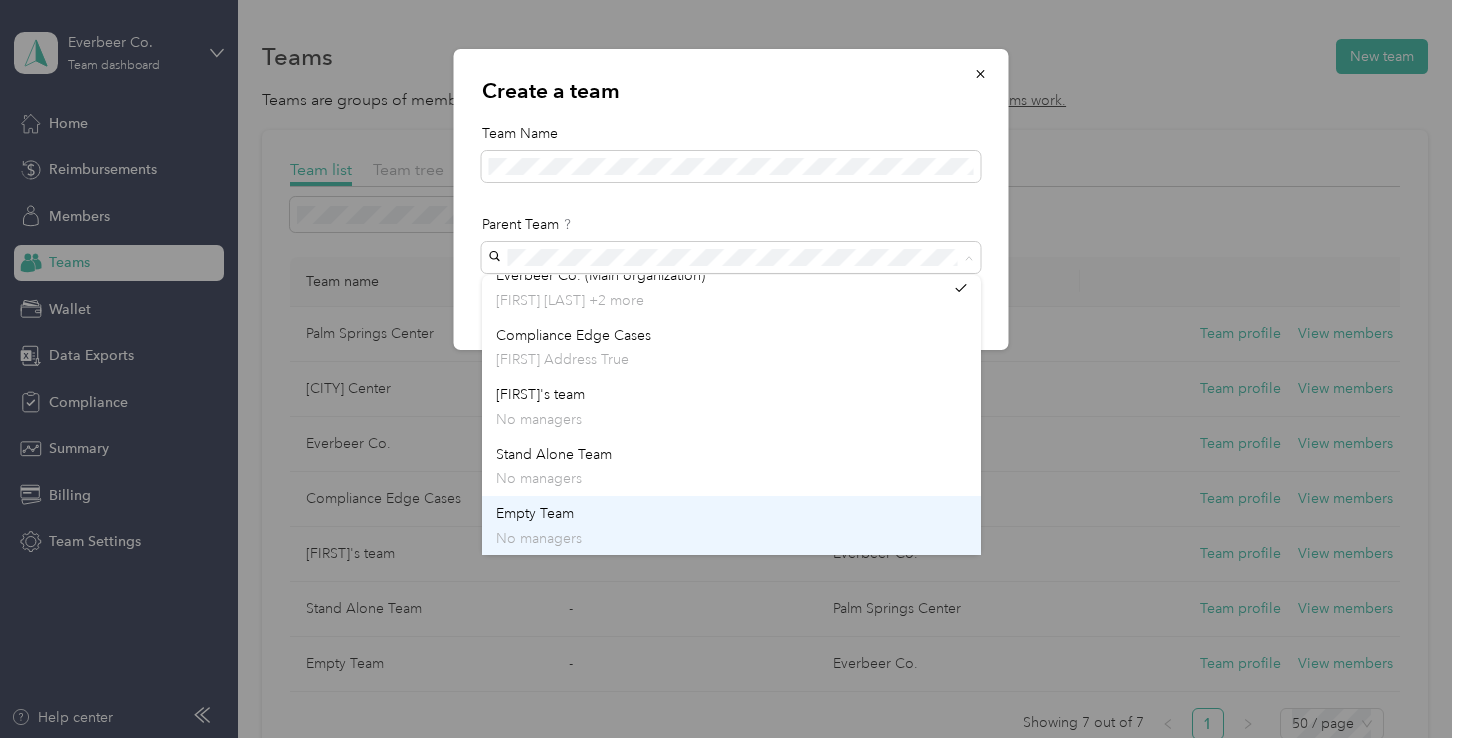 click on "No managers" at bounding box center [731, 538] 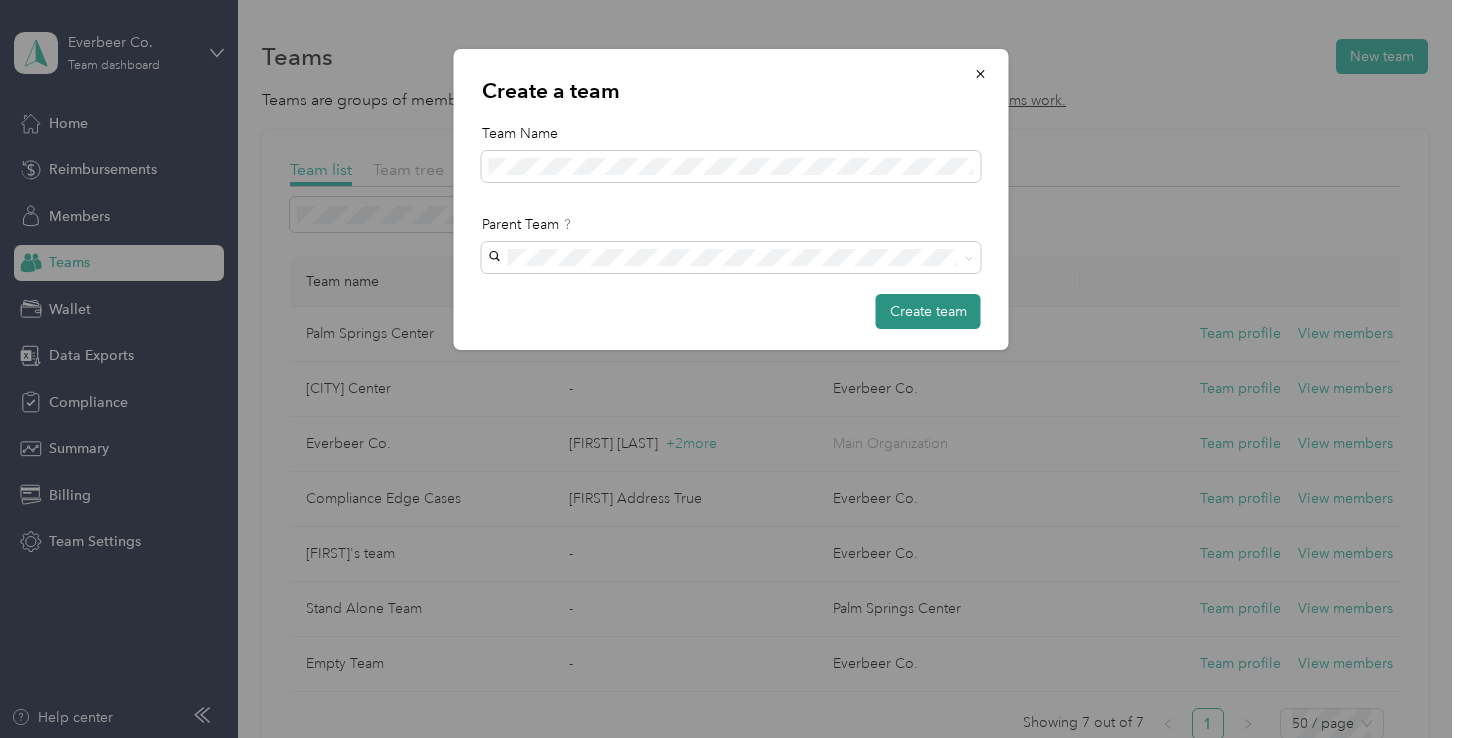 click on "Create team" at bounding box center [928, 311] 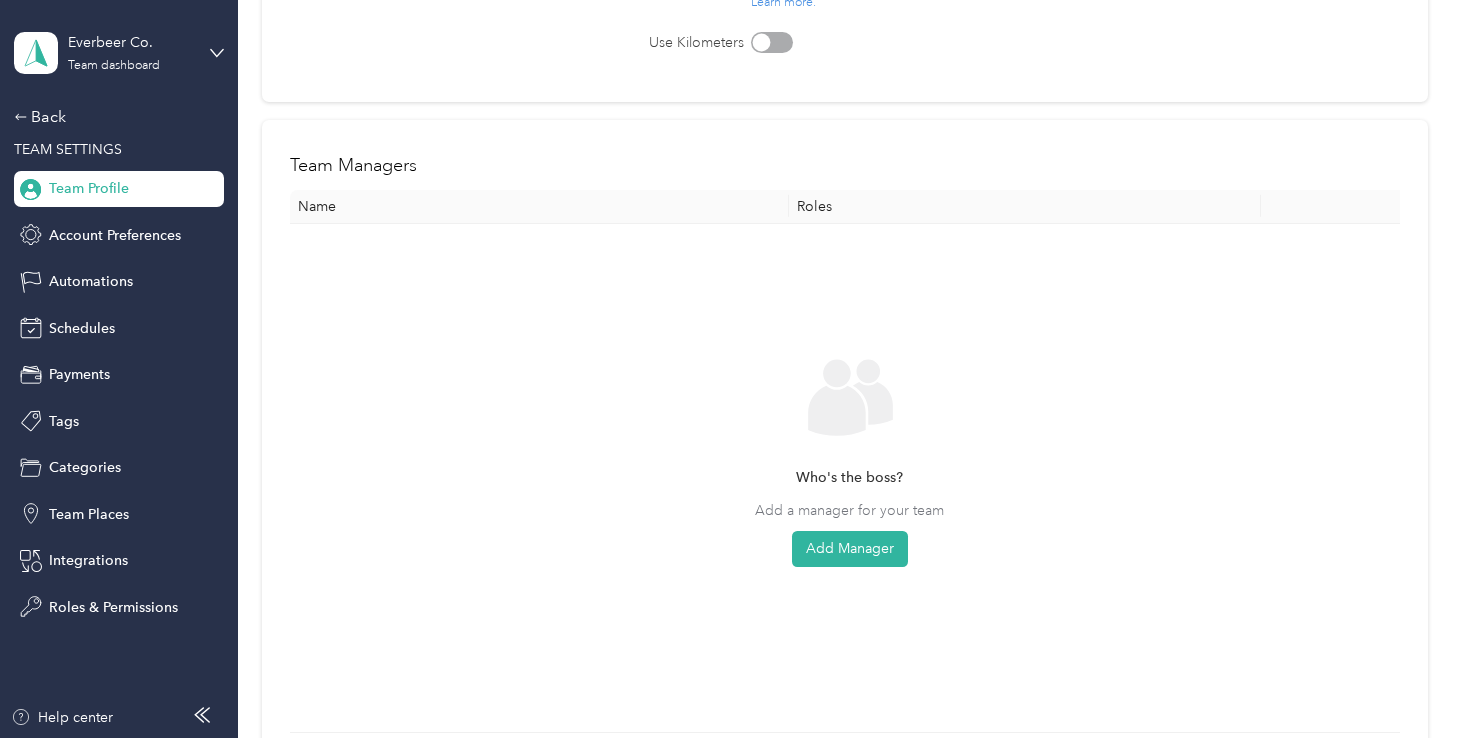 scroll, scrollTop: 406, scrollLeft: 0, axis: vertical 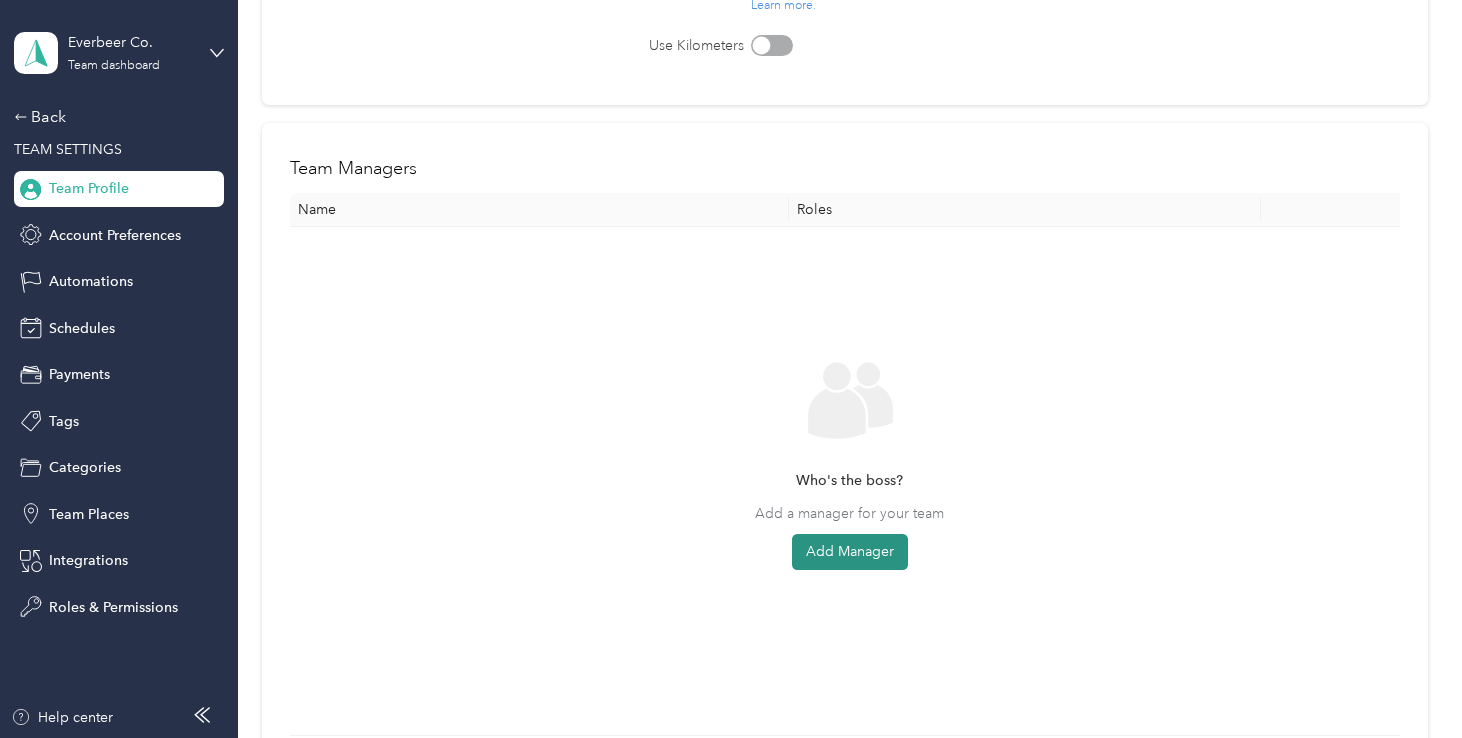 click on "Add Manager" at bounding box center [850, 552] 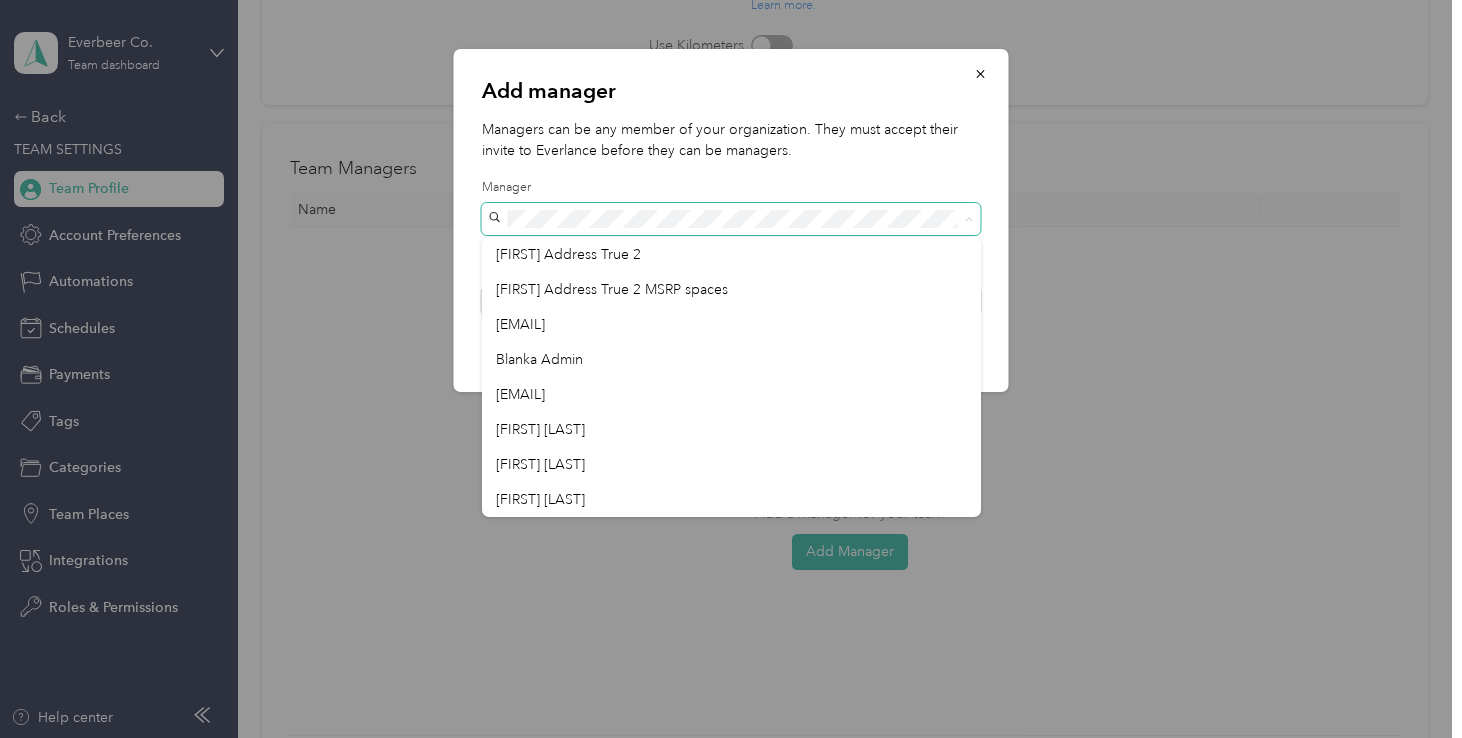 scroll, scrollTop: 0, scrollLeft: 0, axis: both 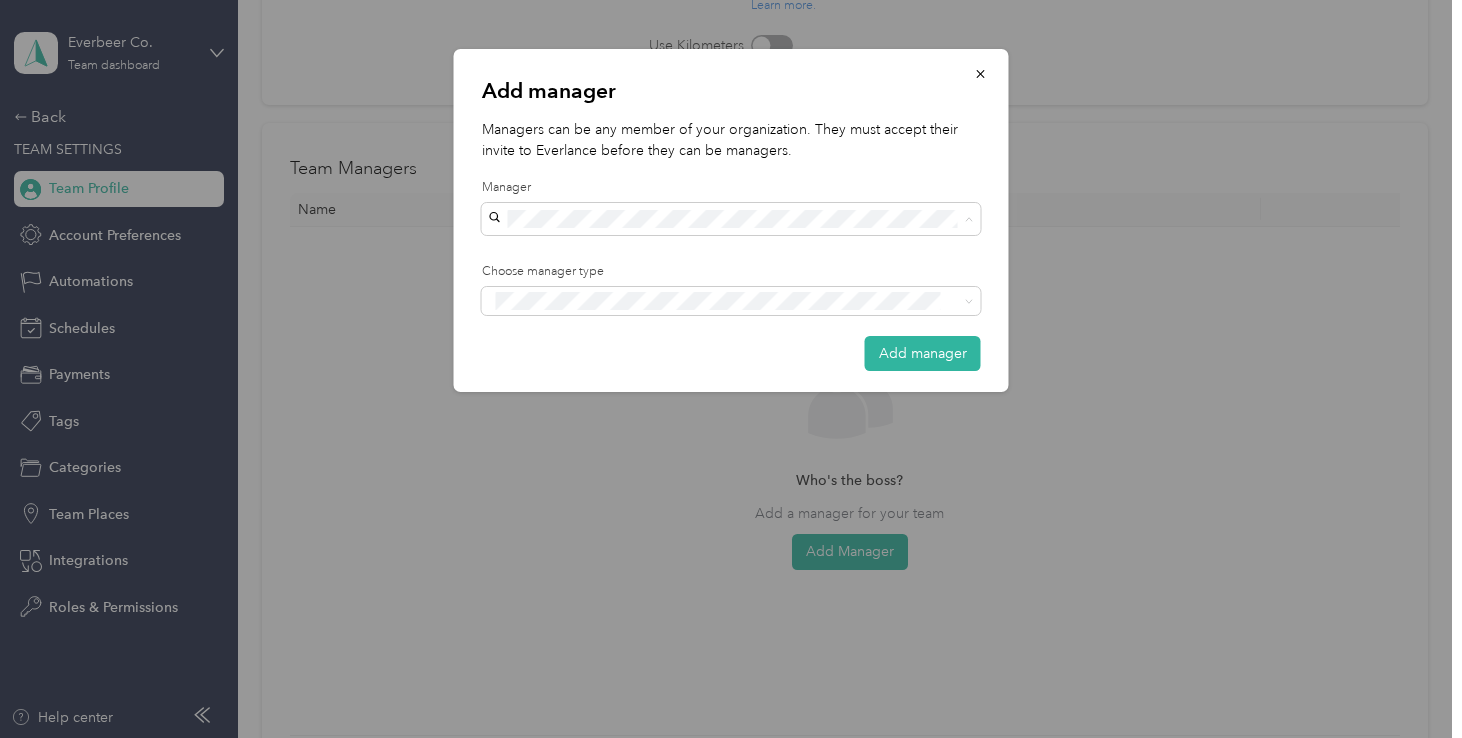 click on "[FIRST] [LAST] Sr." at bounding box center [550, 394] 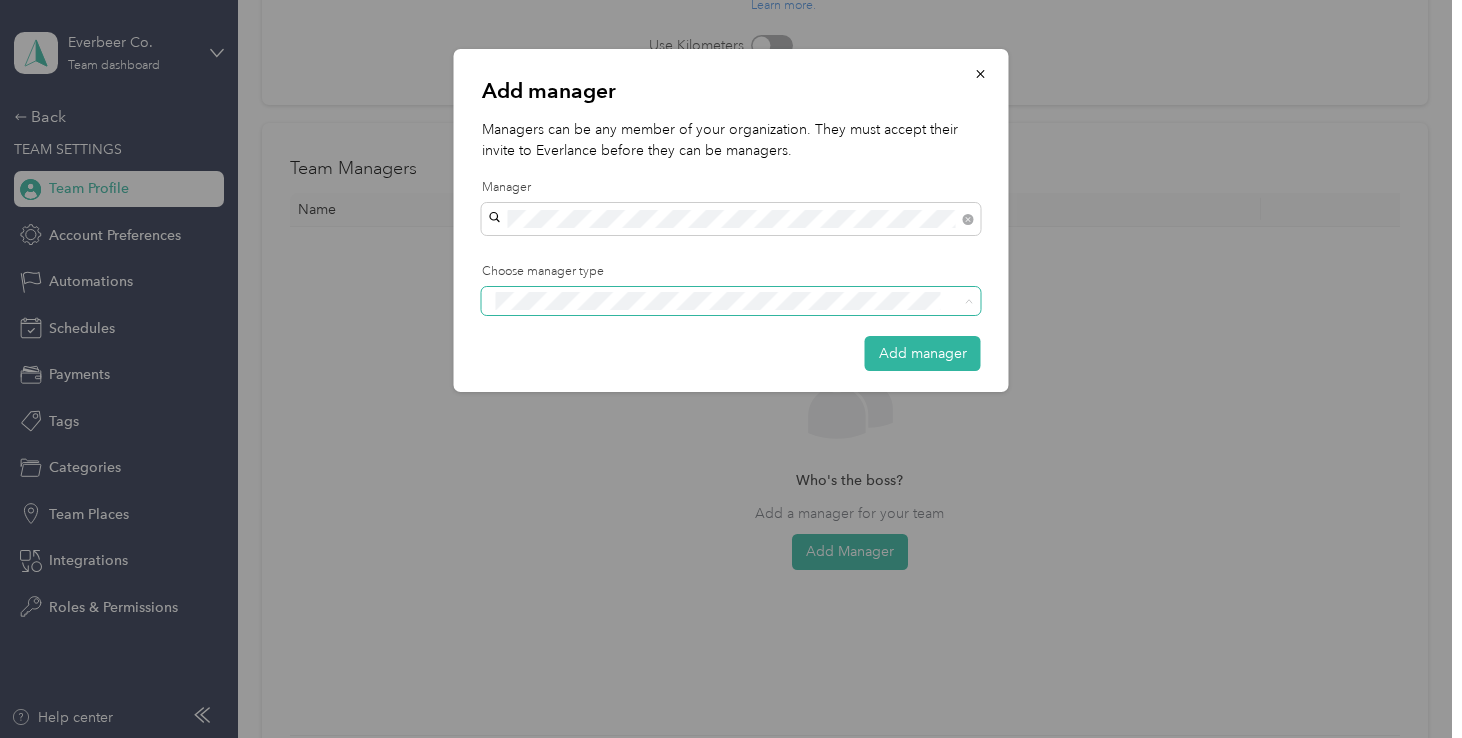 click on "Manager" at bounding box center [731, 375] 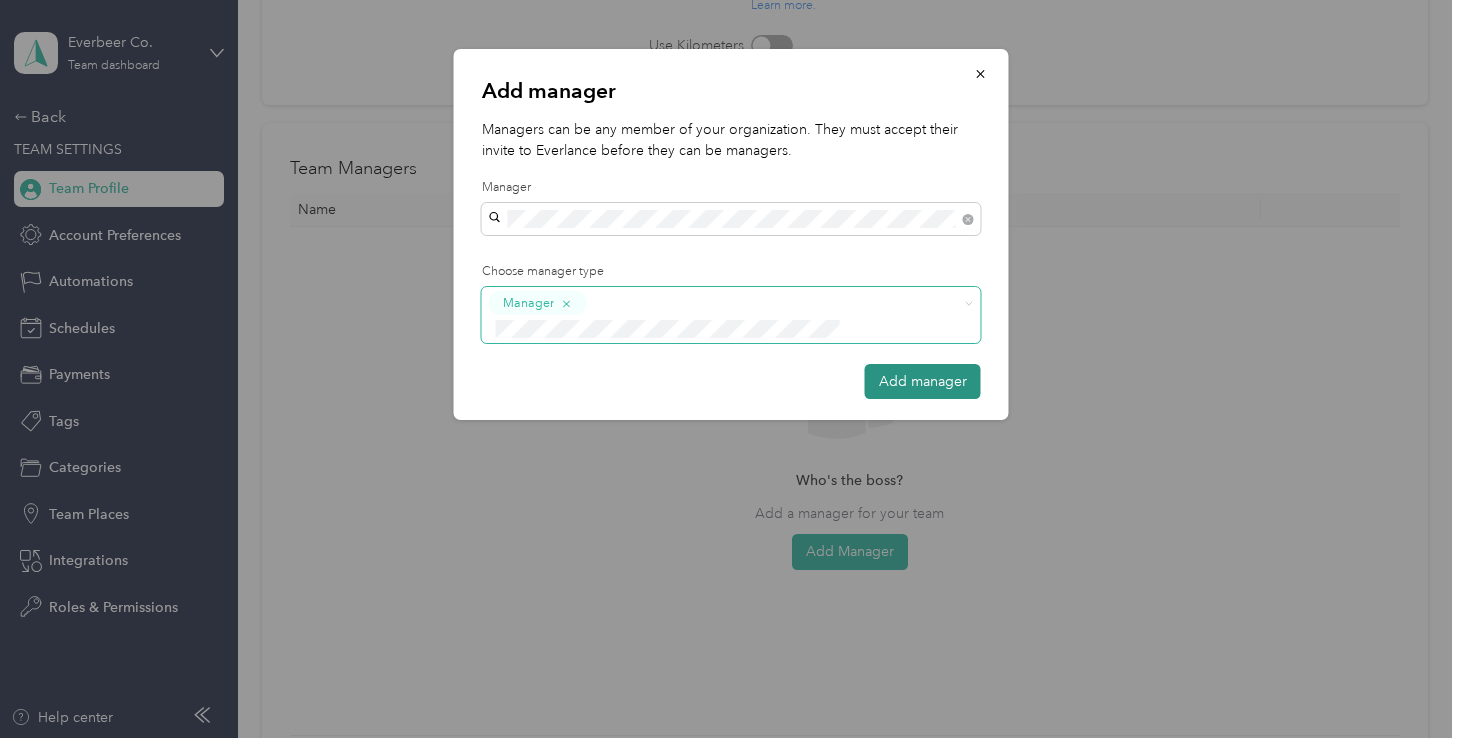click on "Add manager" at bounding box center (923, 381) 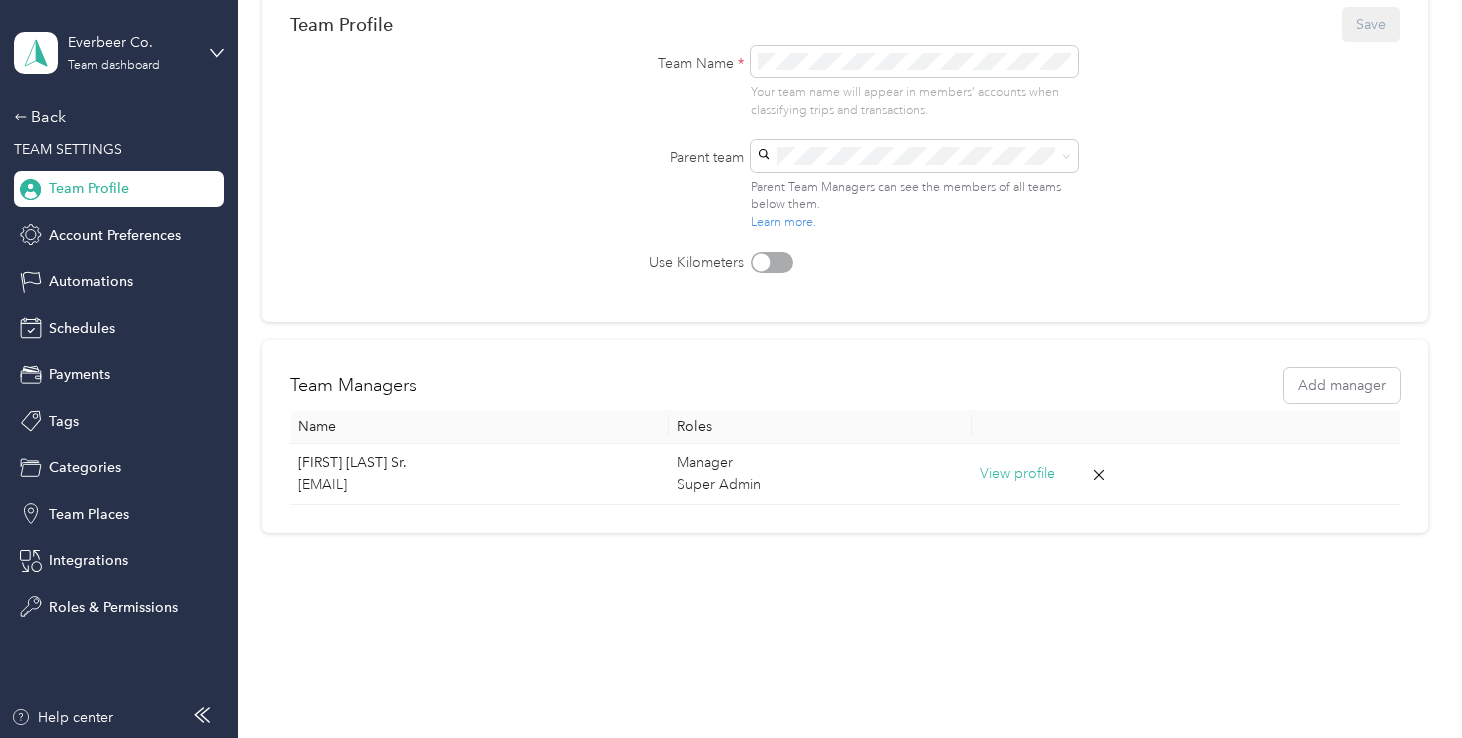 scroll, scrollTop: 0, scrollLeft: 0, axis: both 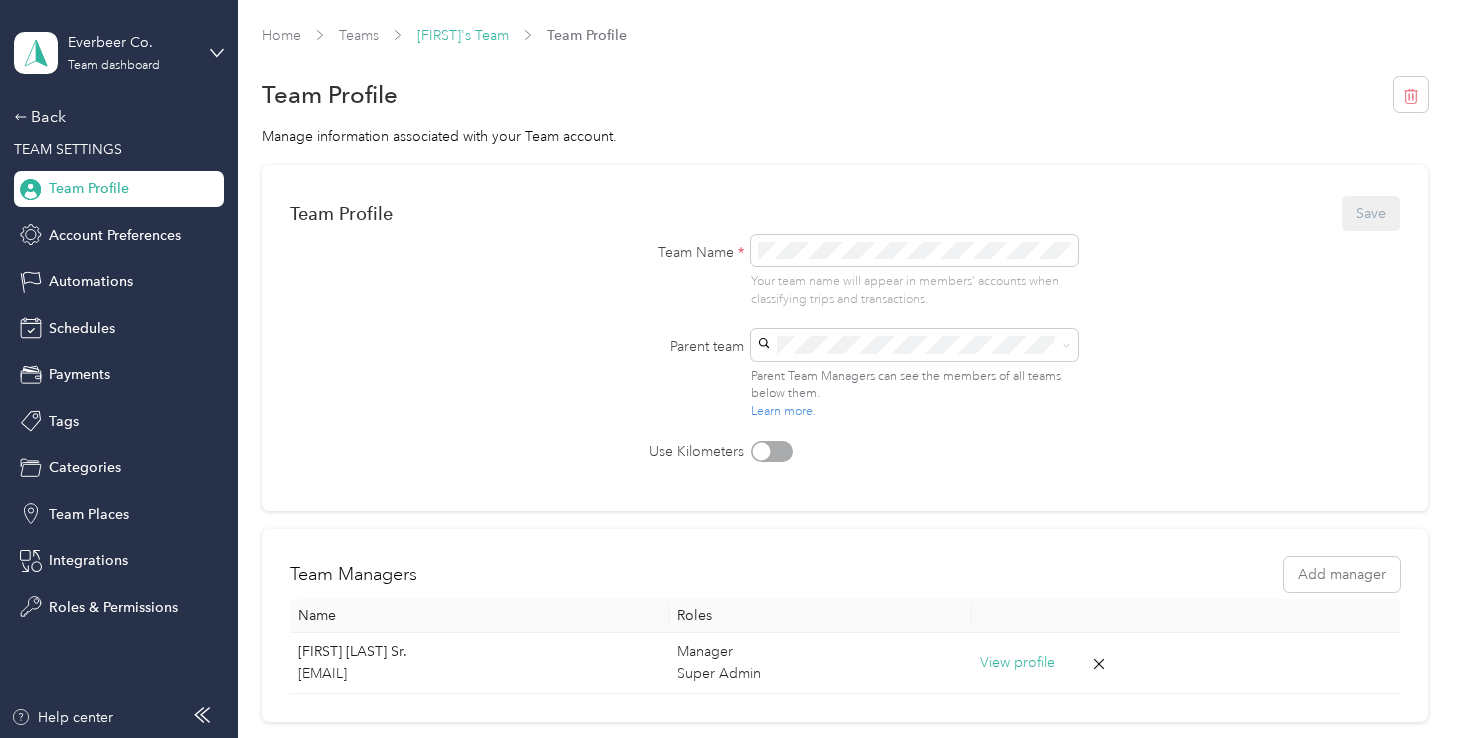 click on "[FIRST]'s Team" at bounding box center [463, 35] 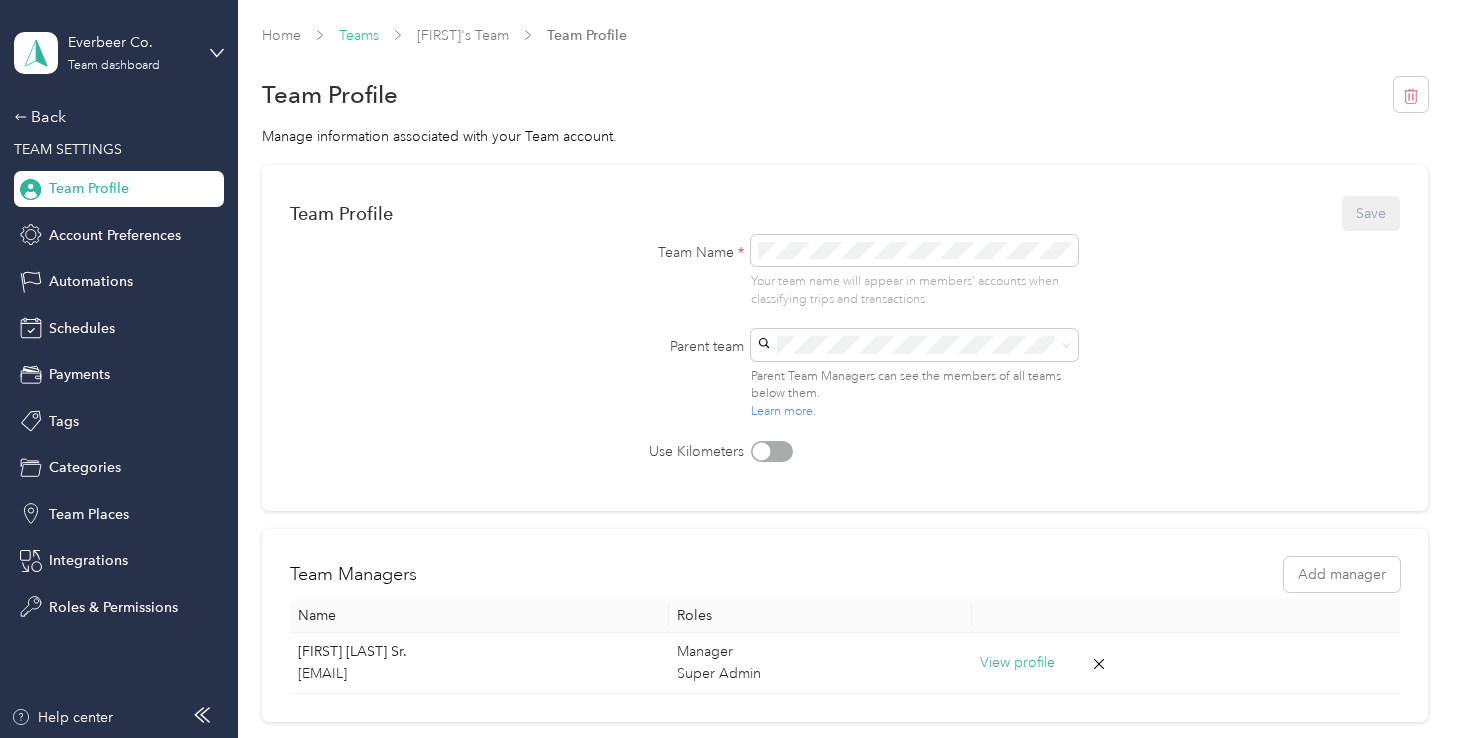 click on "Teams" at bounding box center (359, 35) 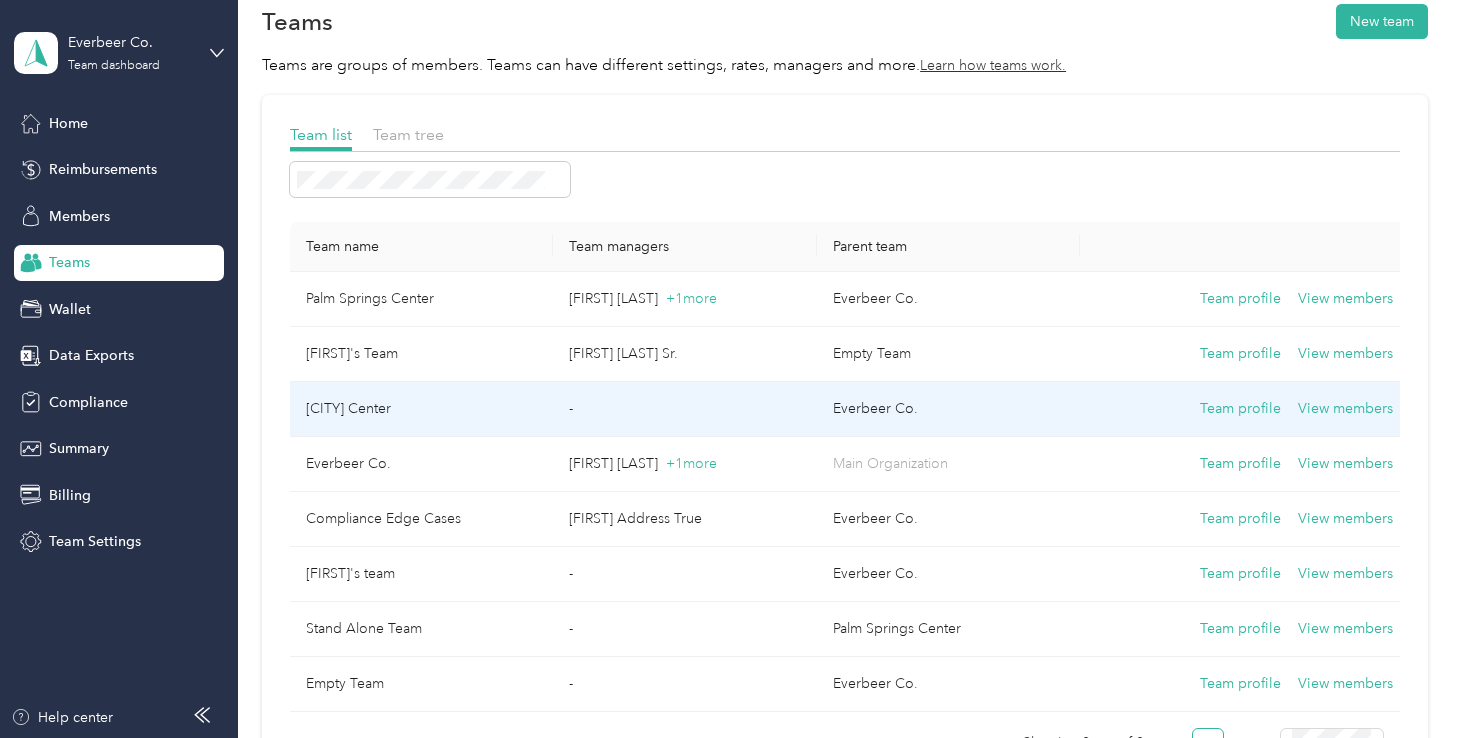 scroll, scrollTop: 34, scrollLeft: 0, axis: vertical 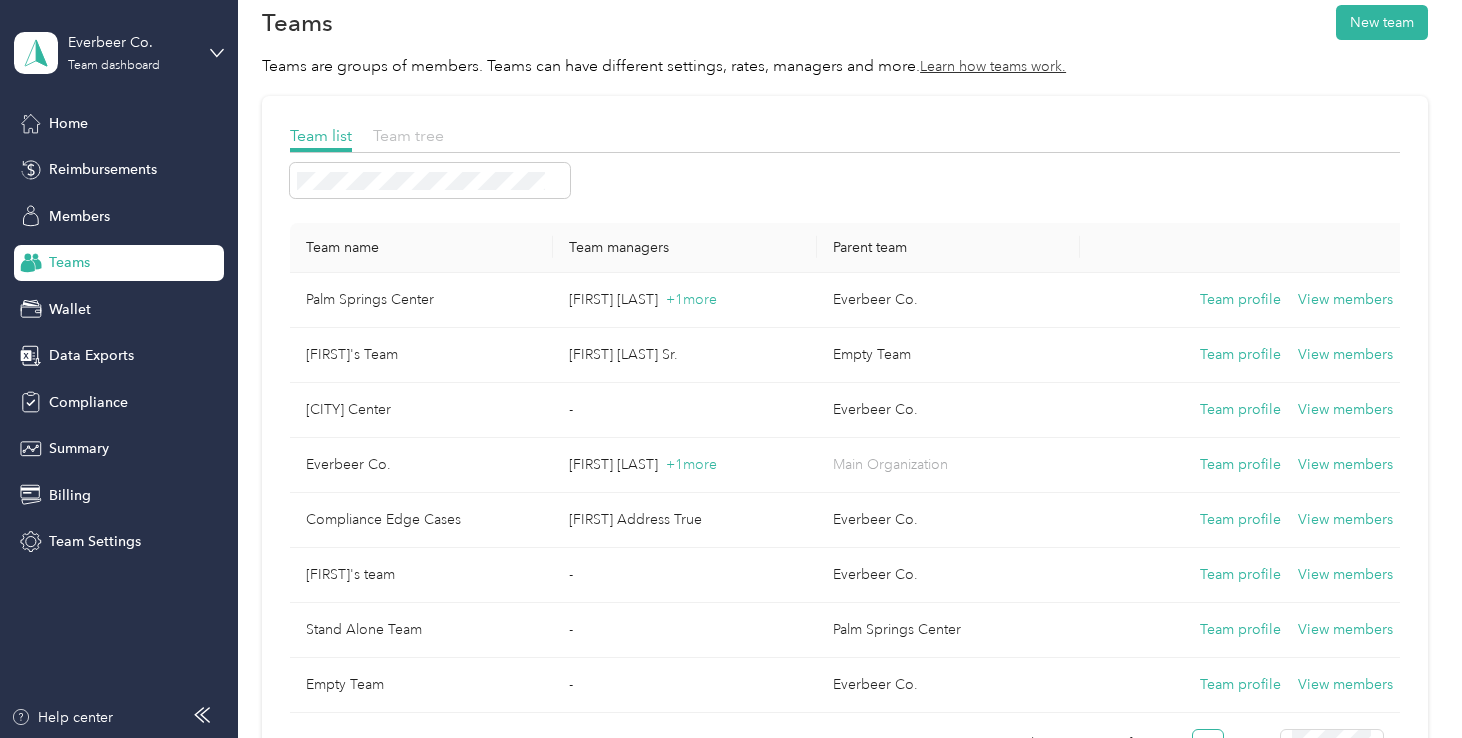 click on "Team tree" at bounding box center (408, 135) 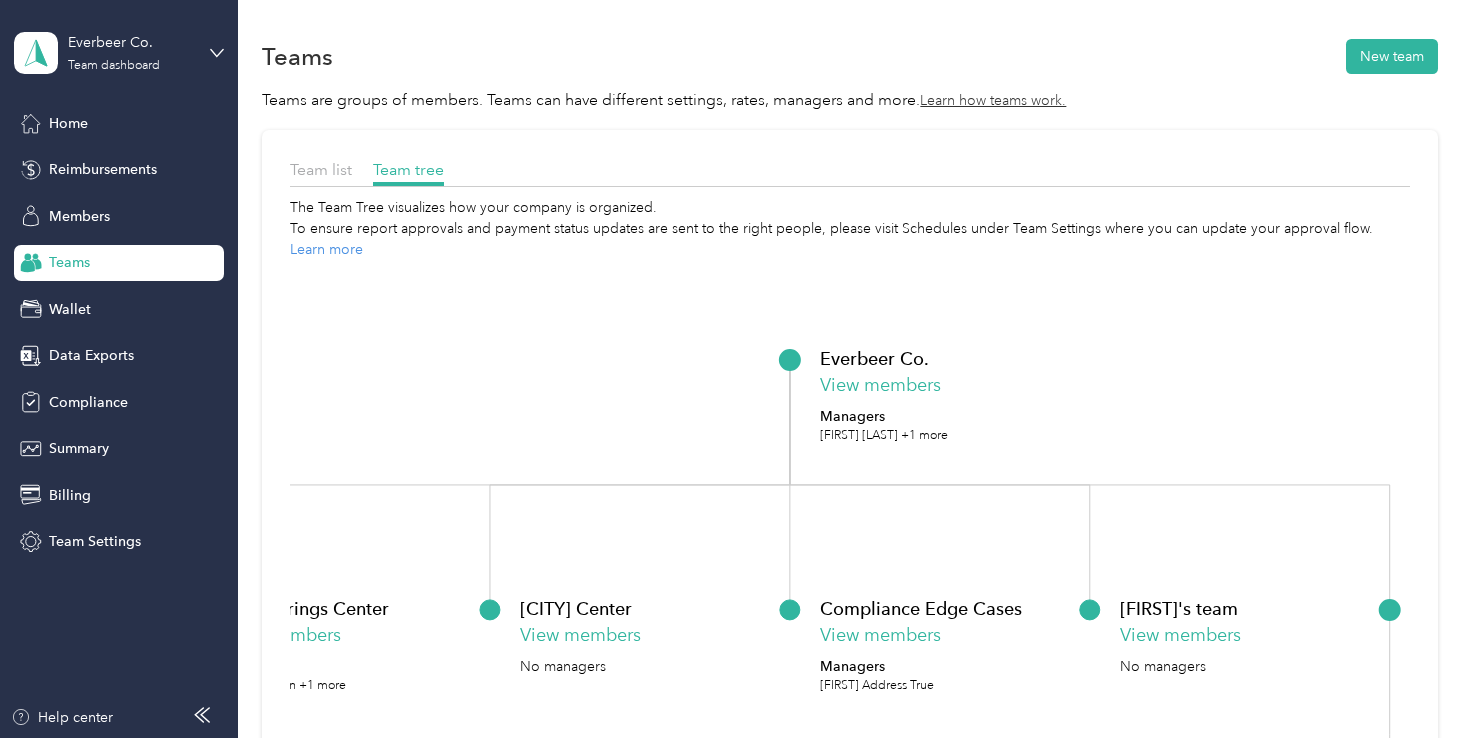 scroll, scrollTop: 431, scrollLeft: 0, axis: vertical 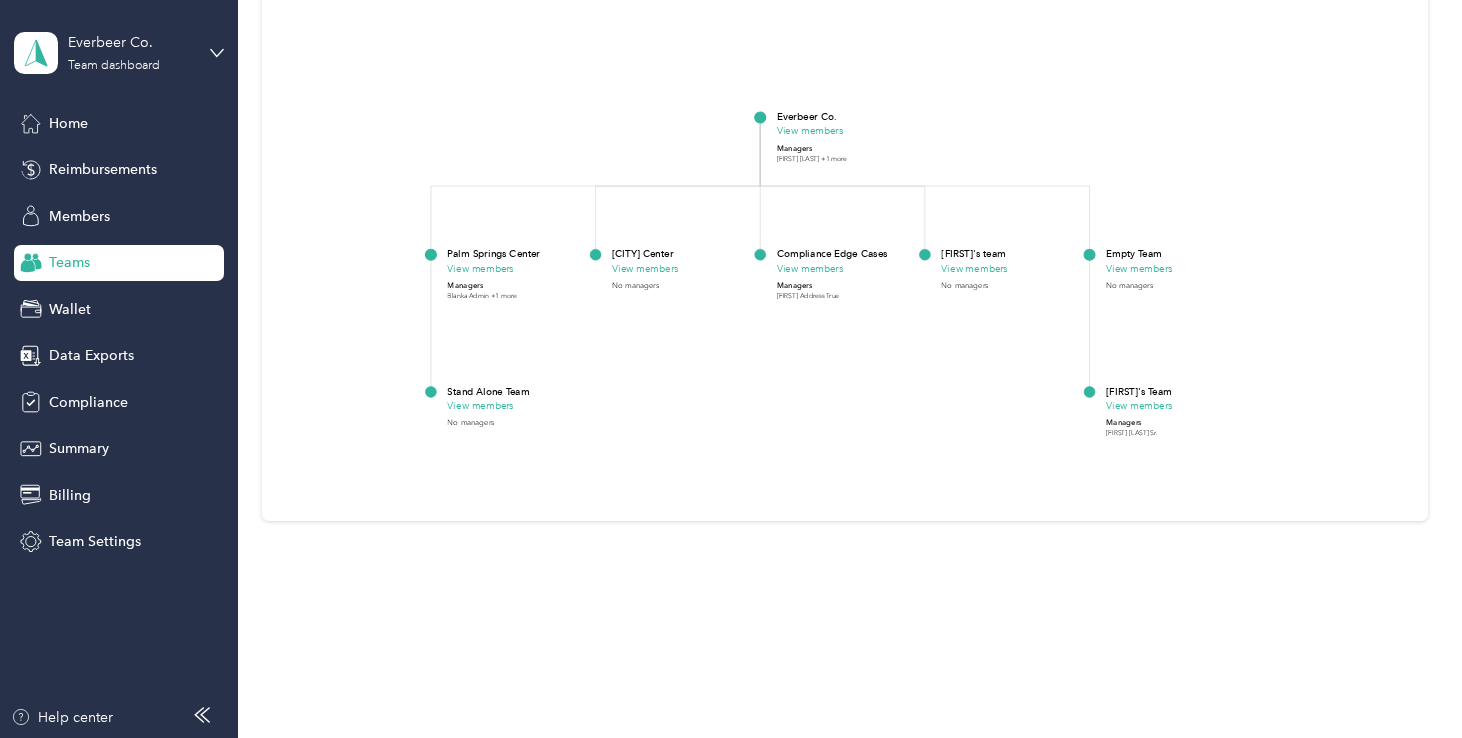 drag, startPoint x: 875, startPoint y: 428, endPoint x: 821, endPoint y: 487, distance: 79.98125 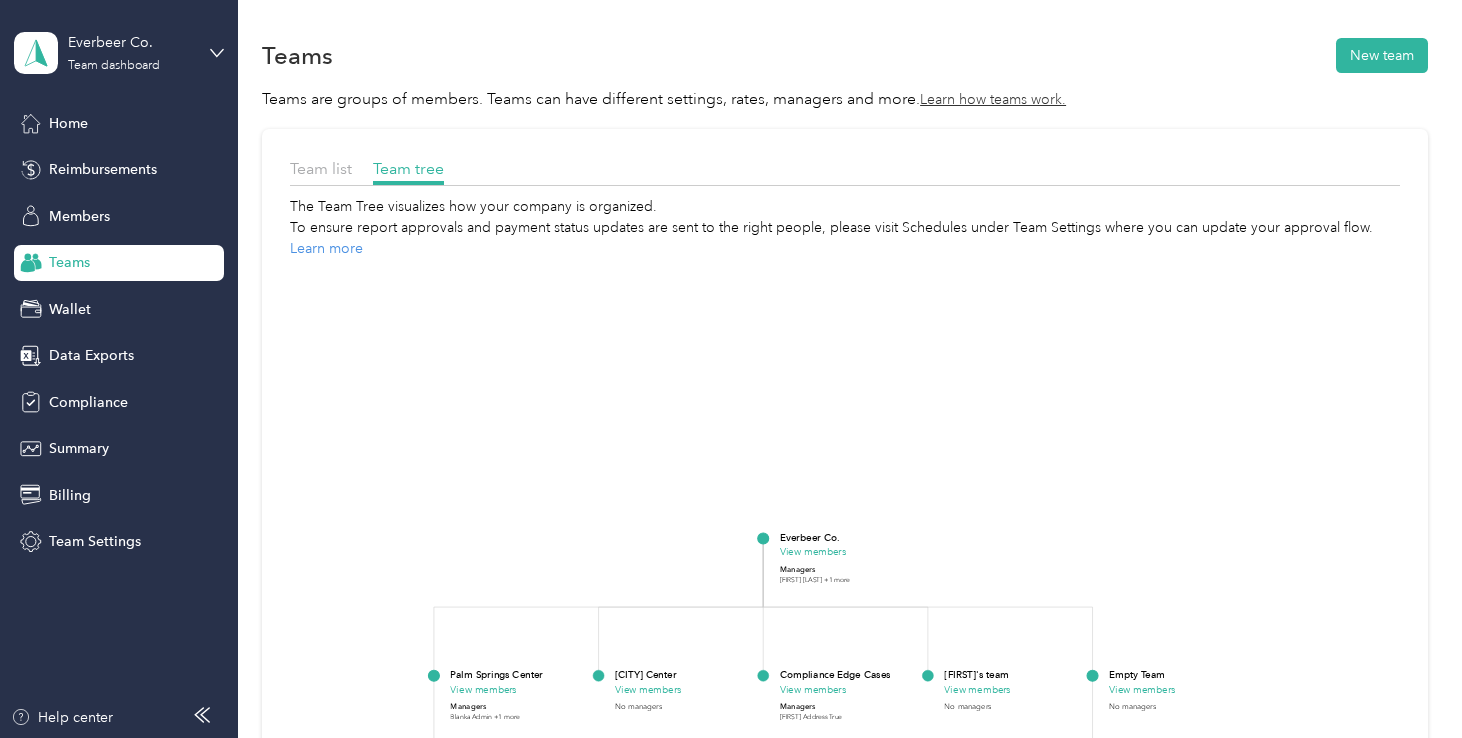 scroll, scrollTop: 0, scrollLeft: 0, axis: both 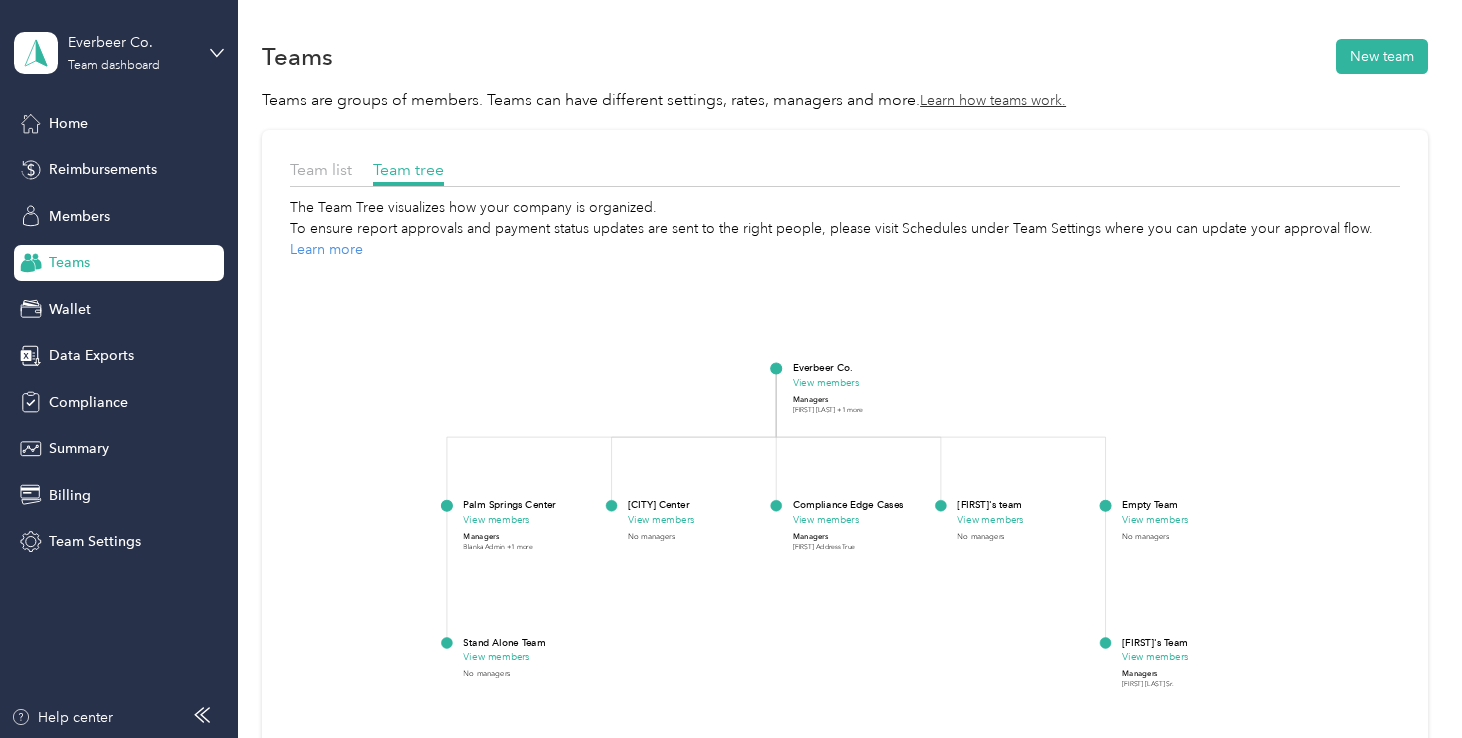 drag, startPoint x: 878, startPoint y: 521, endPoint x: 893, endPoint y: 350, distance: 171.65663 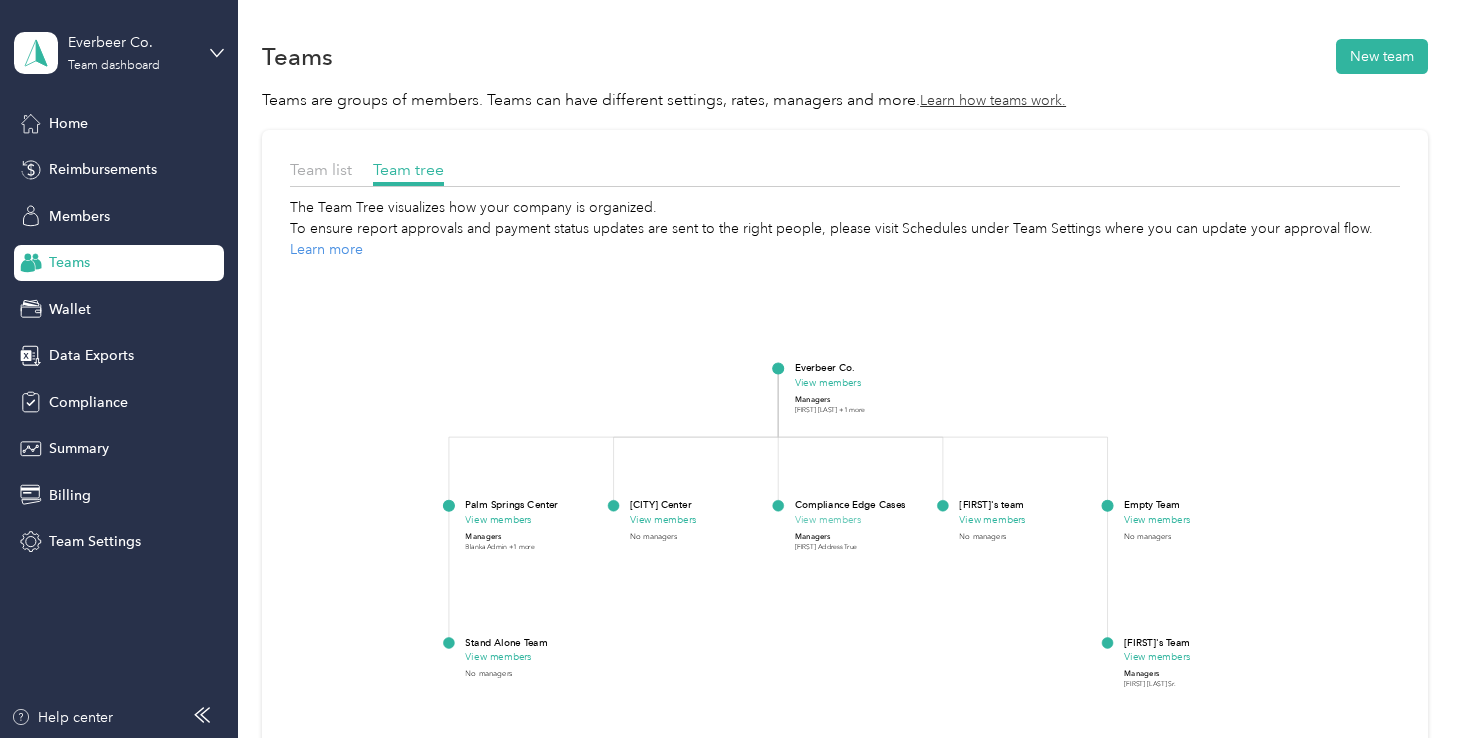 click on "View members" 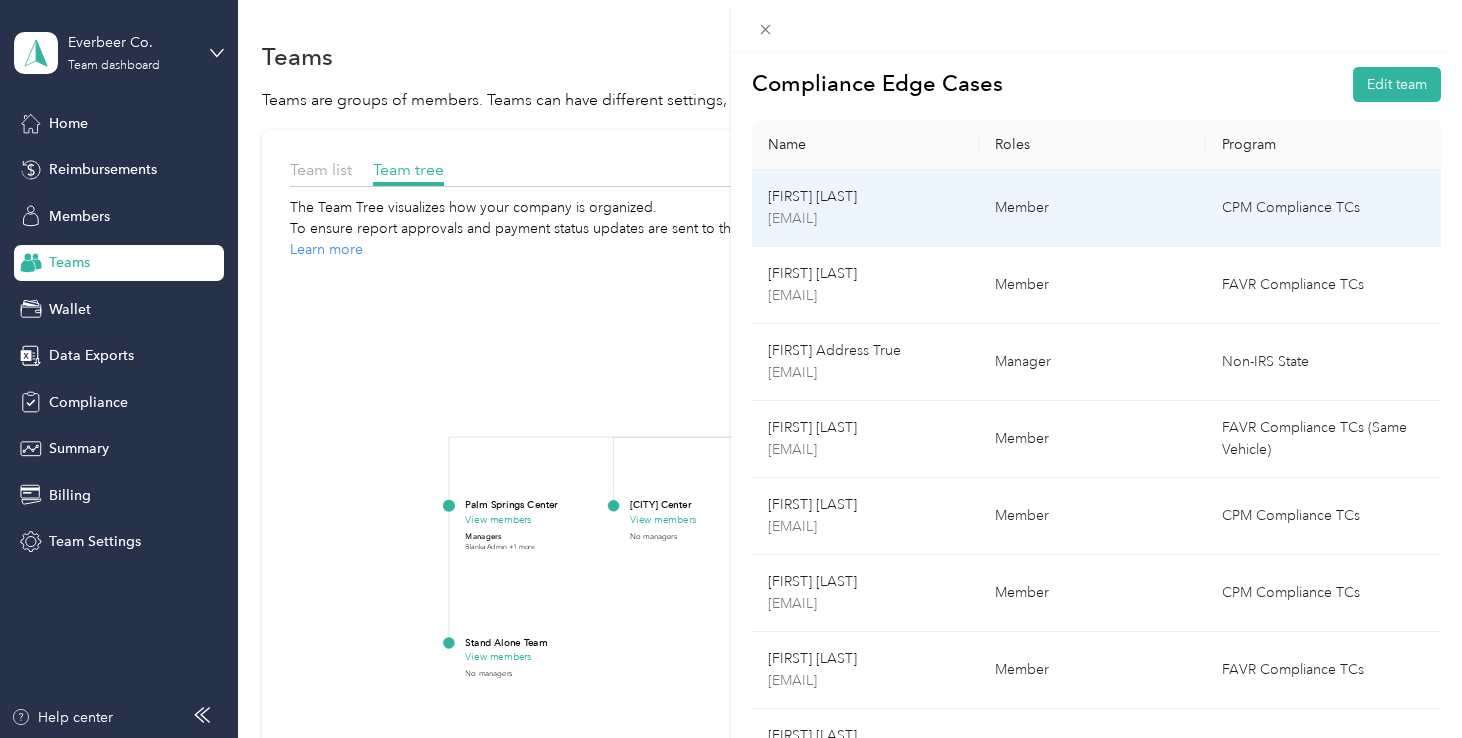 click on "[EMAIL]" at bounding box center (865, 219) 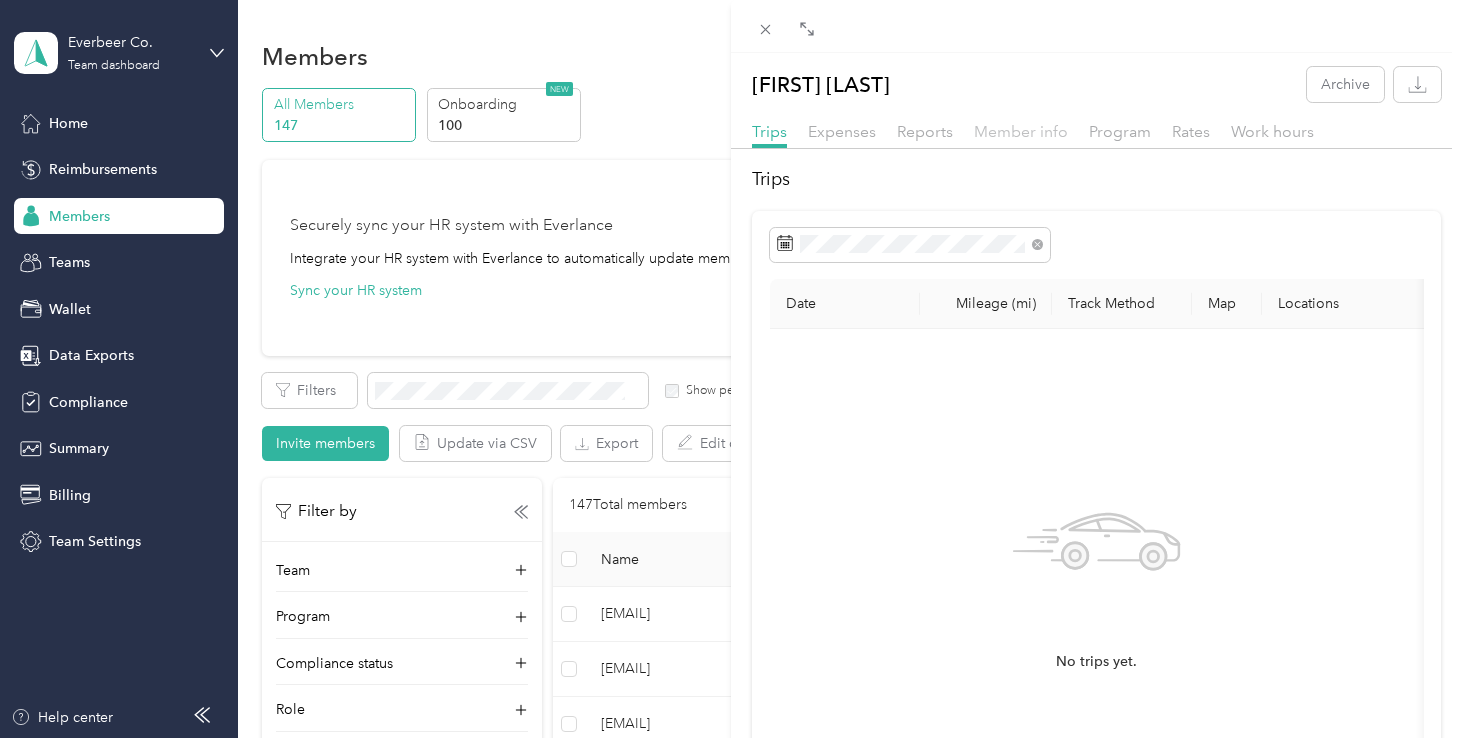 click on "Member info" at bounding box center (1021, 131) 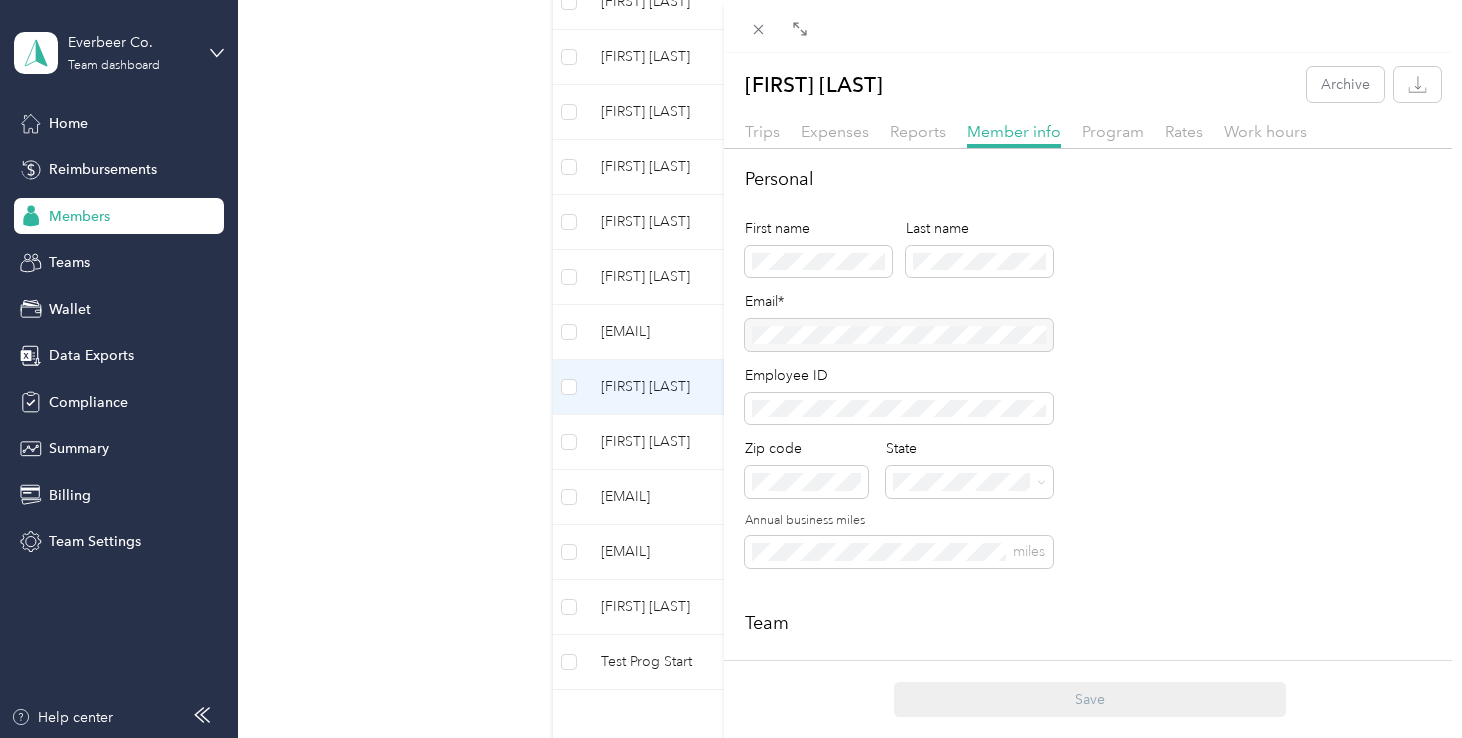 scroll, scrollTop: 1512, scrollLeft: 0, axis: vertical 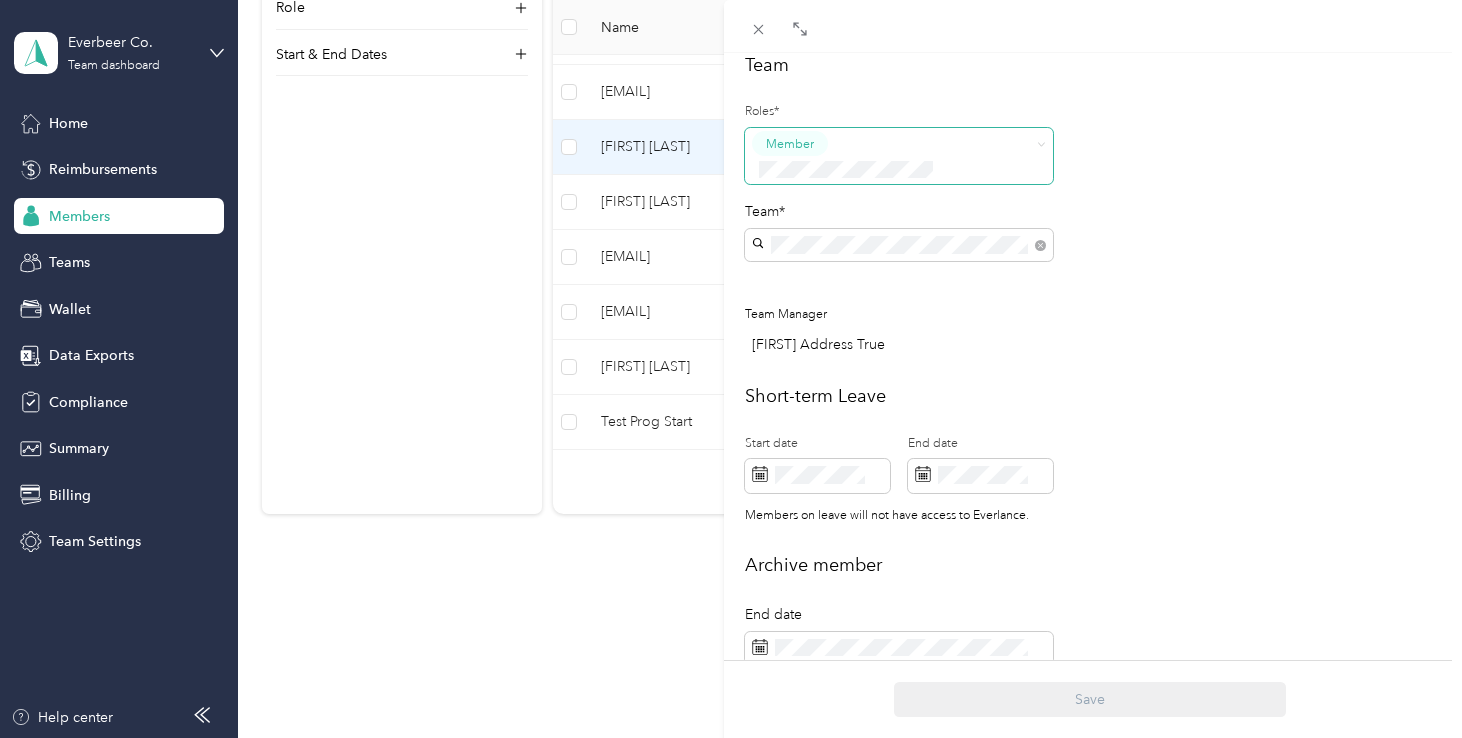 click on "Member" at bounding box center [899, 156] 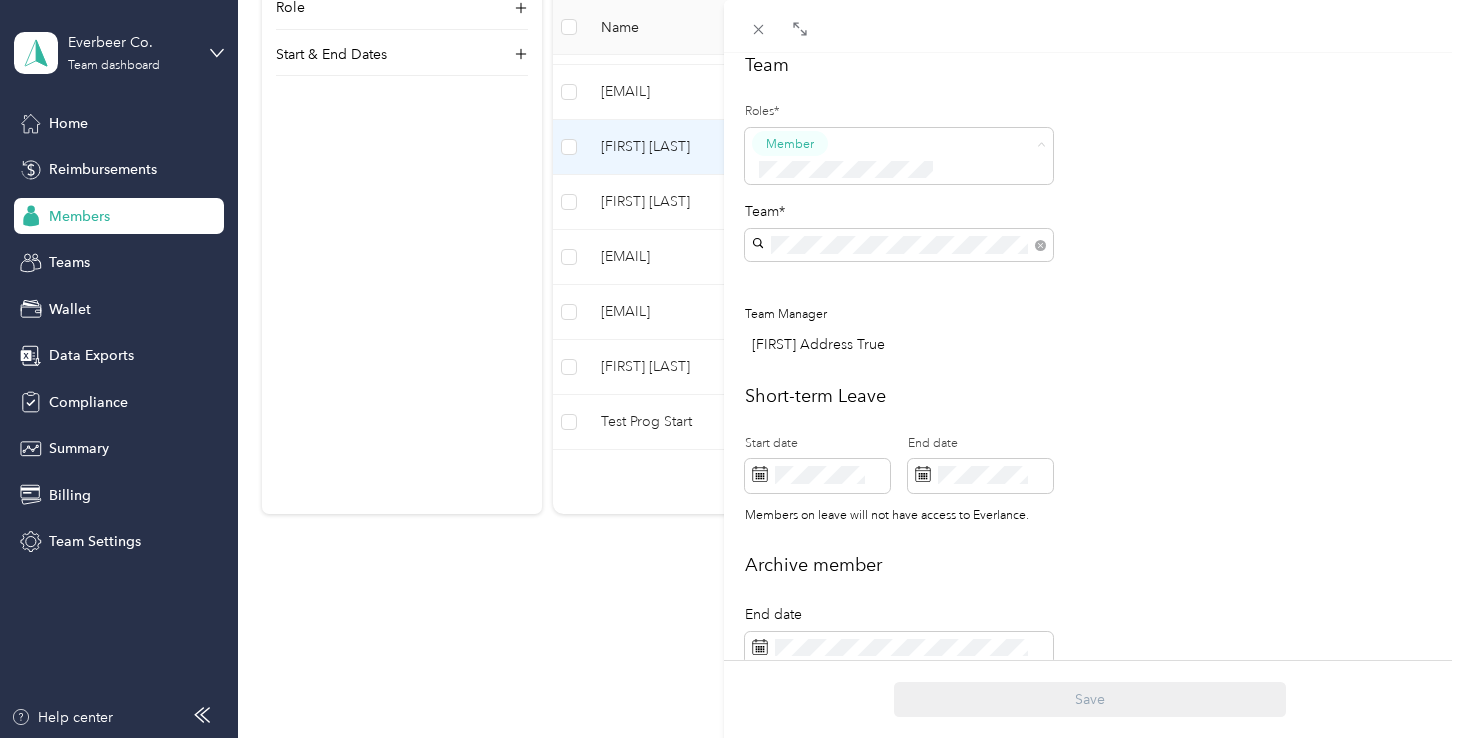 click on "Team Roles*   Member Team* Team Manager [FIRST] [LAST] Address True" at bounding box center [1093, 209] 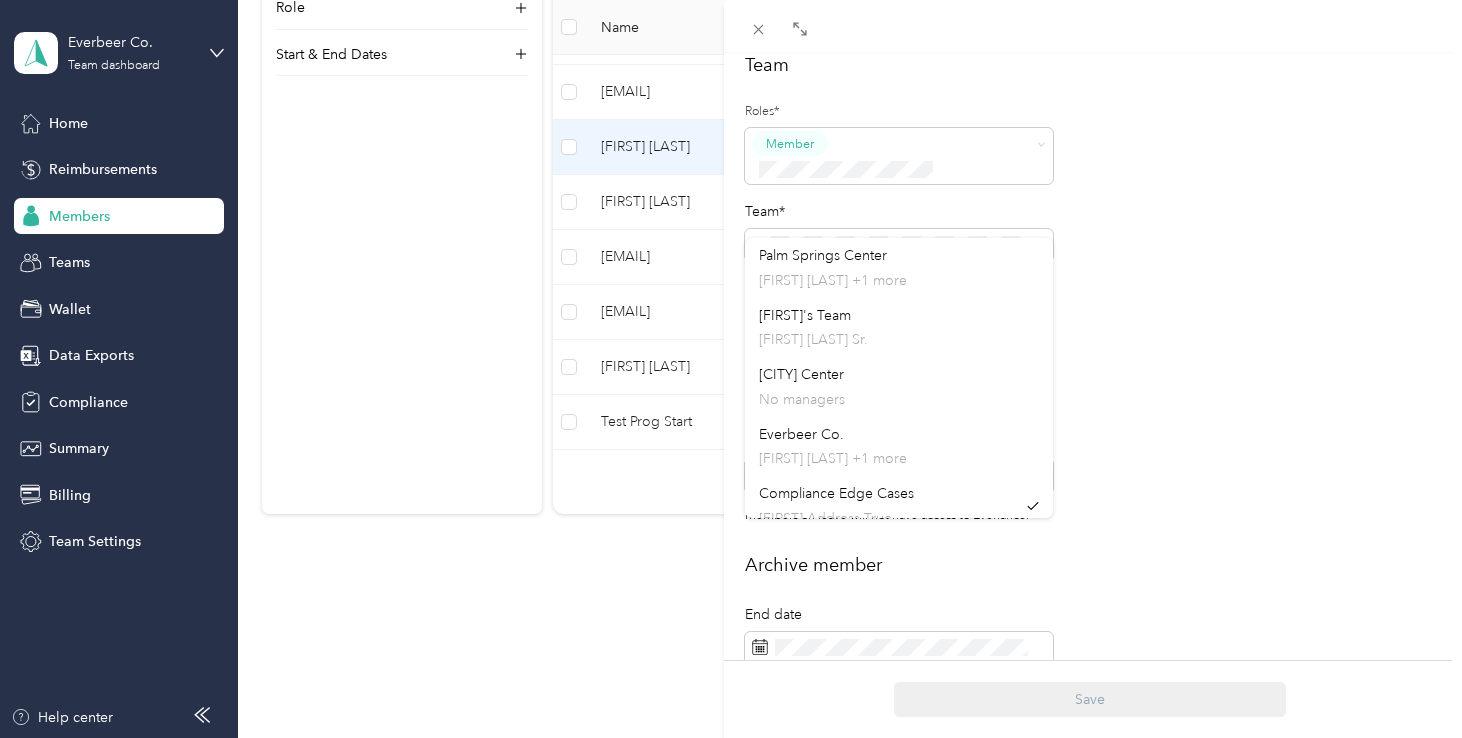 click on "Personal First name Last name Email* Employee ID Zip code [ZIP] State [STATE] Annual business miles miles Team Roles* Member Team* Team Manager [FIRST] [LAST] Short-term Leave Start date End date Members on leave will not have access to Everlance. Archive member End date Adding an end date archives a member. Archived members will lose access to Everlance 30 days after the end date. To edit program start date go to the program tab Custom Meta-data OpUnit Department Account VendorID Region" at bounding box center (1093, 402) 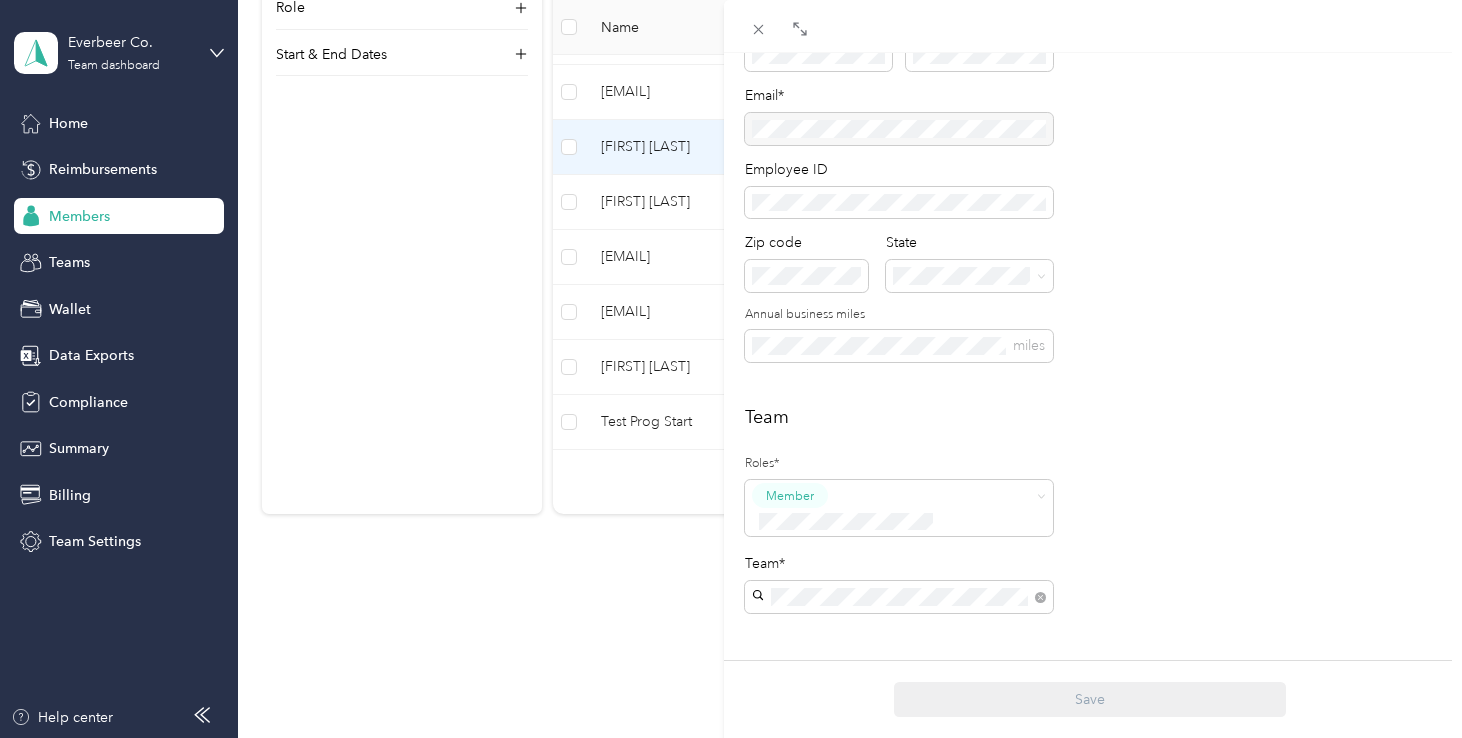 scroll, scrollTop: 37, scrollLeft: 0, axis: vertical 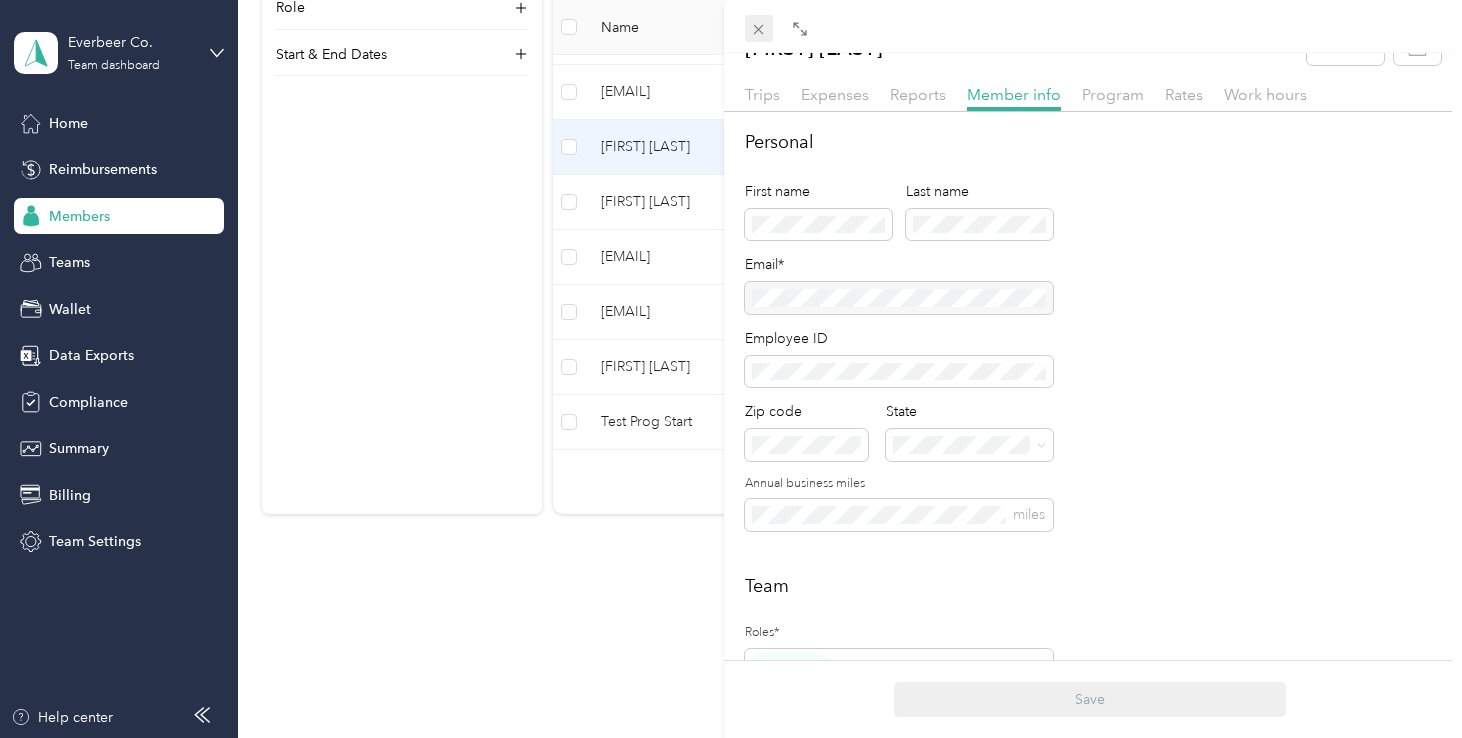 click 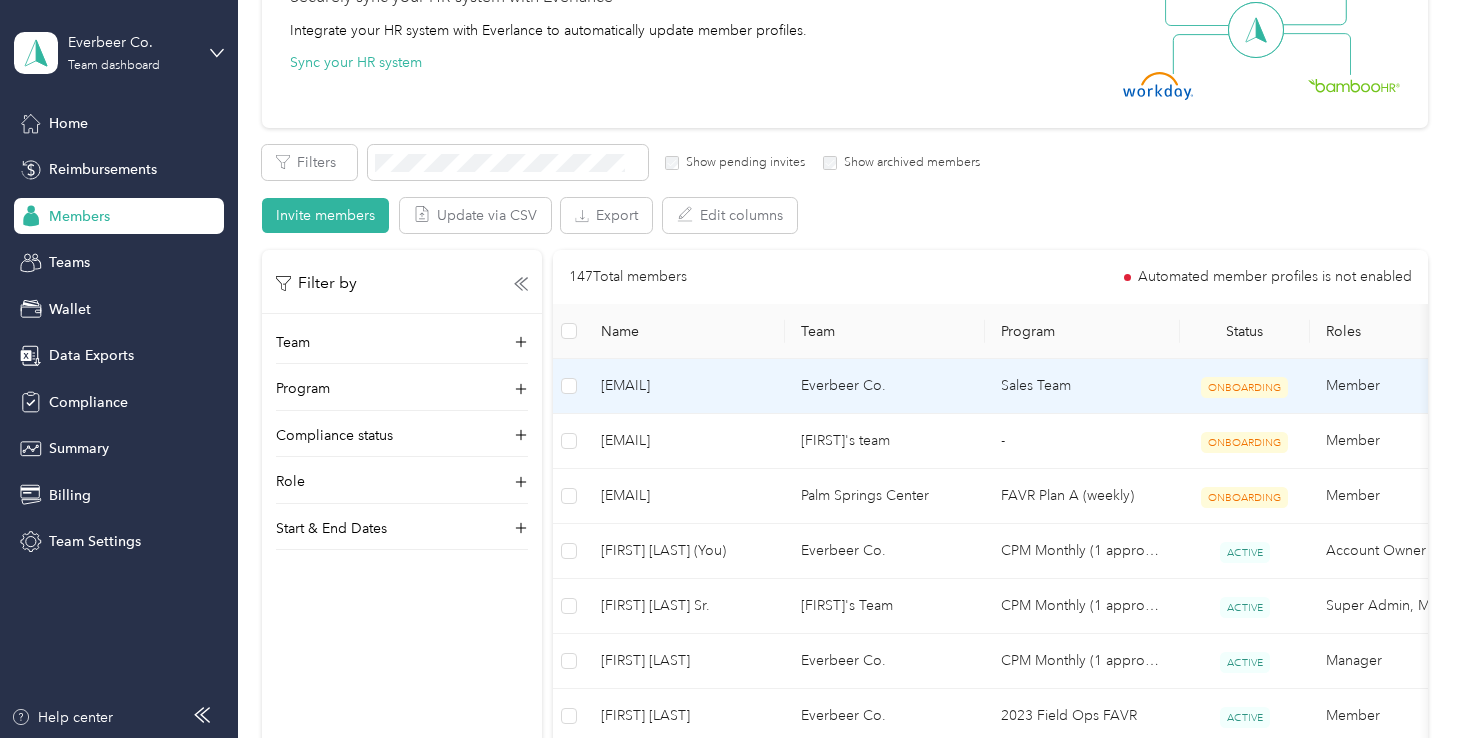 scroll, scrollTop: 194, scrollLeft: 0, axis: vertical 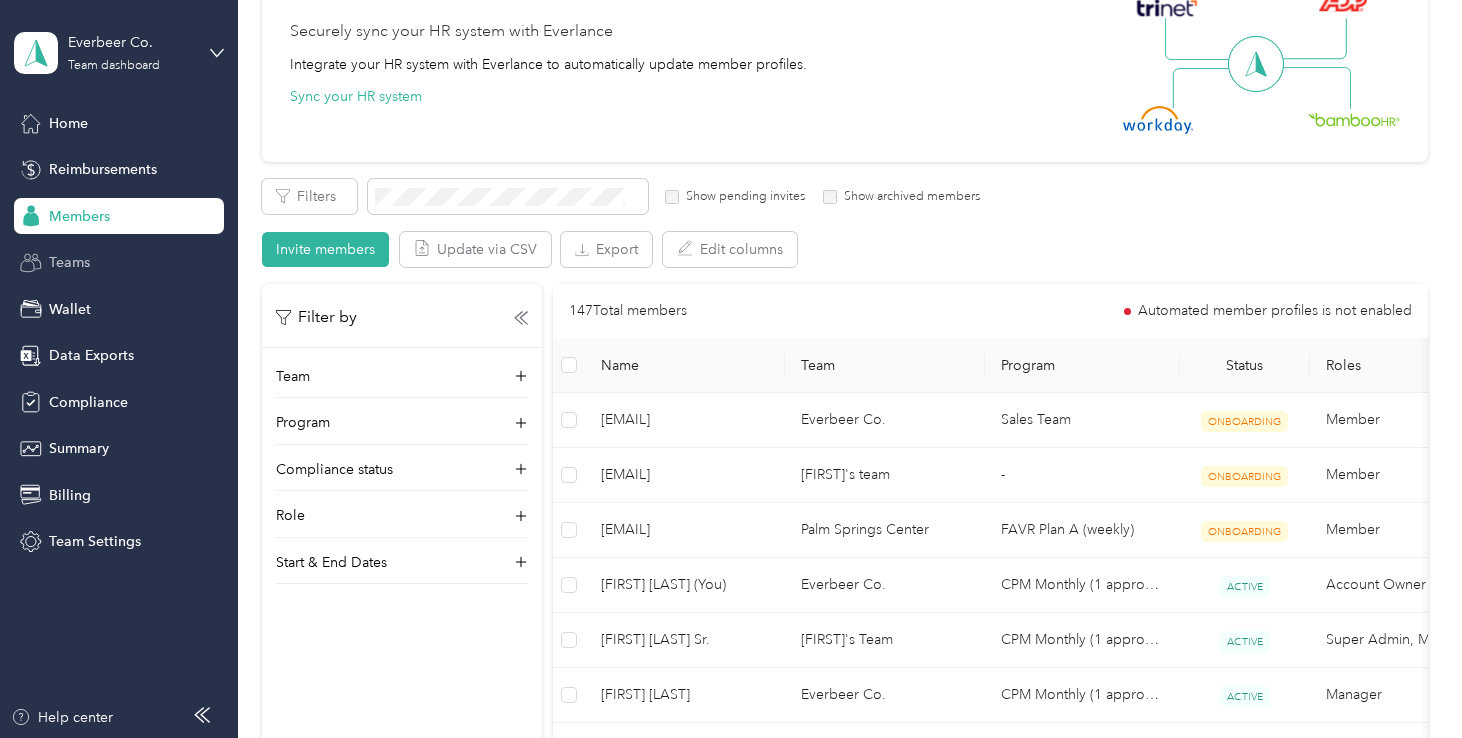 click on "Teams" at bounding box center (69, 262) 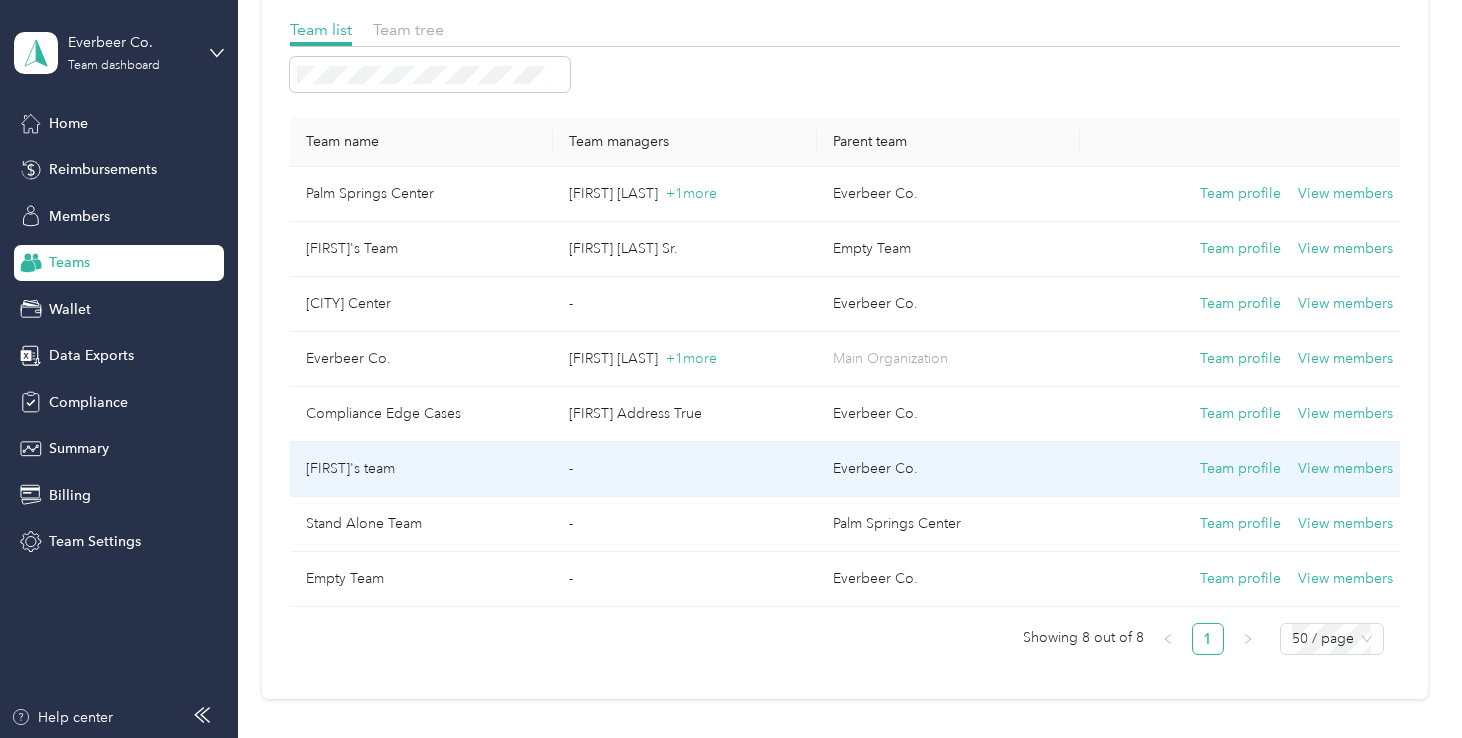 scroll, scrollTop: 137, scrollLeft: 0, axis: vertical 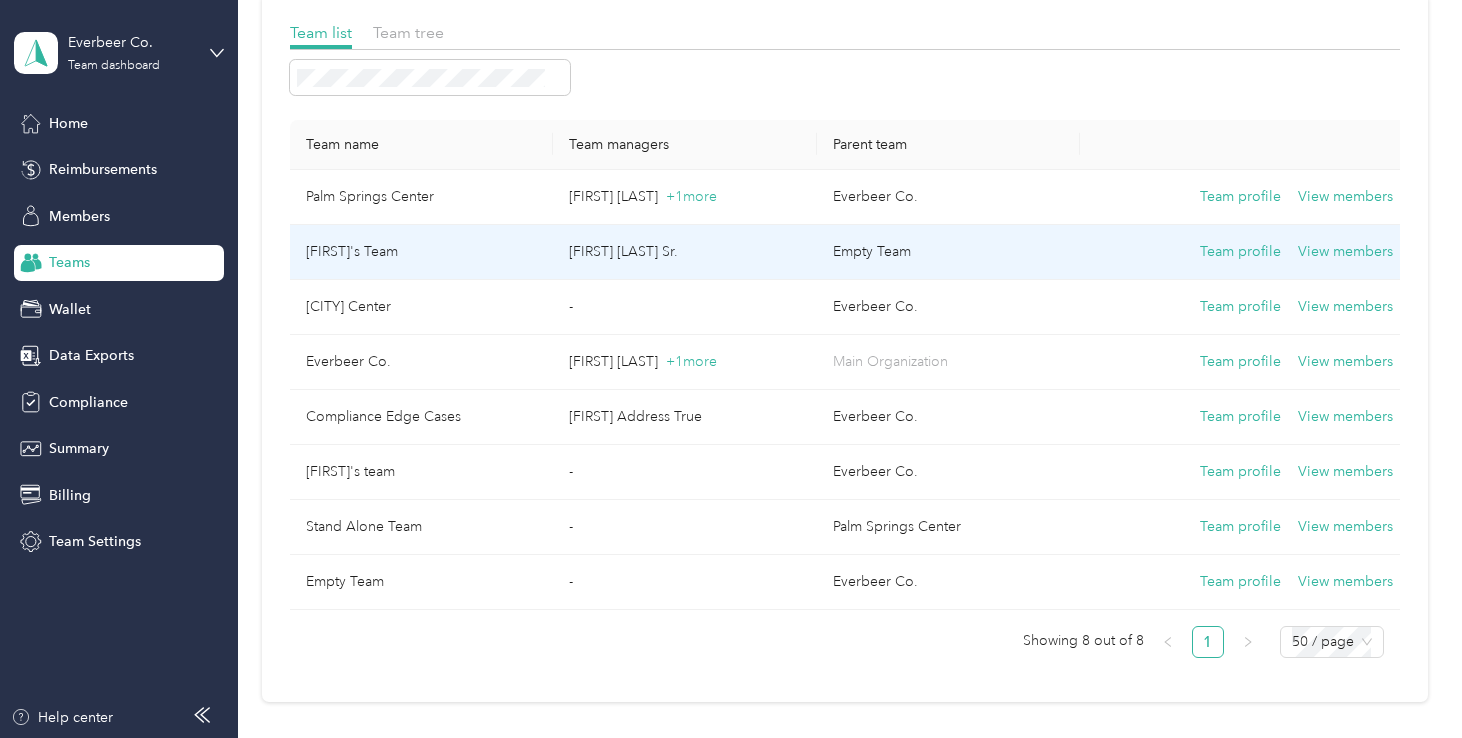 click on "[FIRST] [LAST] Sr." at bounding box center [684, 252] 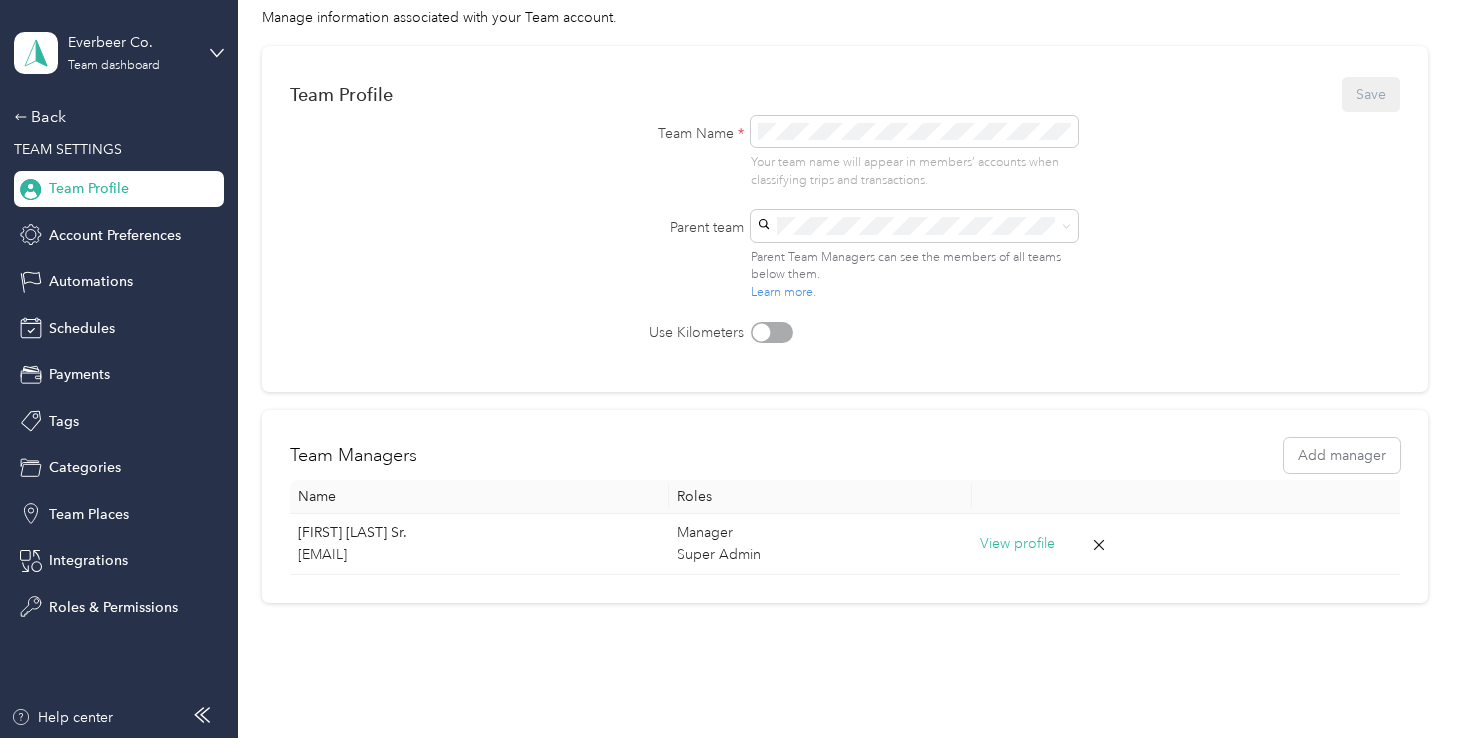 scroll, scrollTop: 111, scrollLeft: 0, axis: vertical 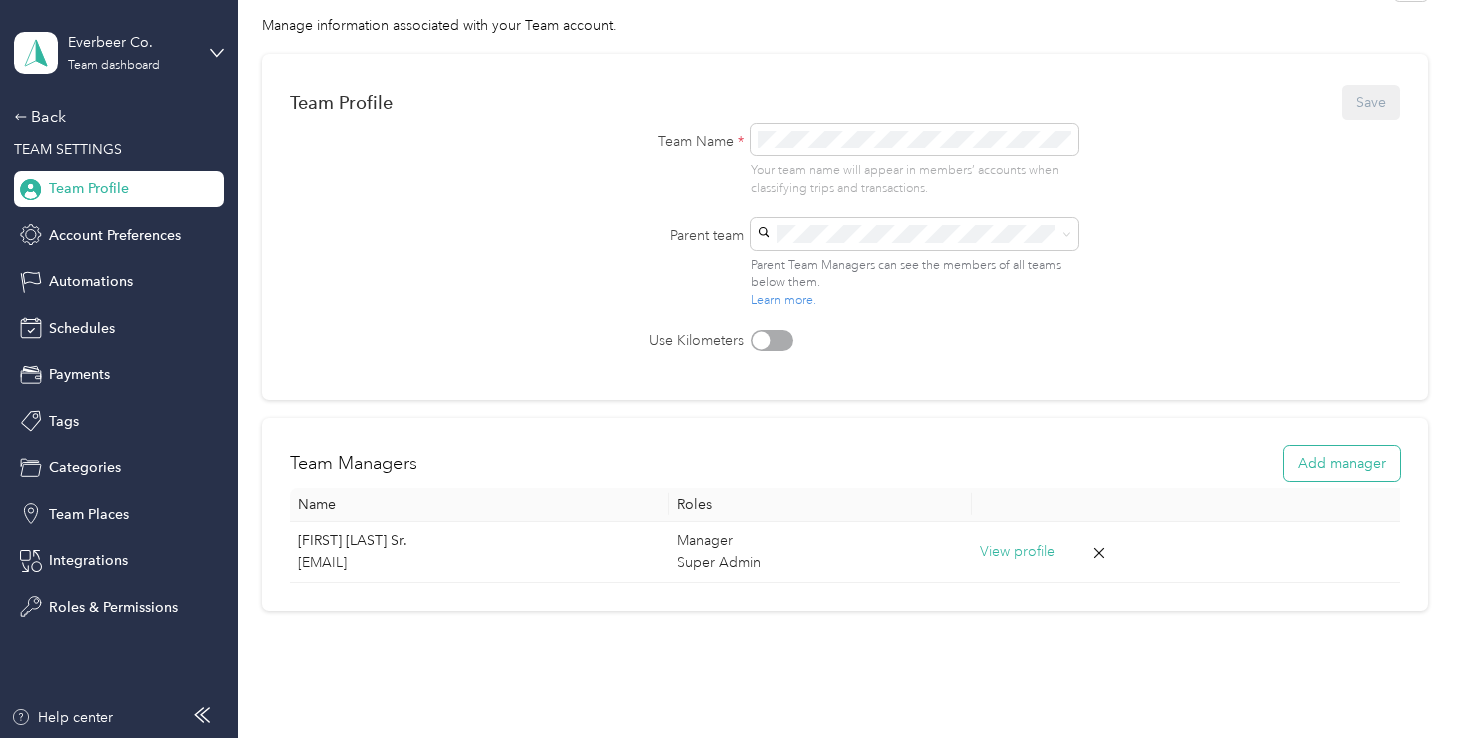 click on "Add manager" at bounding box center [1342, 463] 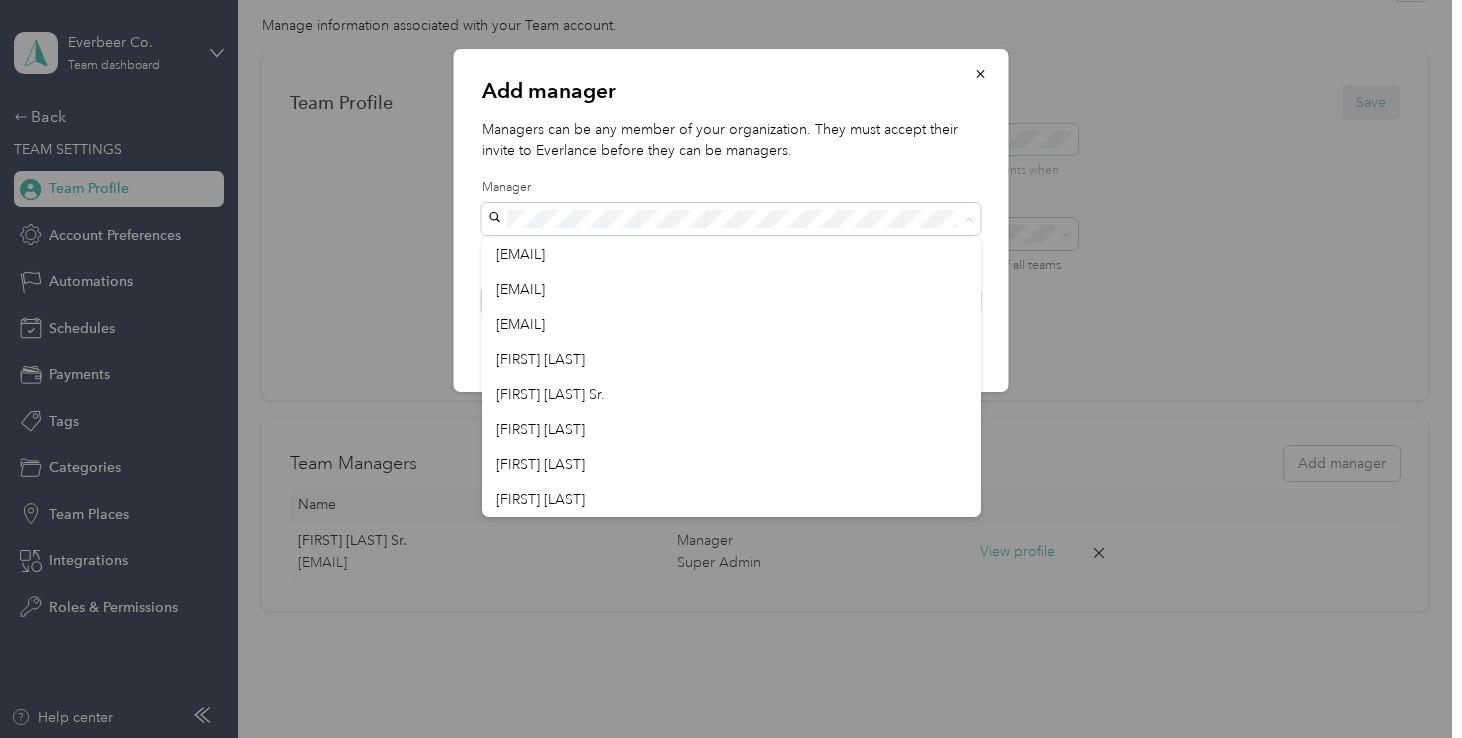 click on "Managers can be any member of your organization. They must accept their invite to Everlance before they can be managers." at bounding box center [731, 140] 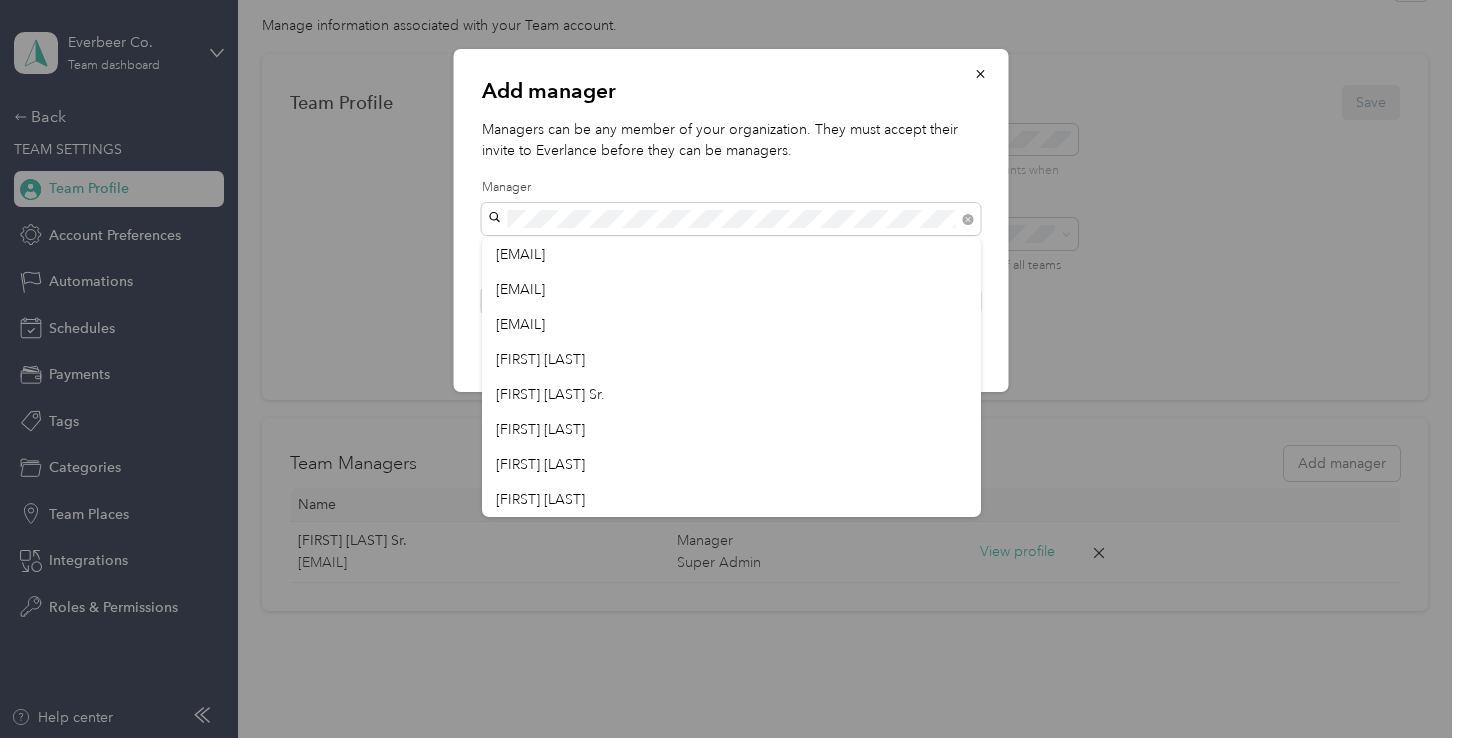 click on "Managers can be any member of your organization. They must accept their invite to Everlance before they can be managers." at bounding box center (731, 140) 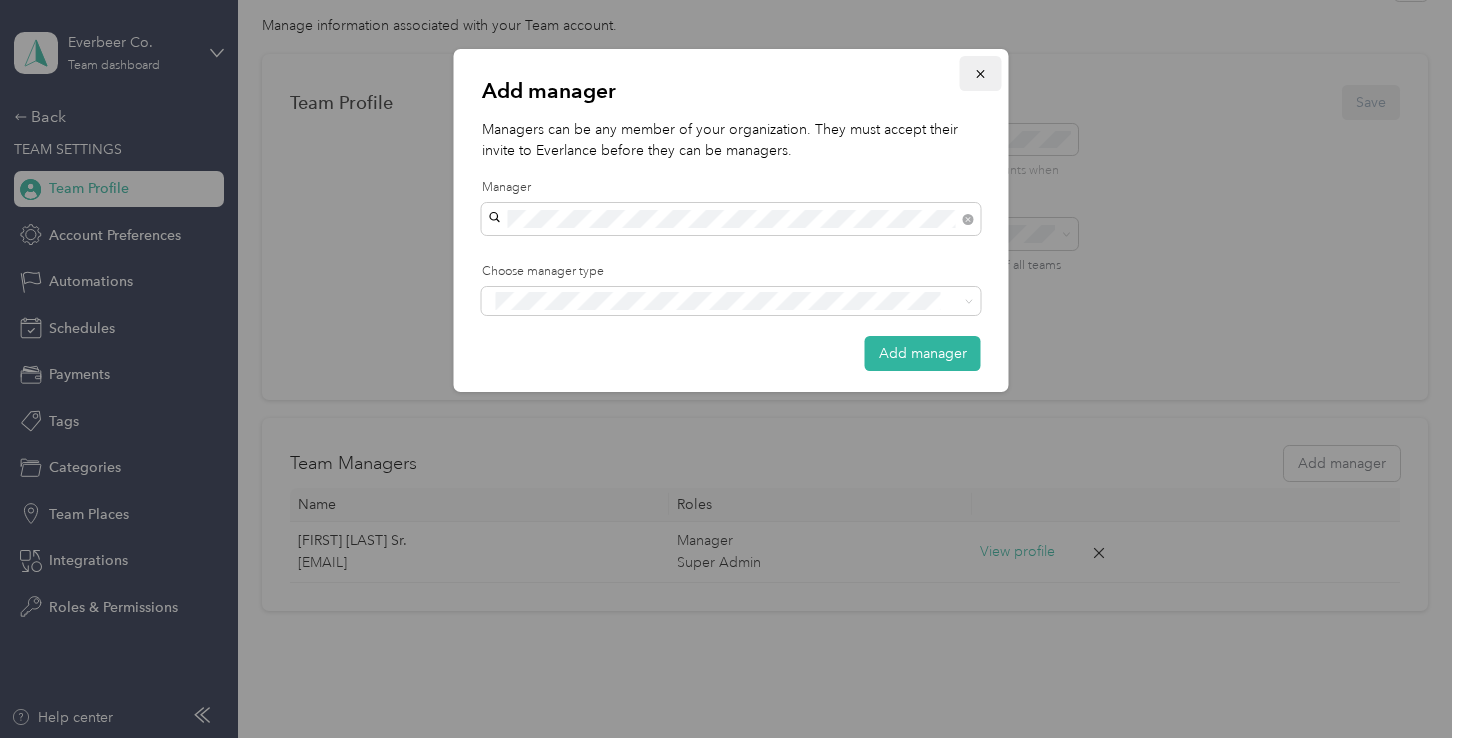 click 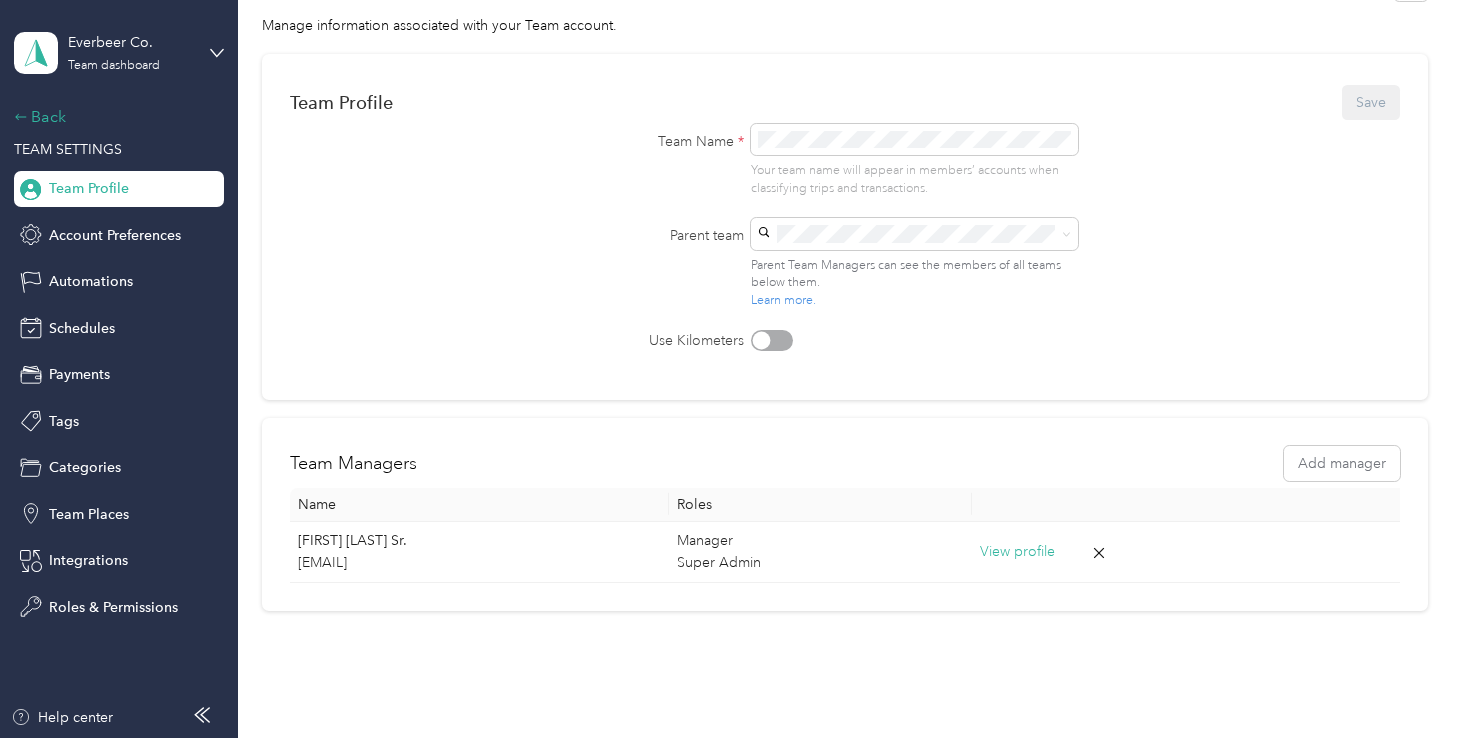click on "Back" at bounding box center (114, 117) 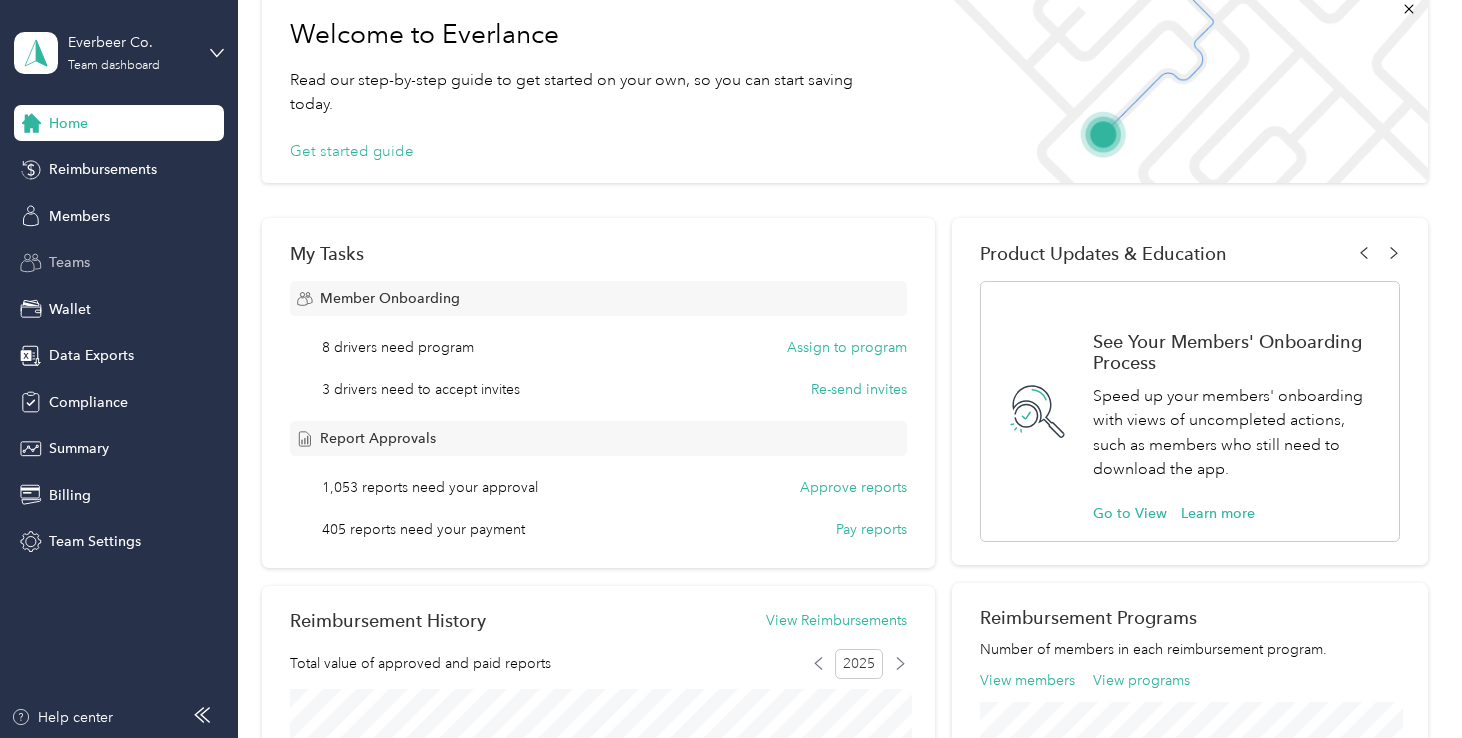 click on "Teams" at bounding box center (69, 262) 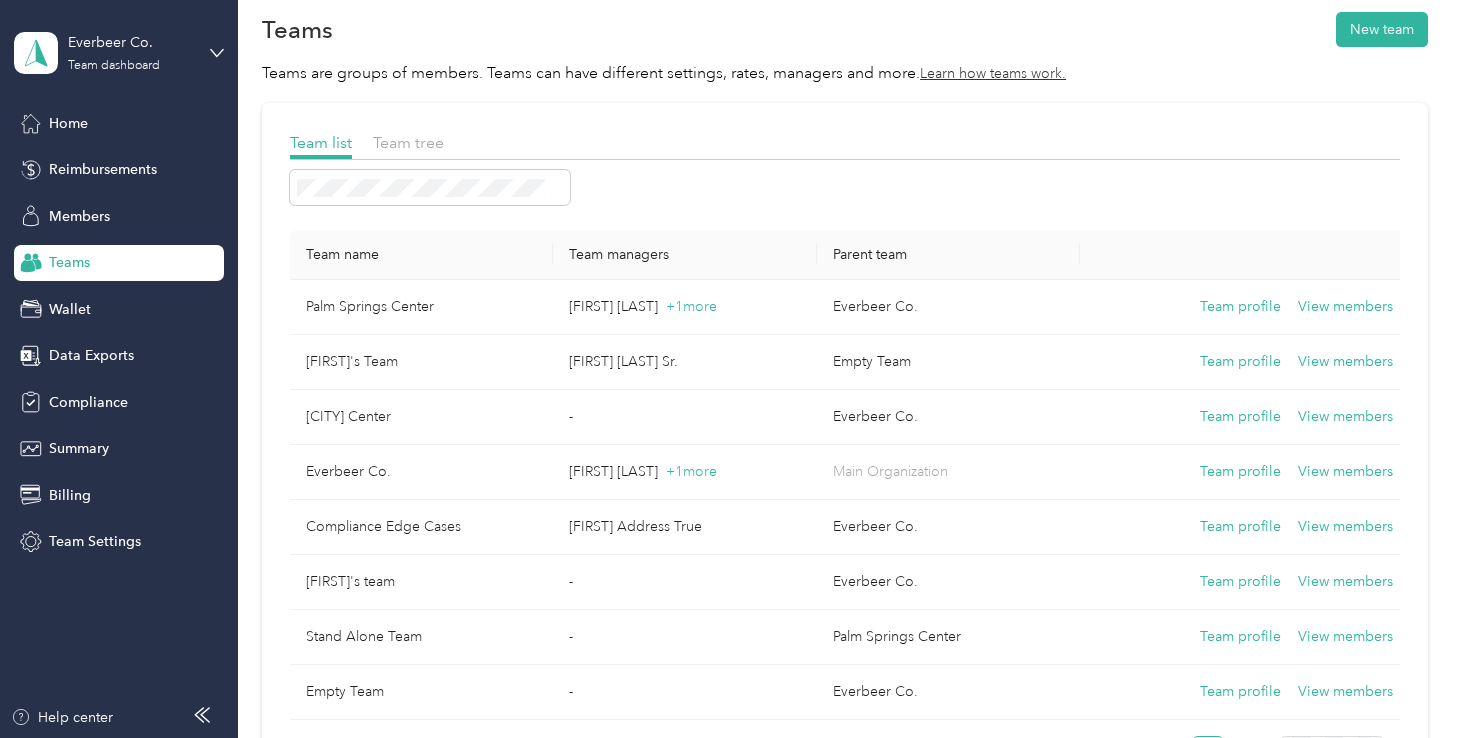 scroll, scrollTop: 0, scrollLeft: 0, axis: both 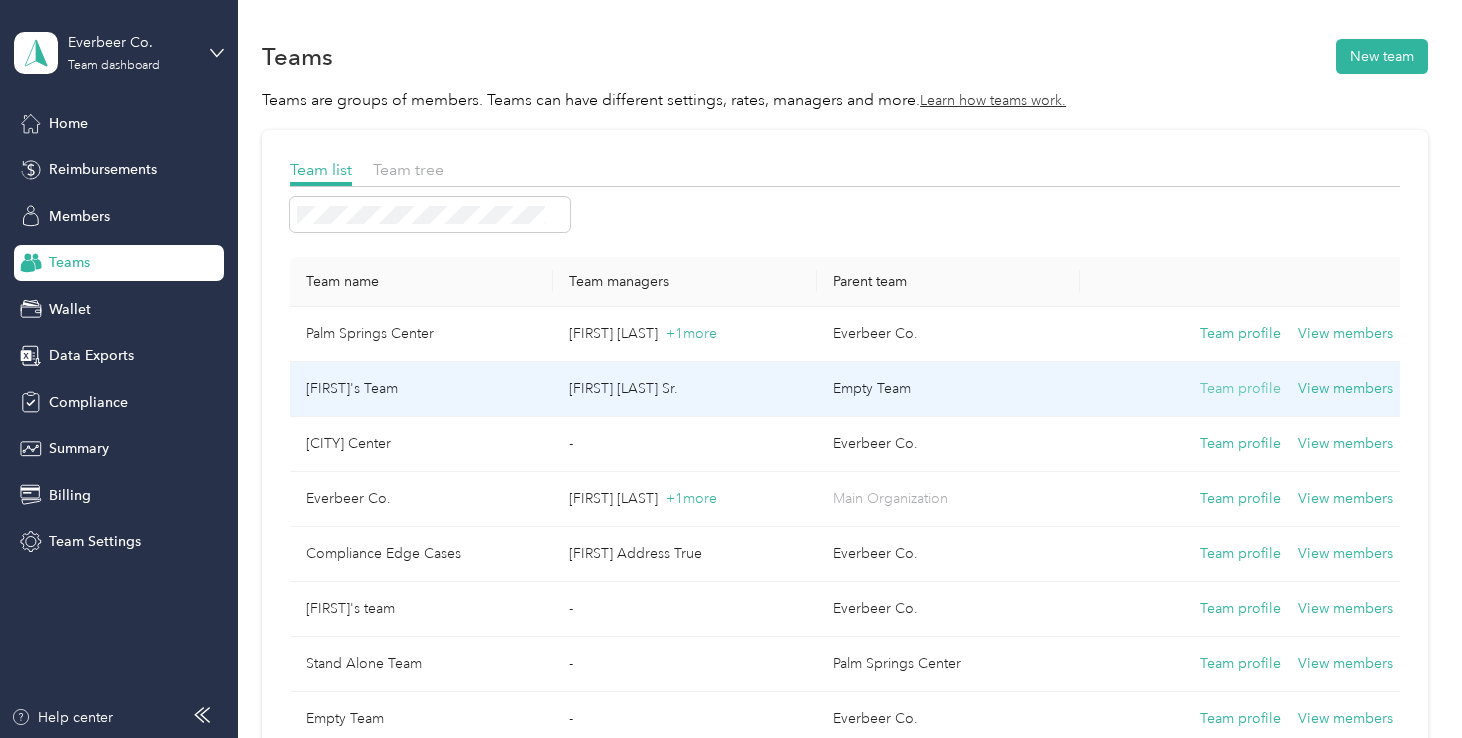 click on "Team profile" at bounding box center [1240, 389] 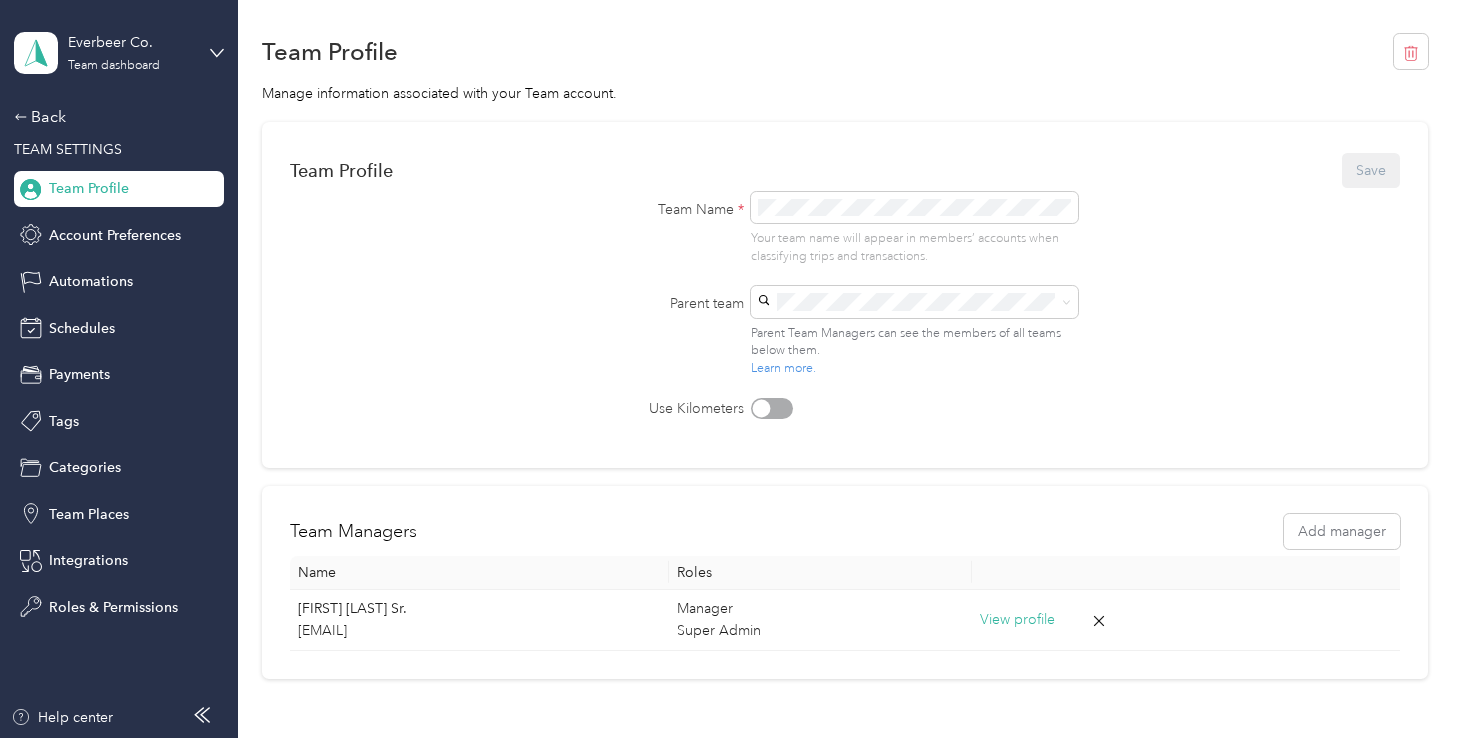 scroll, scrollTop: 27, scrollLeft: 0, axis: vertical 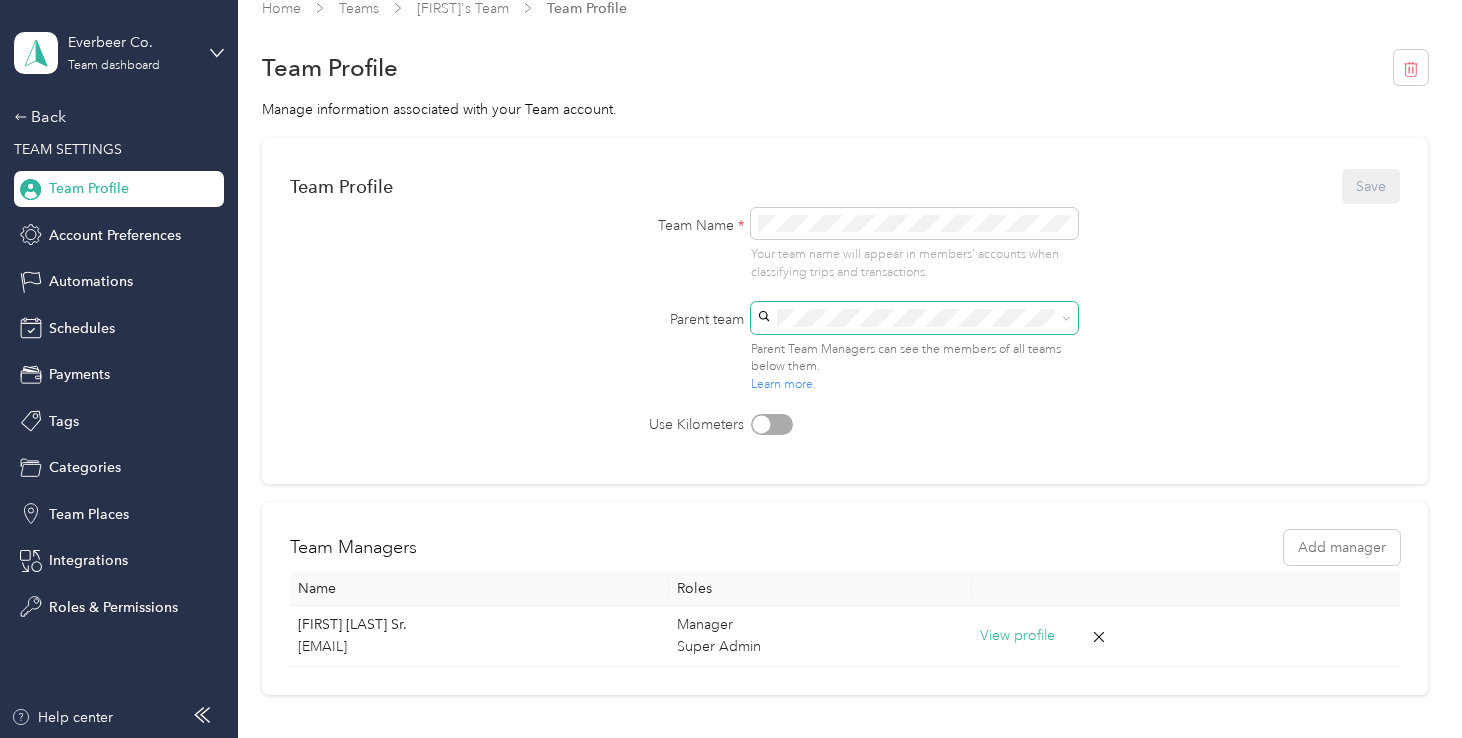 click 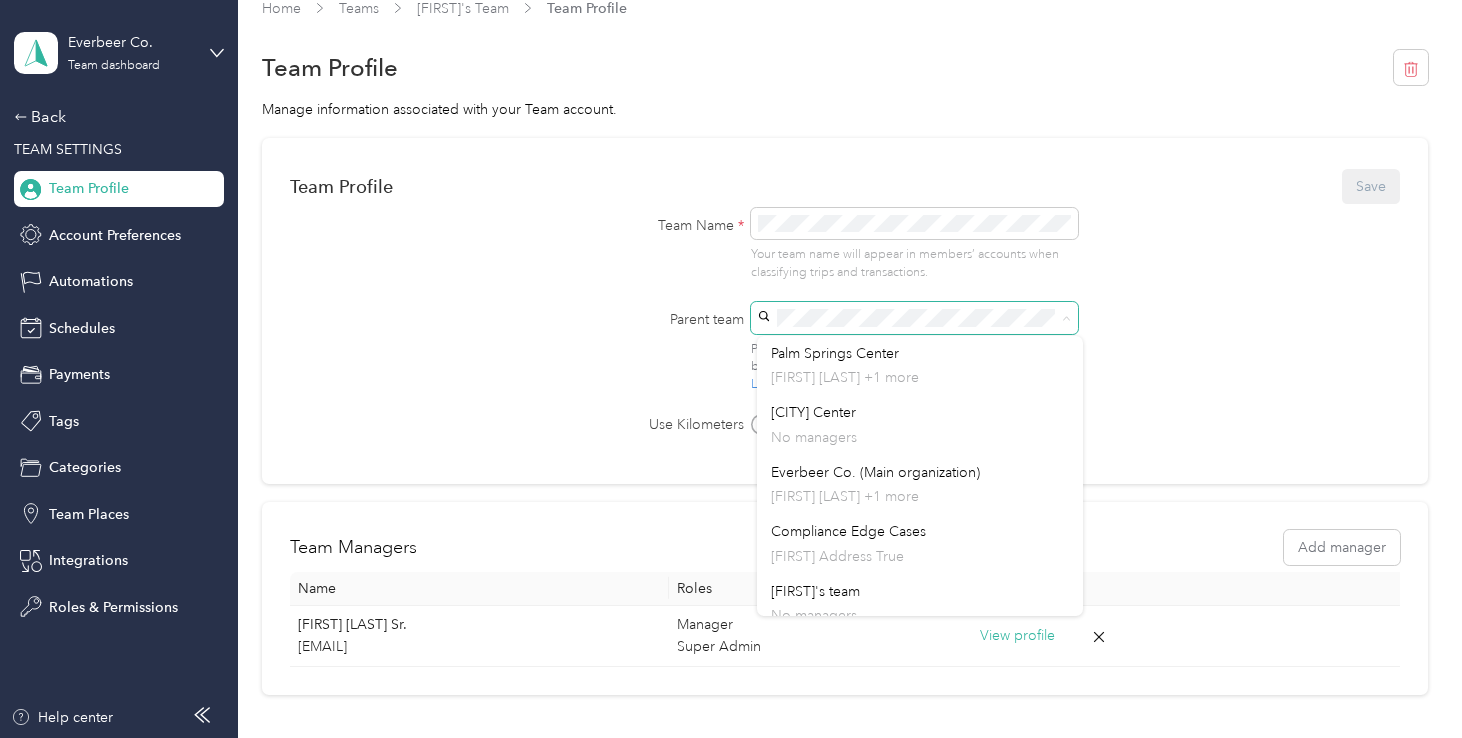 click on "Team Name * Your team name will appear in members’ accounts when classifying trips and transactions." at bounding box center (845, 245) 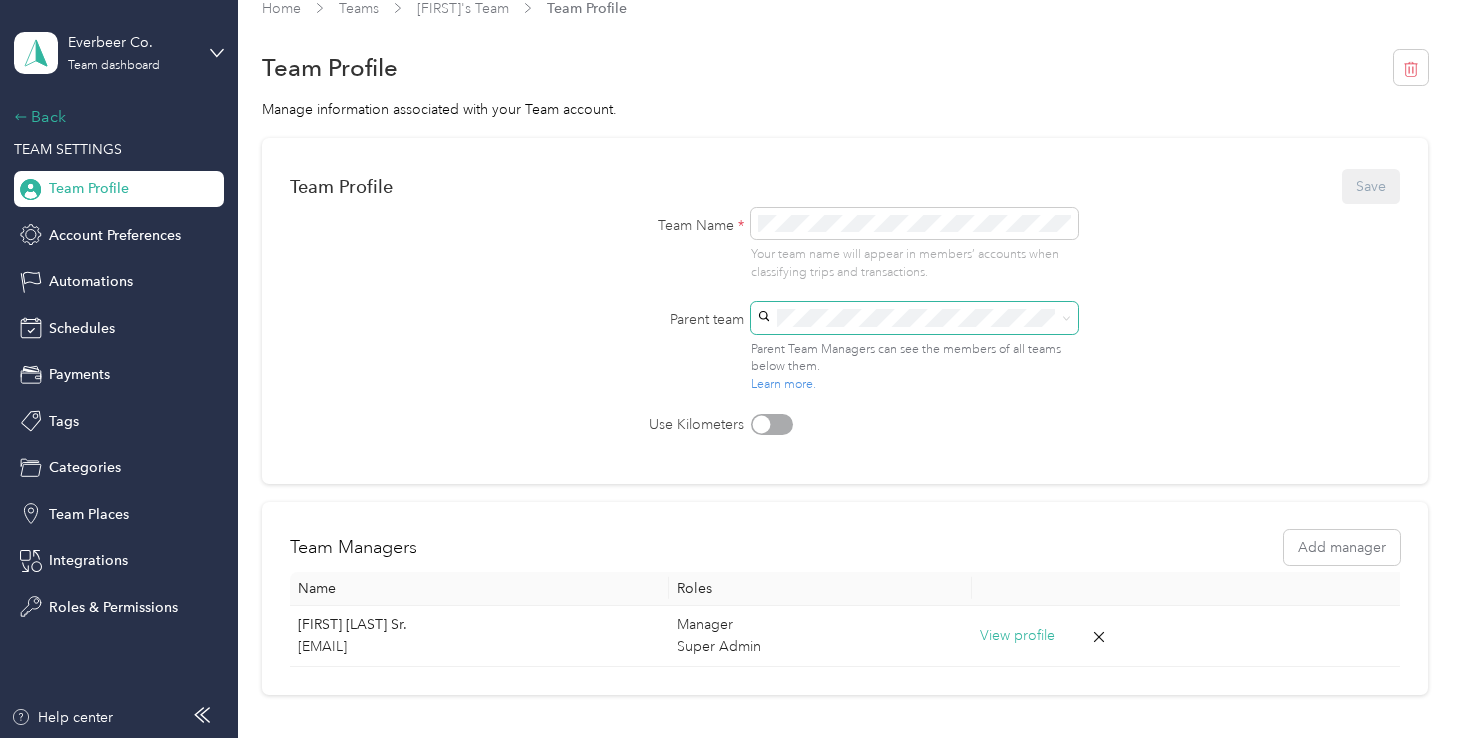 click on "Back" at bounding box center [114, 117] 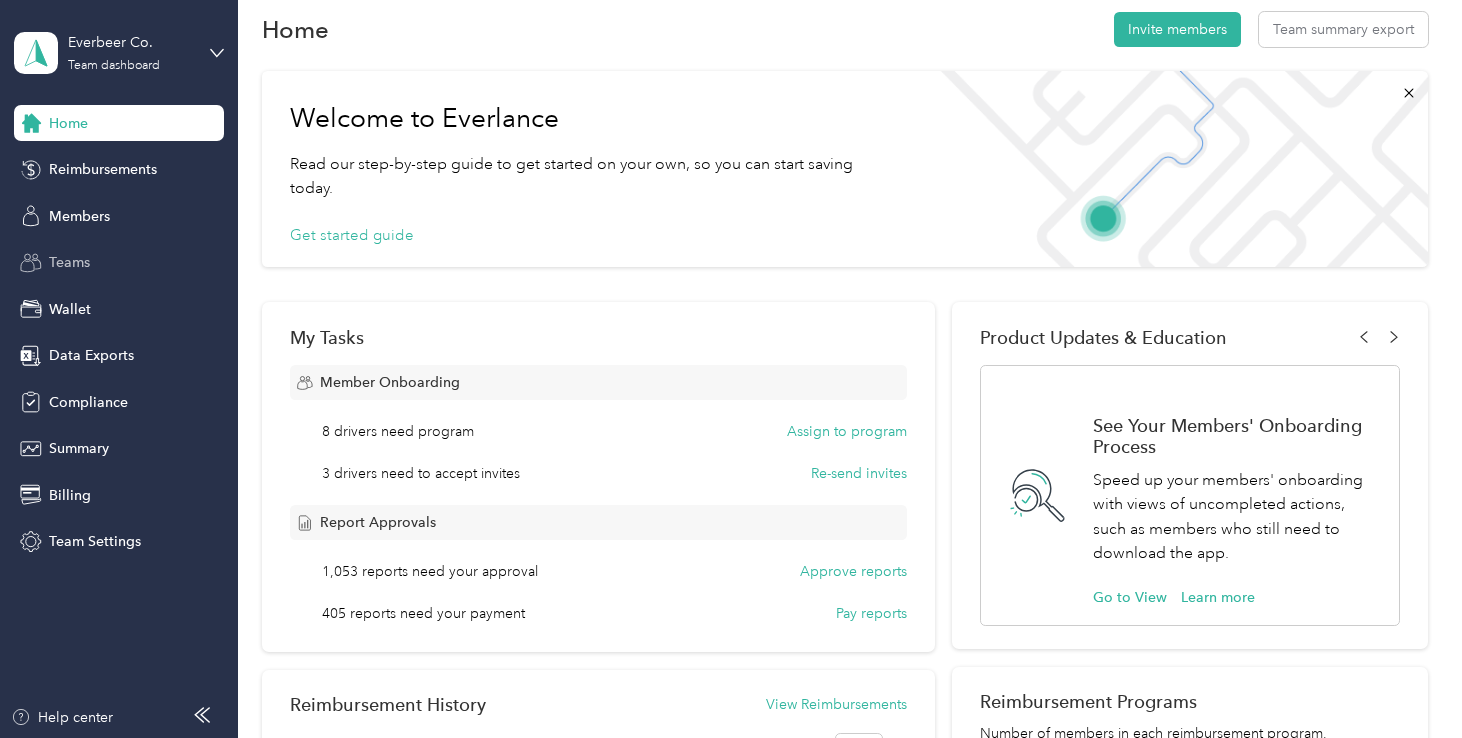 click on "Teams" at bounding box center [69, 262] 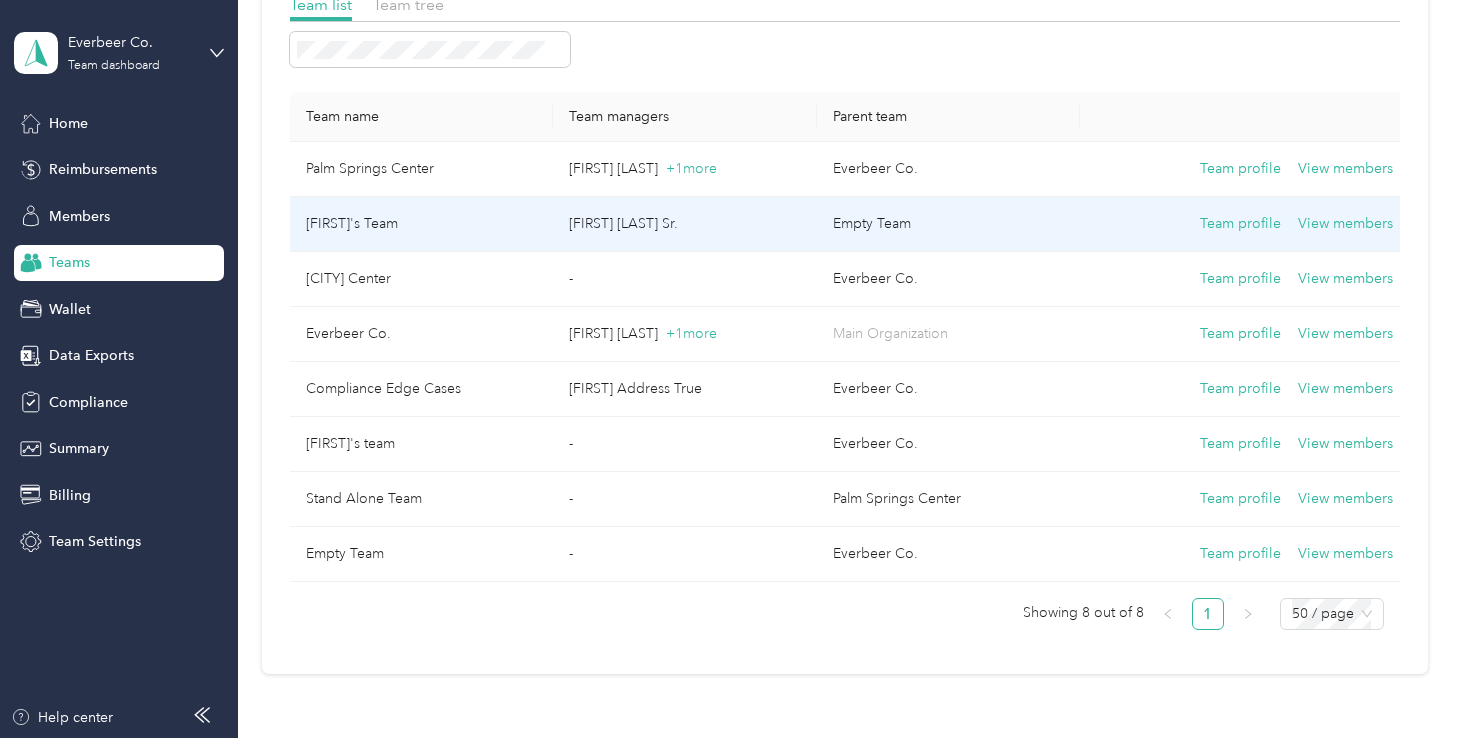 scroll, scrollTop: 195, scrollLeft: 0, axis: vertical 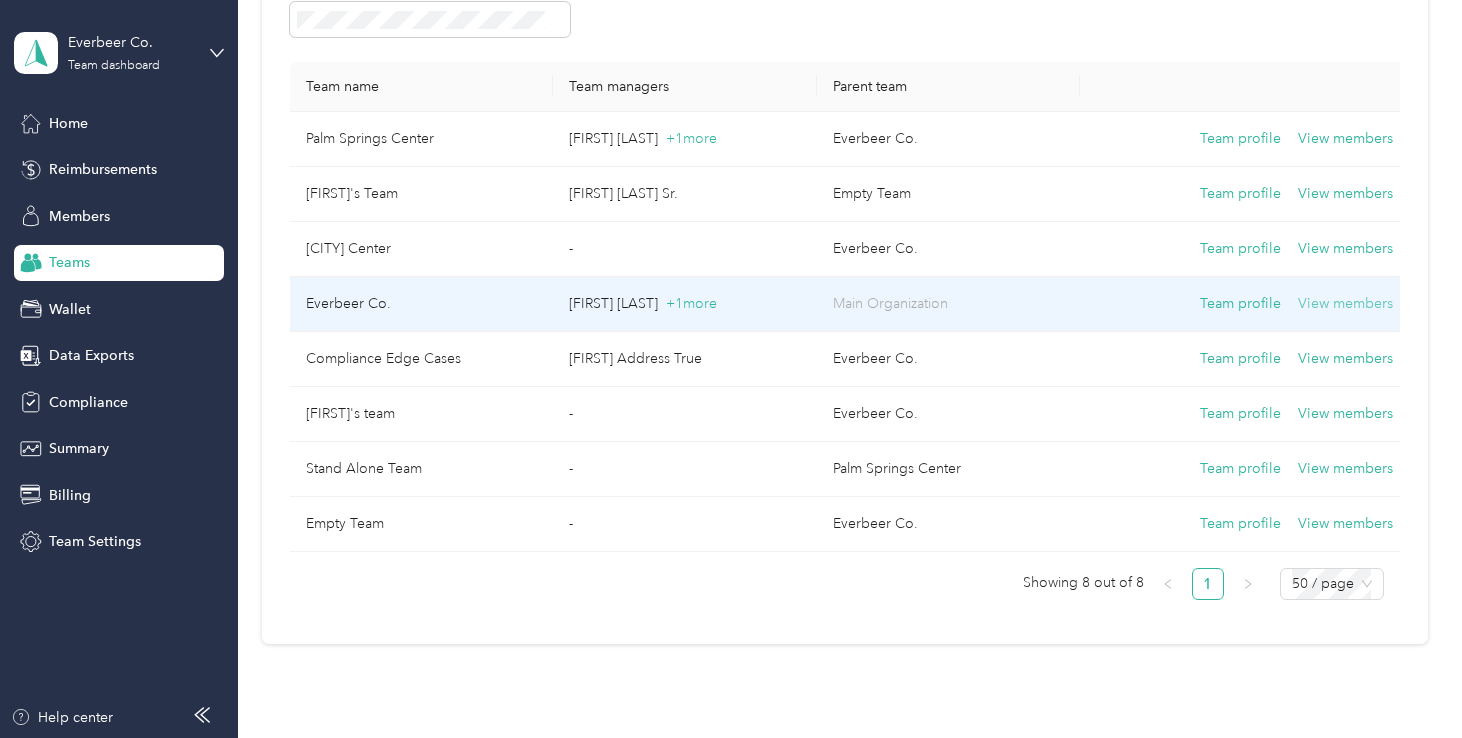 click on "View members" at bounding box center (1345, 304) 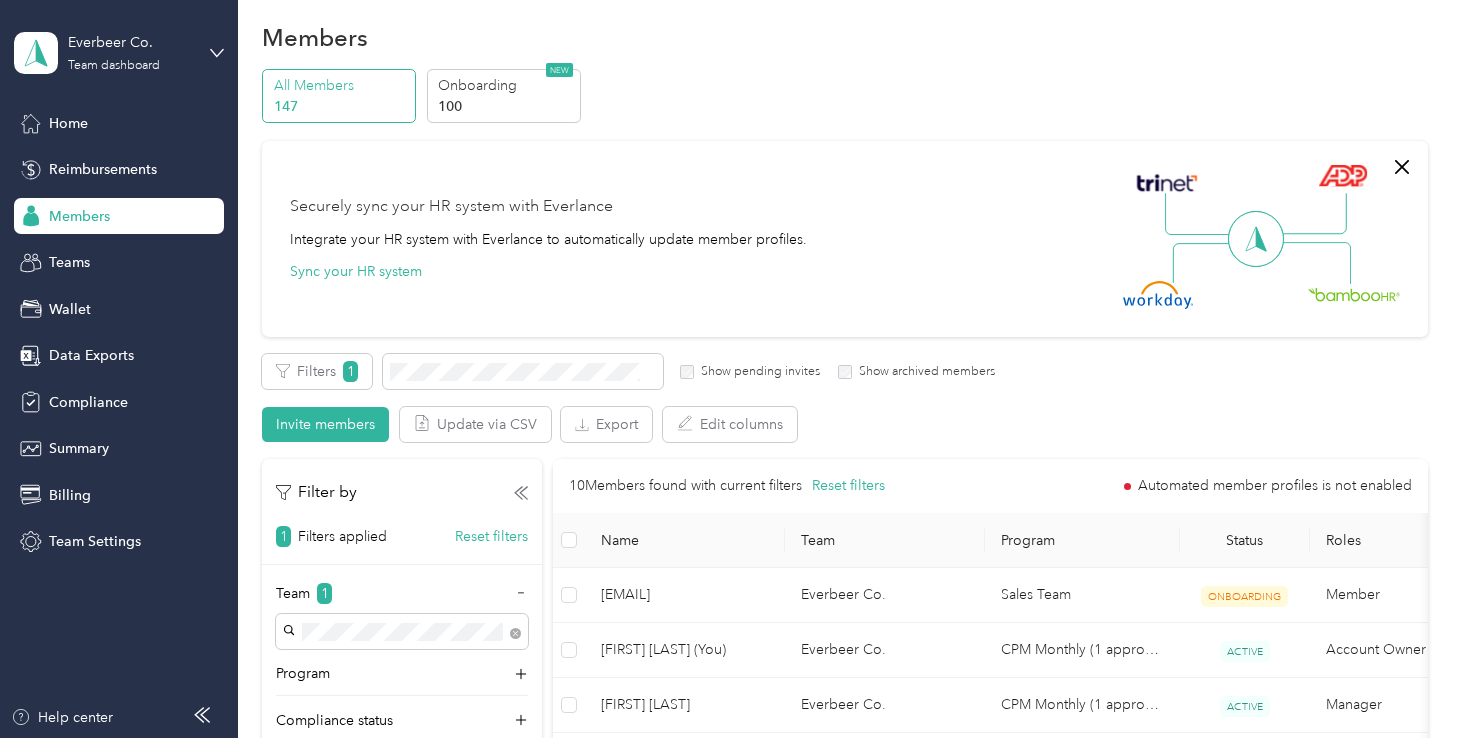 scroll, scrollTop: 0, scrollLeft: 0, axis: both 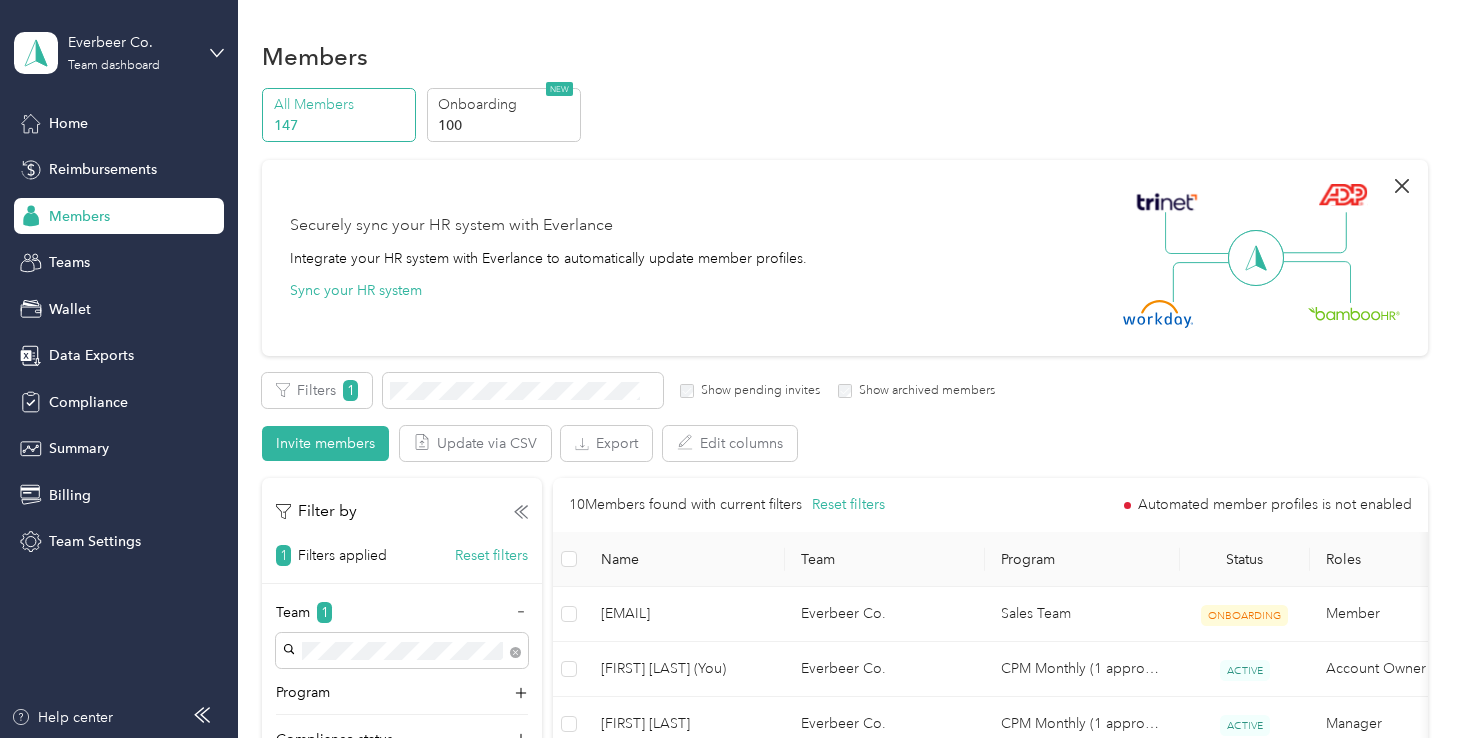click 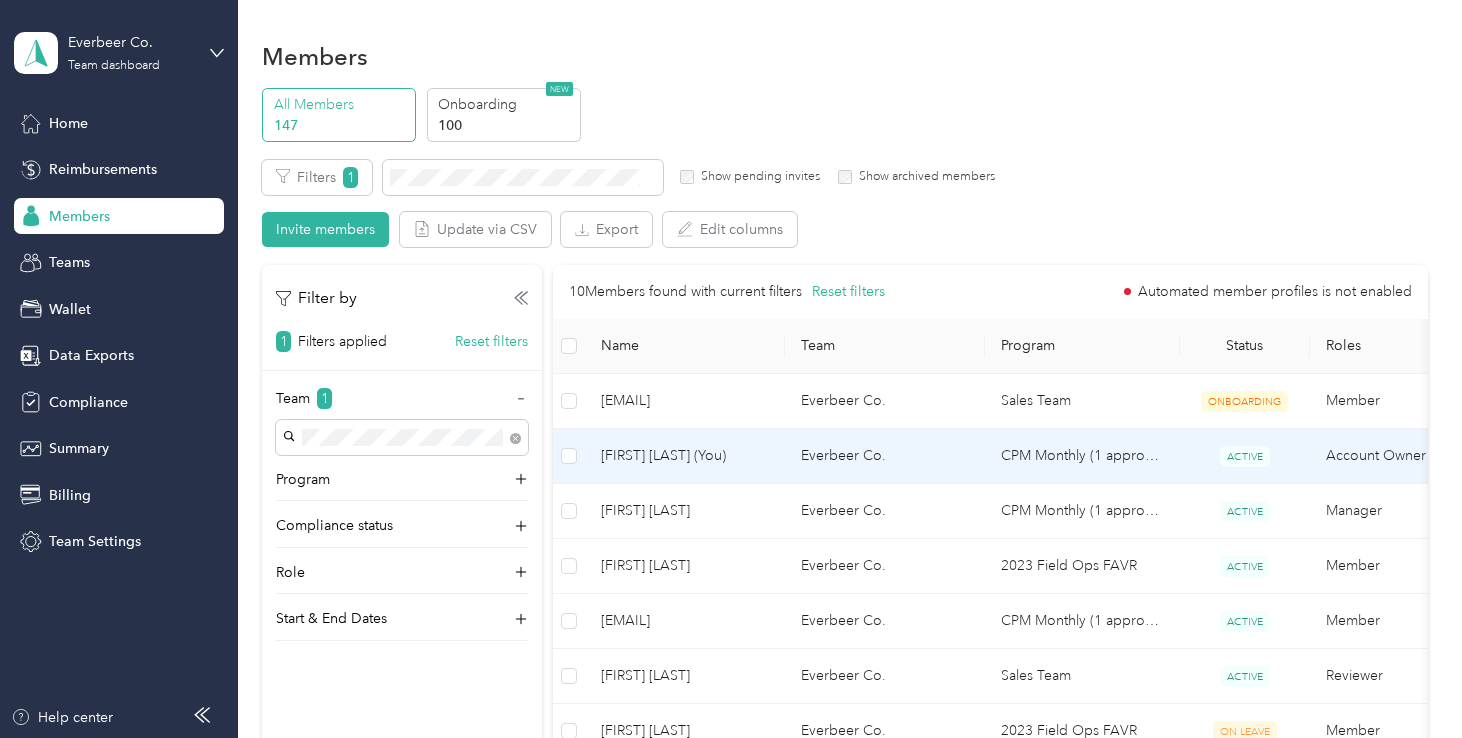 click on "ACTIVE" at bounding box center (1245, 456) 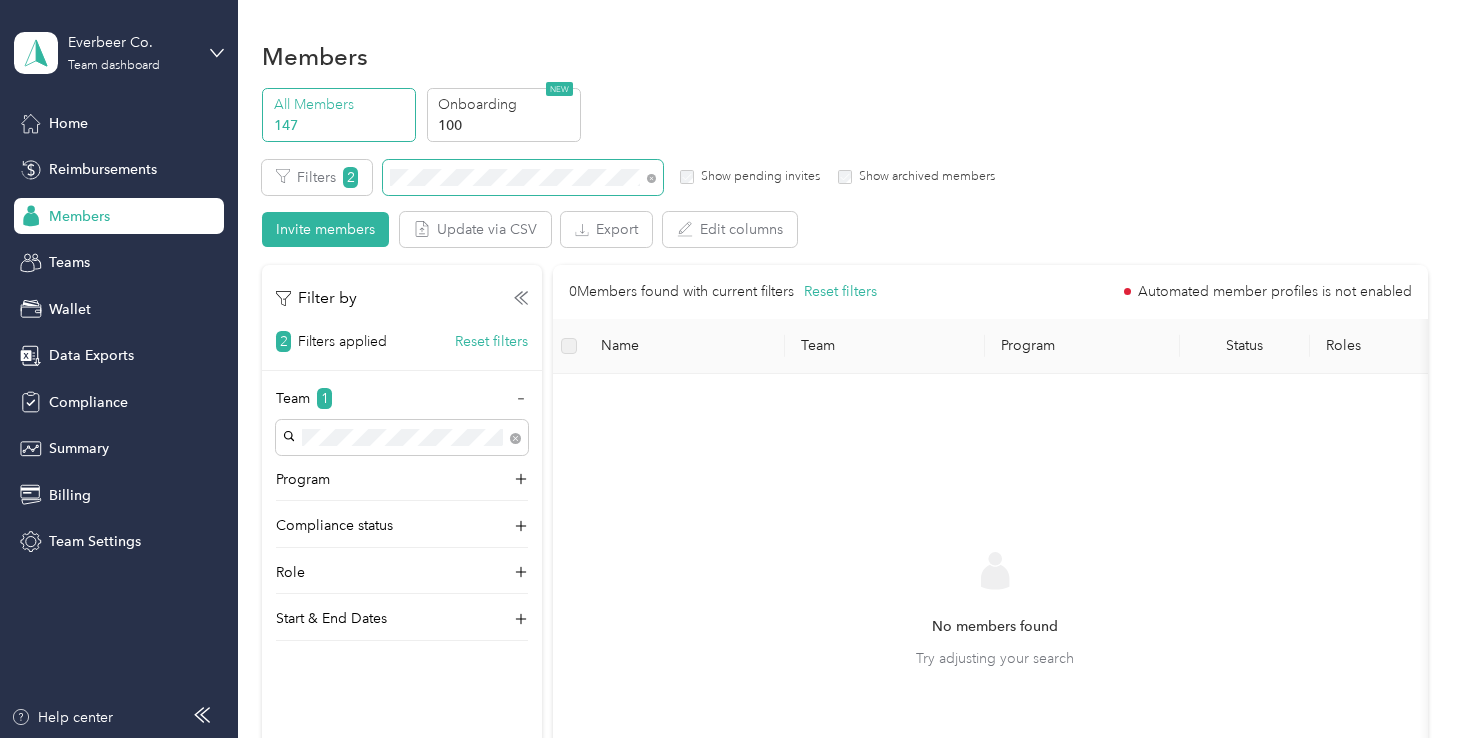 click at bounding box center (651, 177) 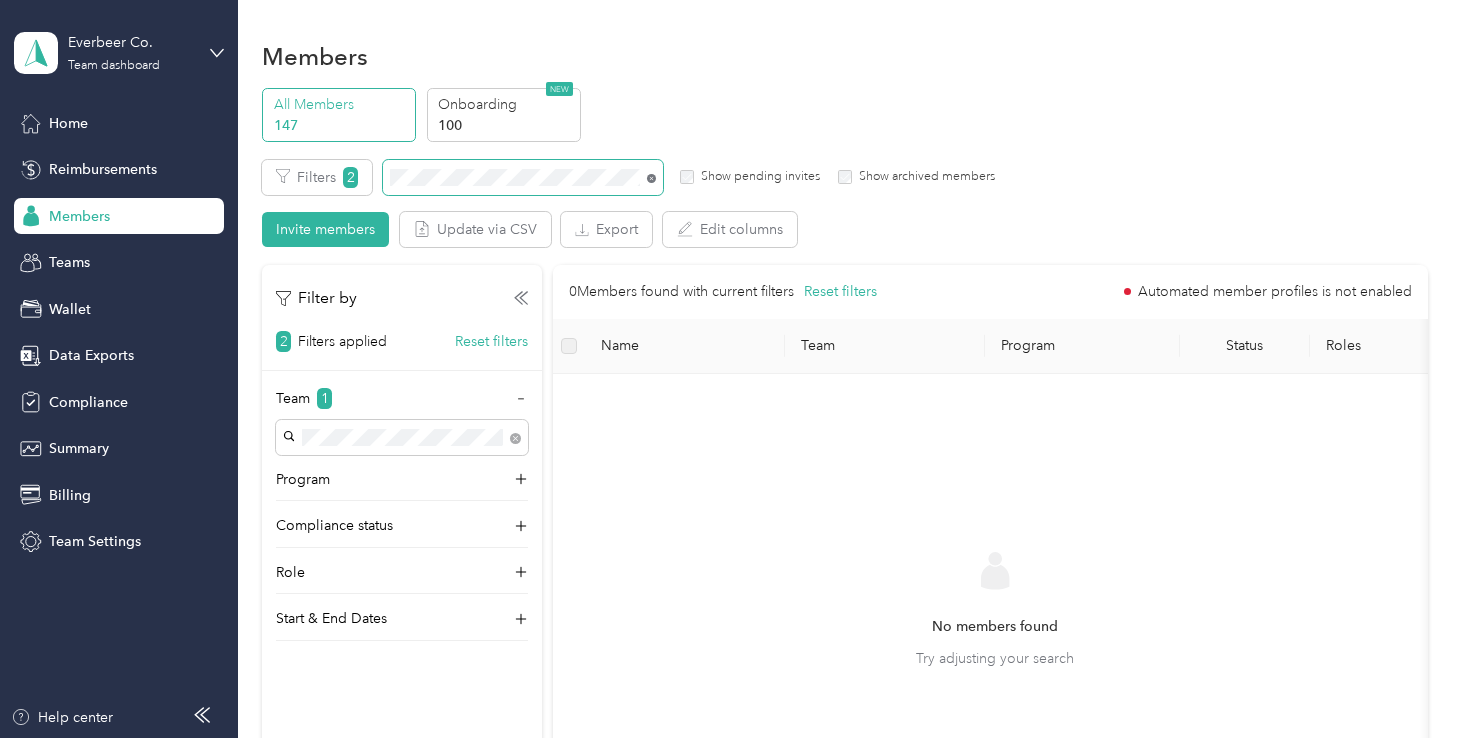 click 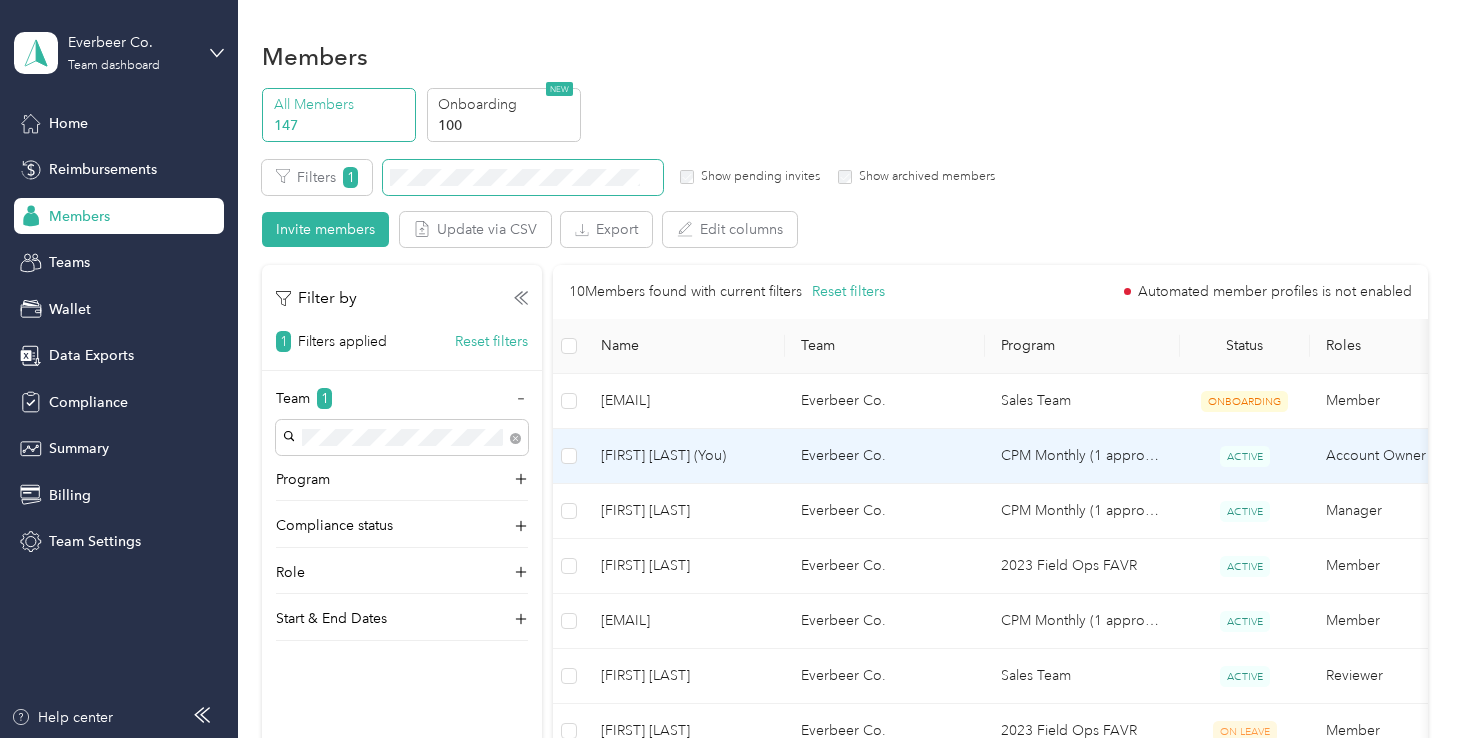scroll, scrollTop: 50, scrollLeft: 0, axis: vertical 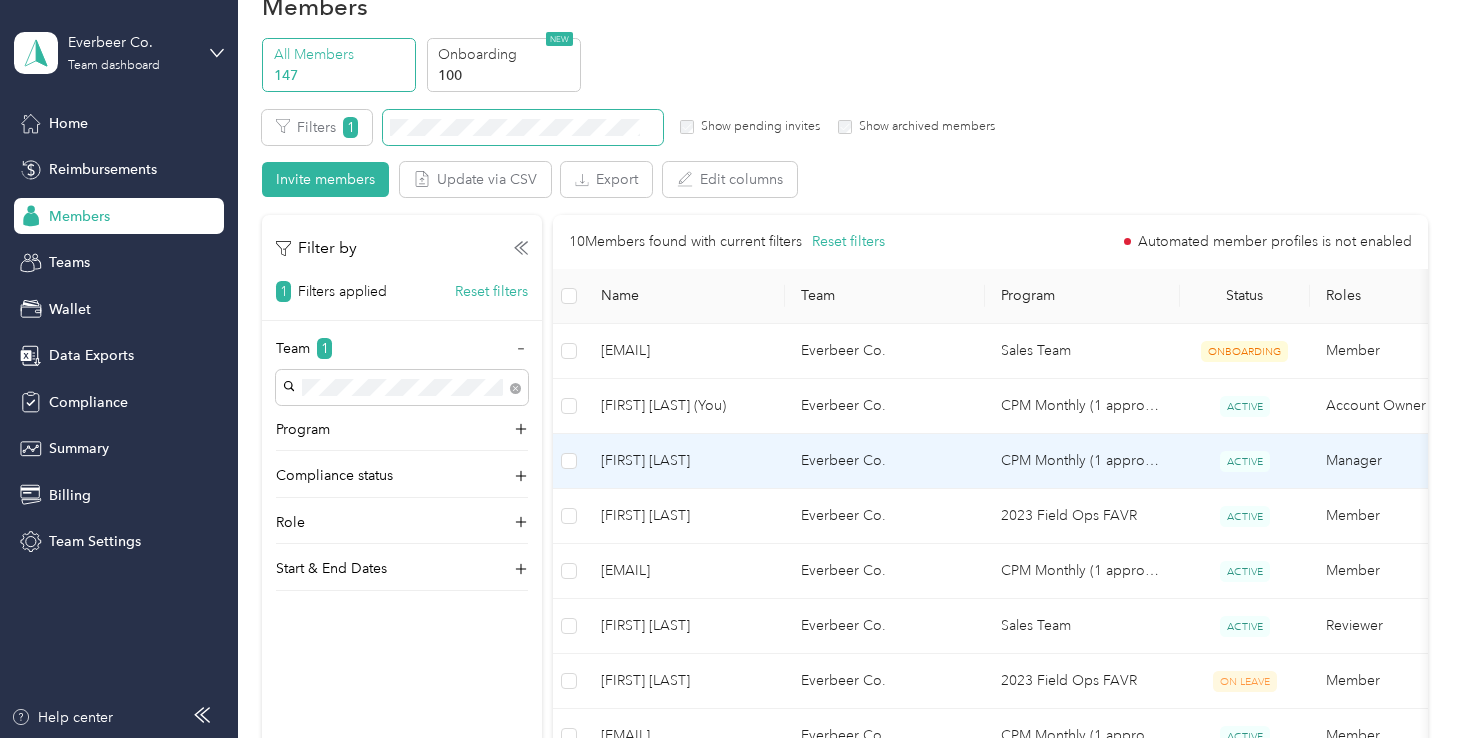click on "Everbeer Co." at bounding box center [885, 461] 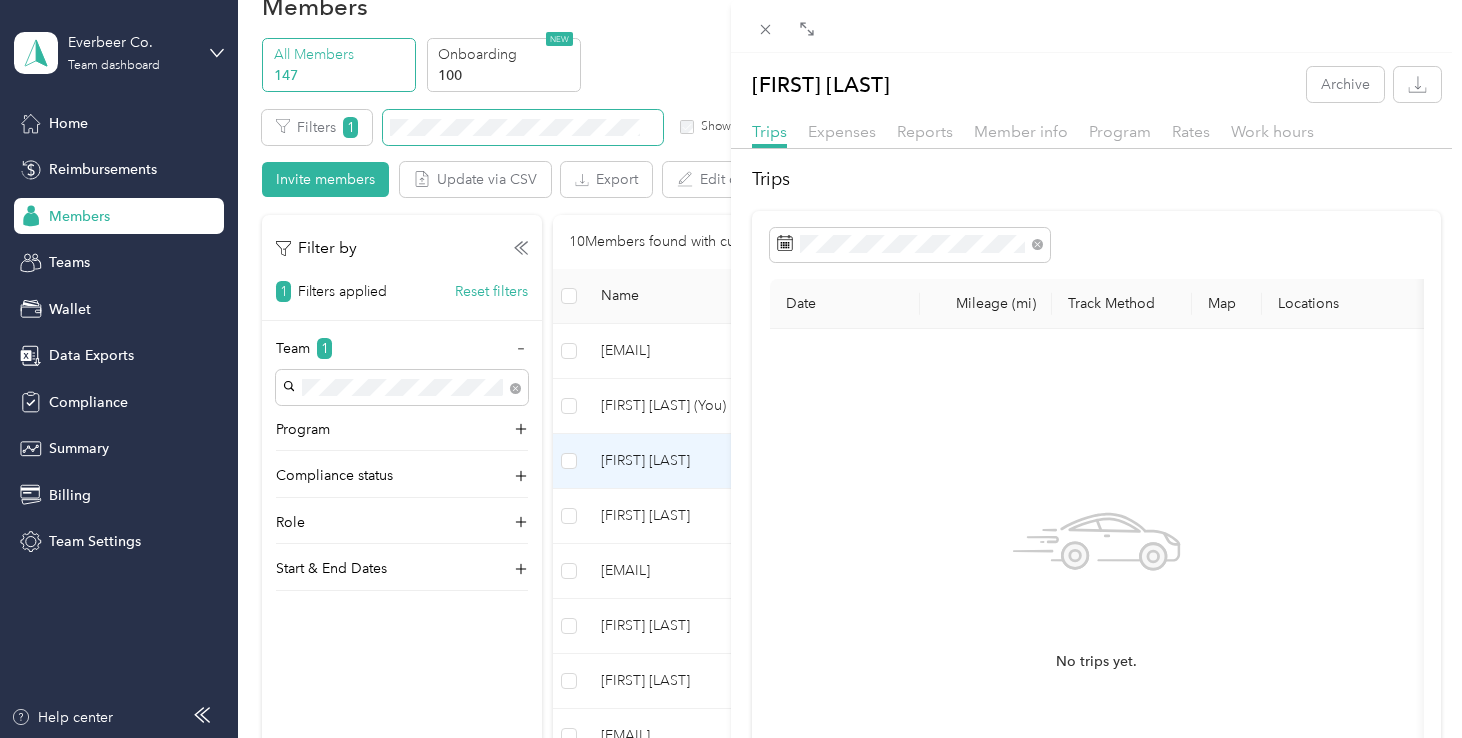 click on "Program" at bounding box center (1120, 132) 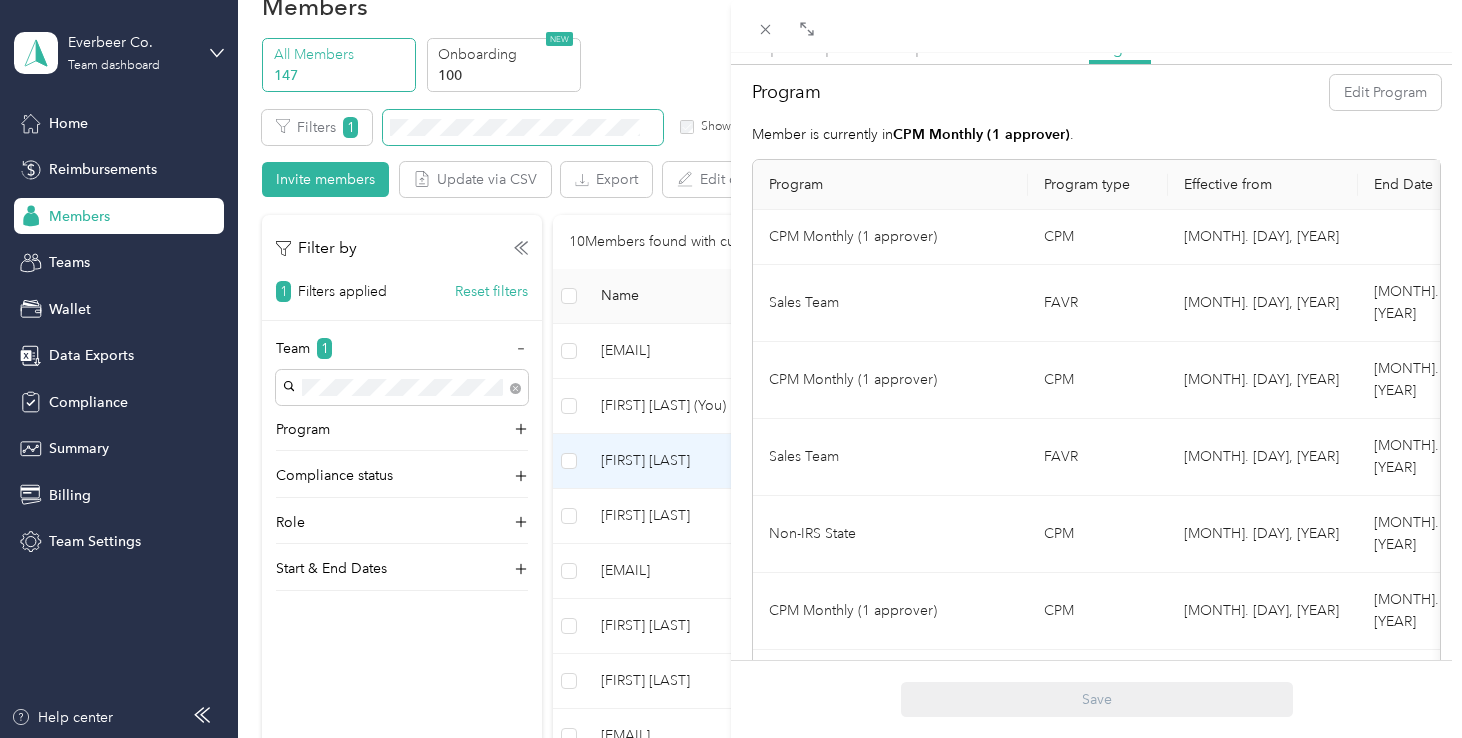 scroll, scrollTop: 0, scrollLeft: 0, axis: both 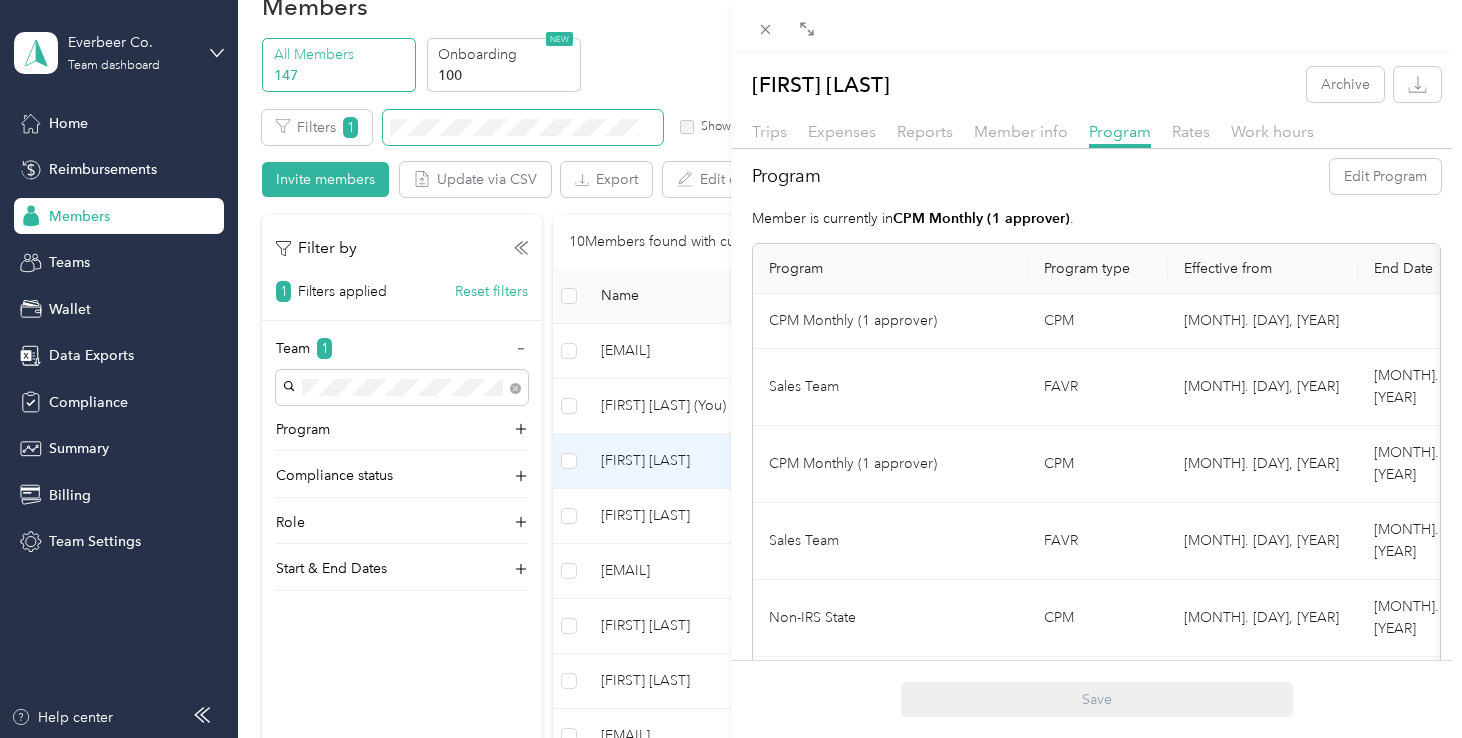 click on "Member info" at bounding box center (1021, 132) 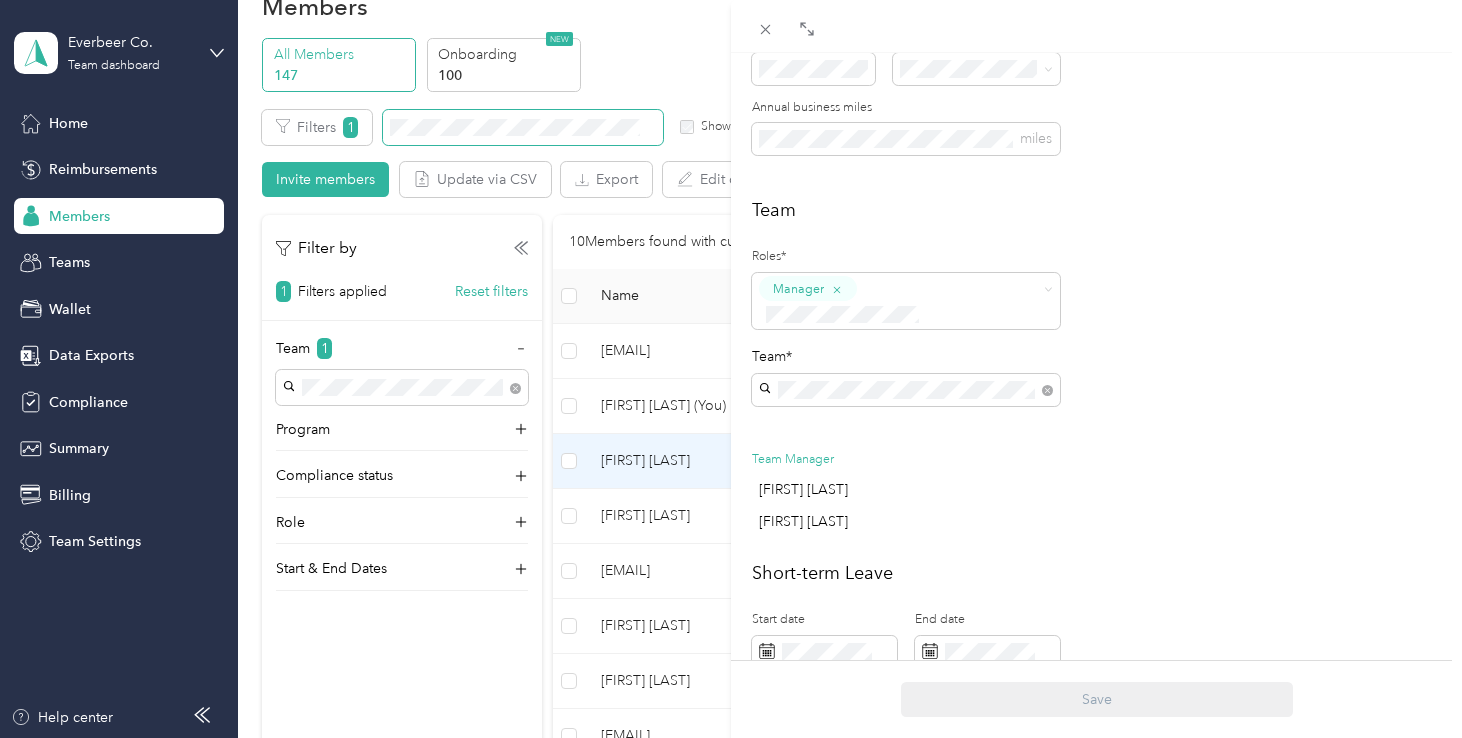 scroll, scrollTop: 414, scrollLeft: 0, axis: vertical 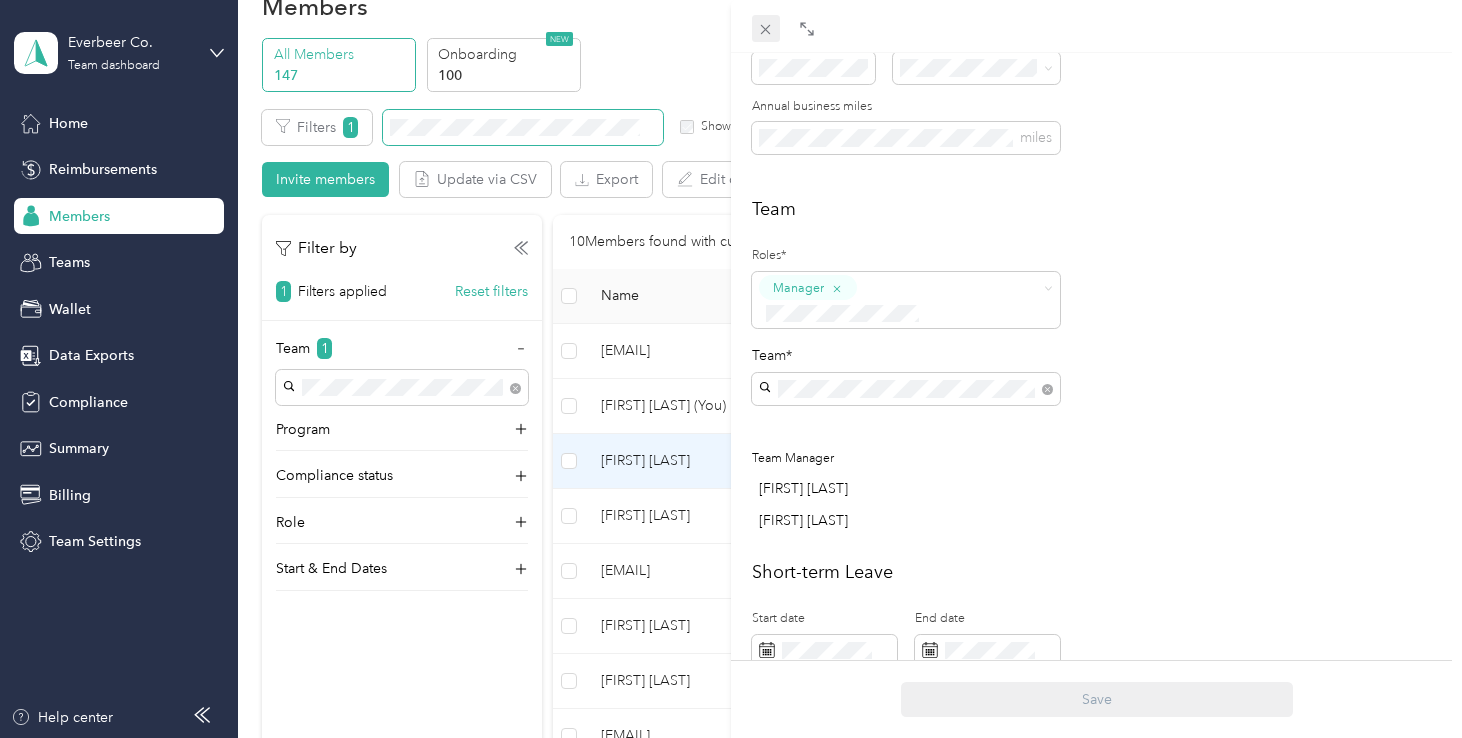 click 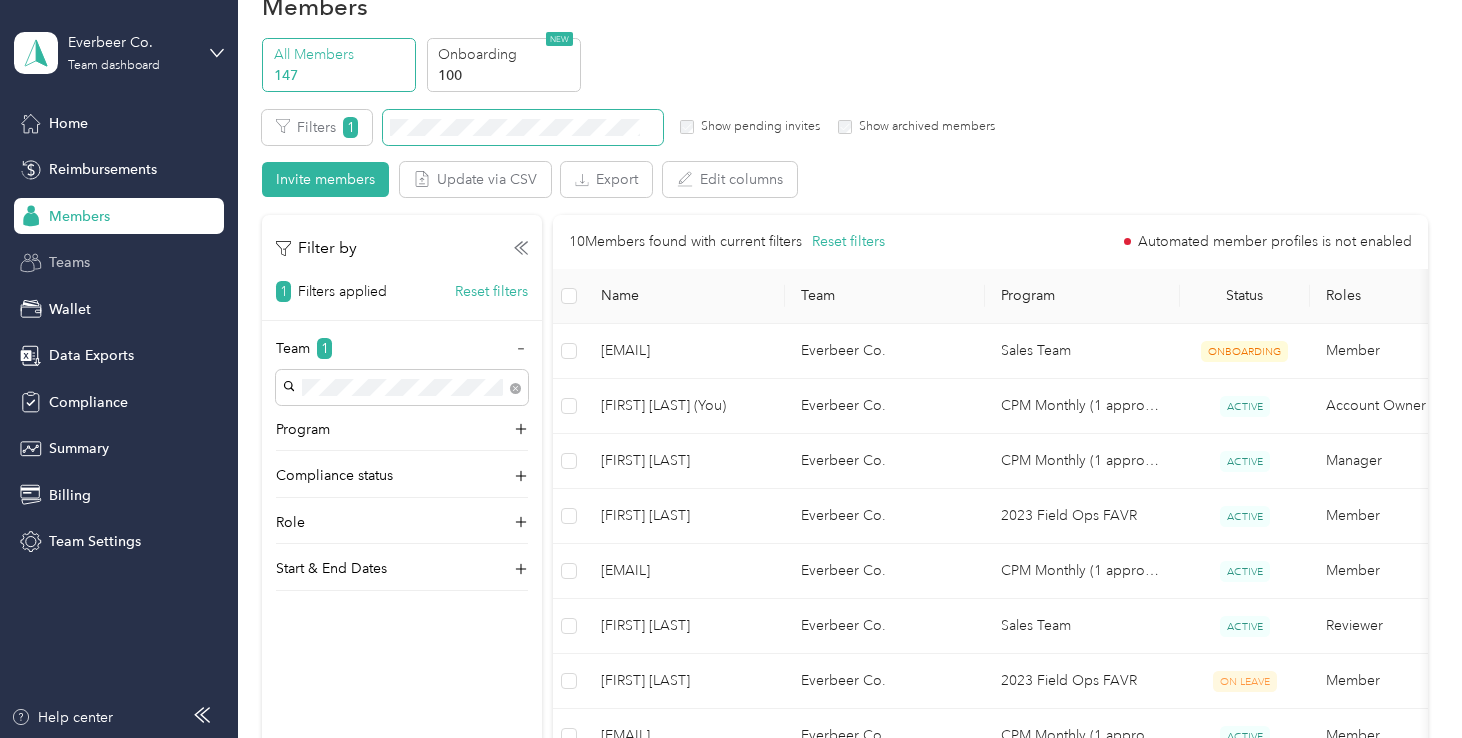 click on "Teams" at bounding box center (69, 262) 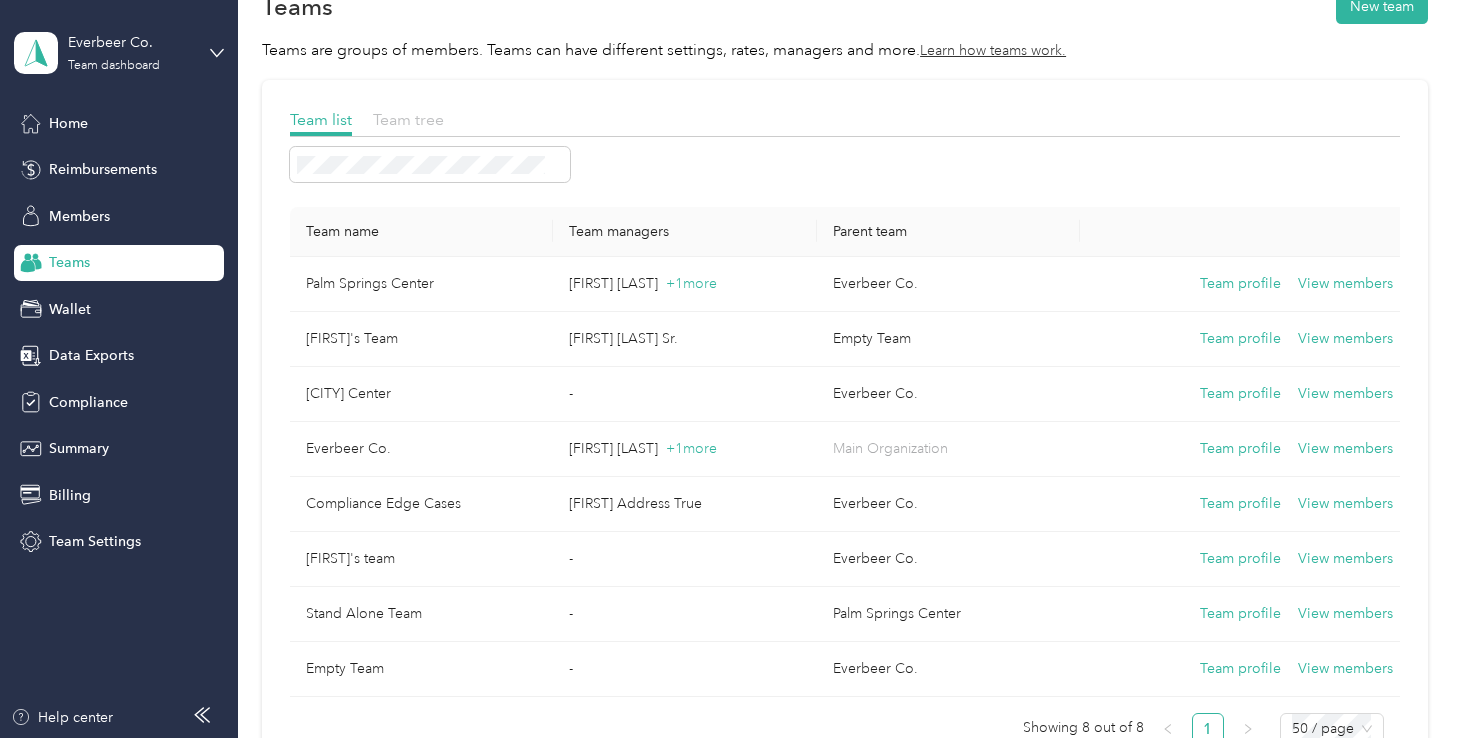 click on "Team tree" at bounding box center (408, 119) 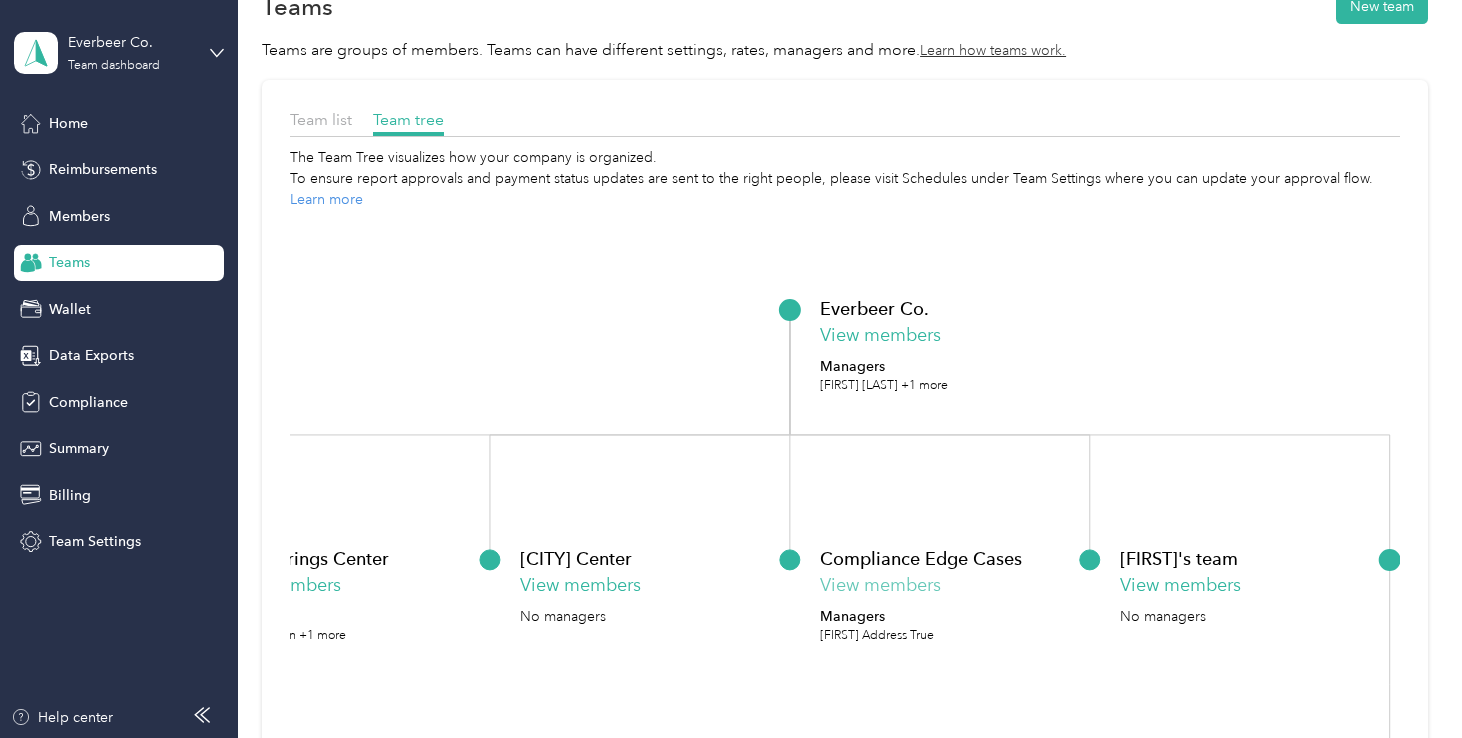 click on "View members" 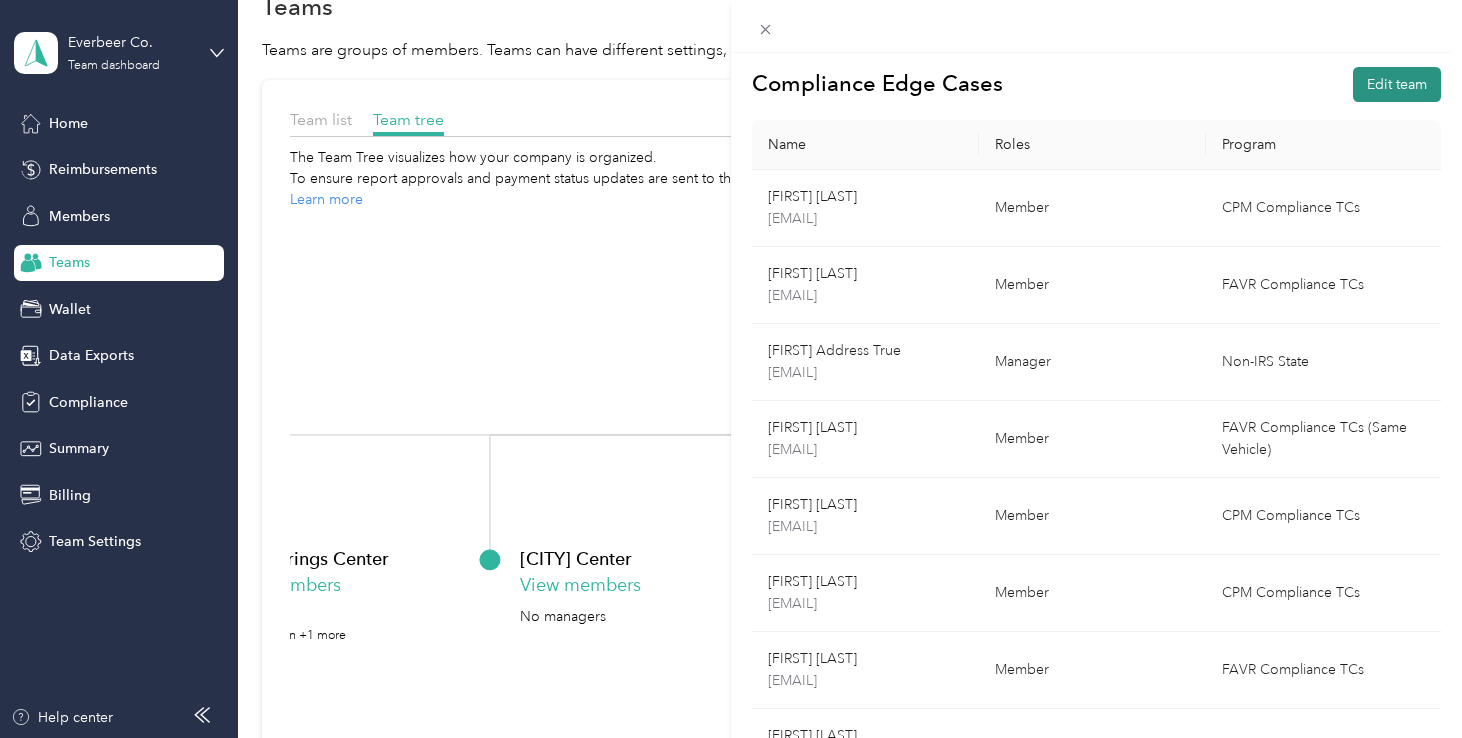click on "Edit team" at bounding box center [1397, 84] 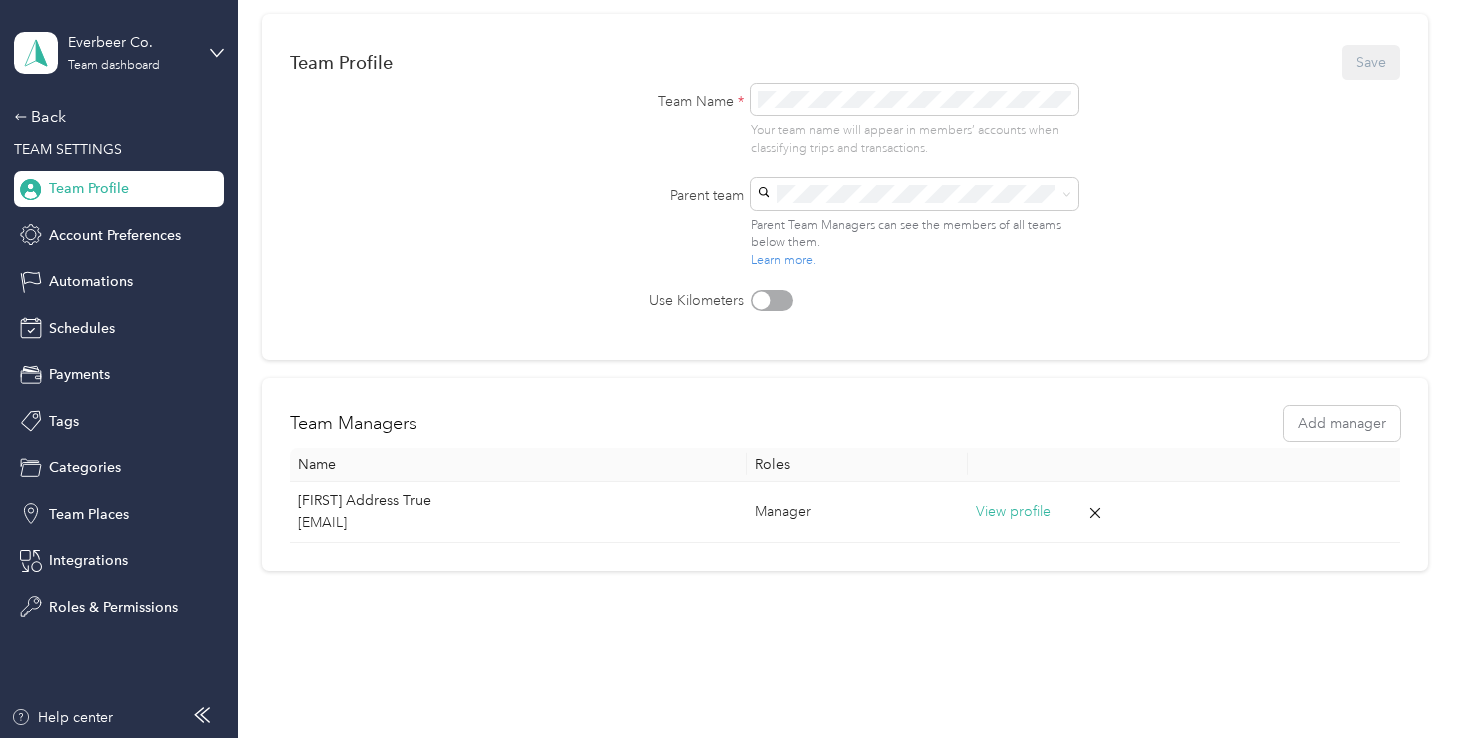 scroll, scrollTop: 145, scrollLeft: 0, axis: vertical 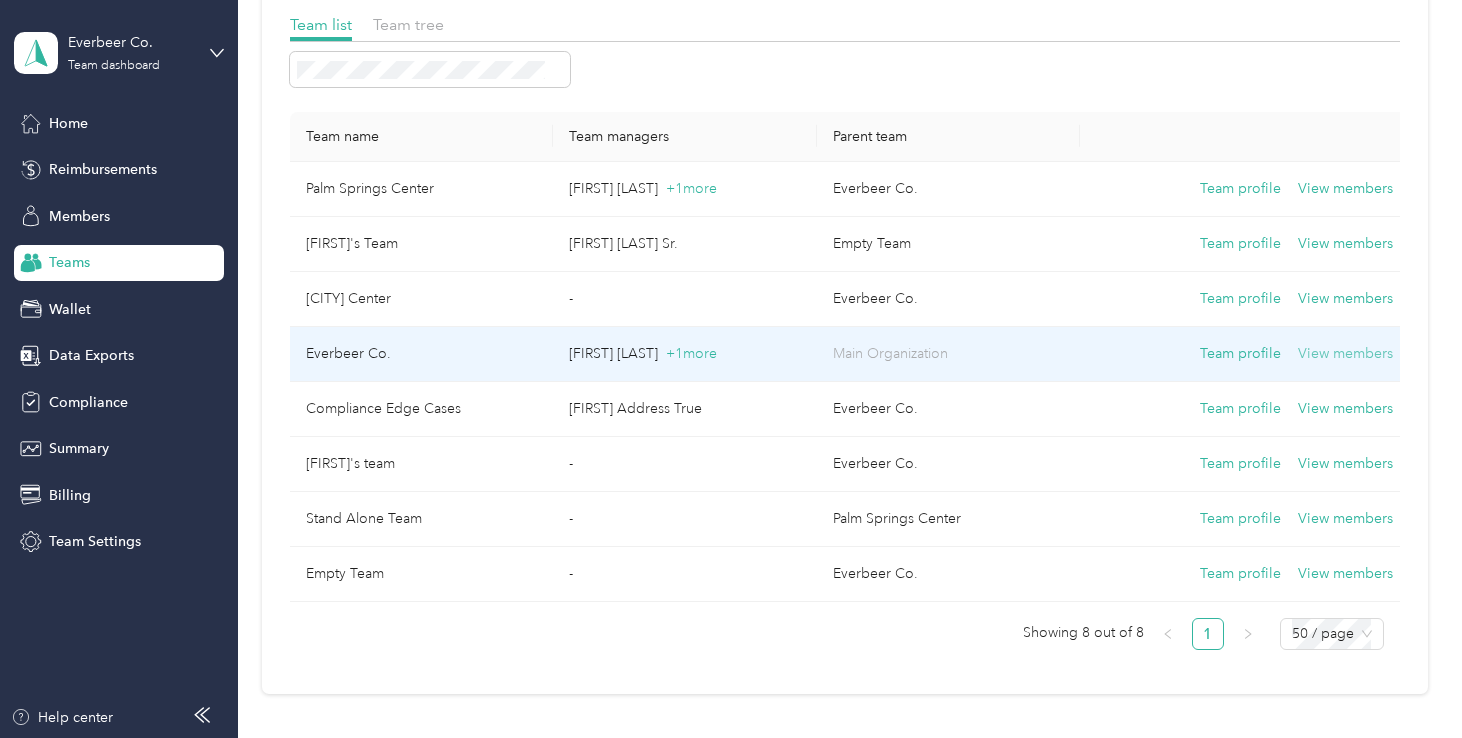 click on "View members" at bounding box center [1345, 354] 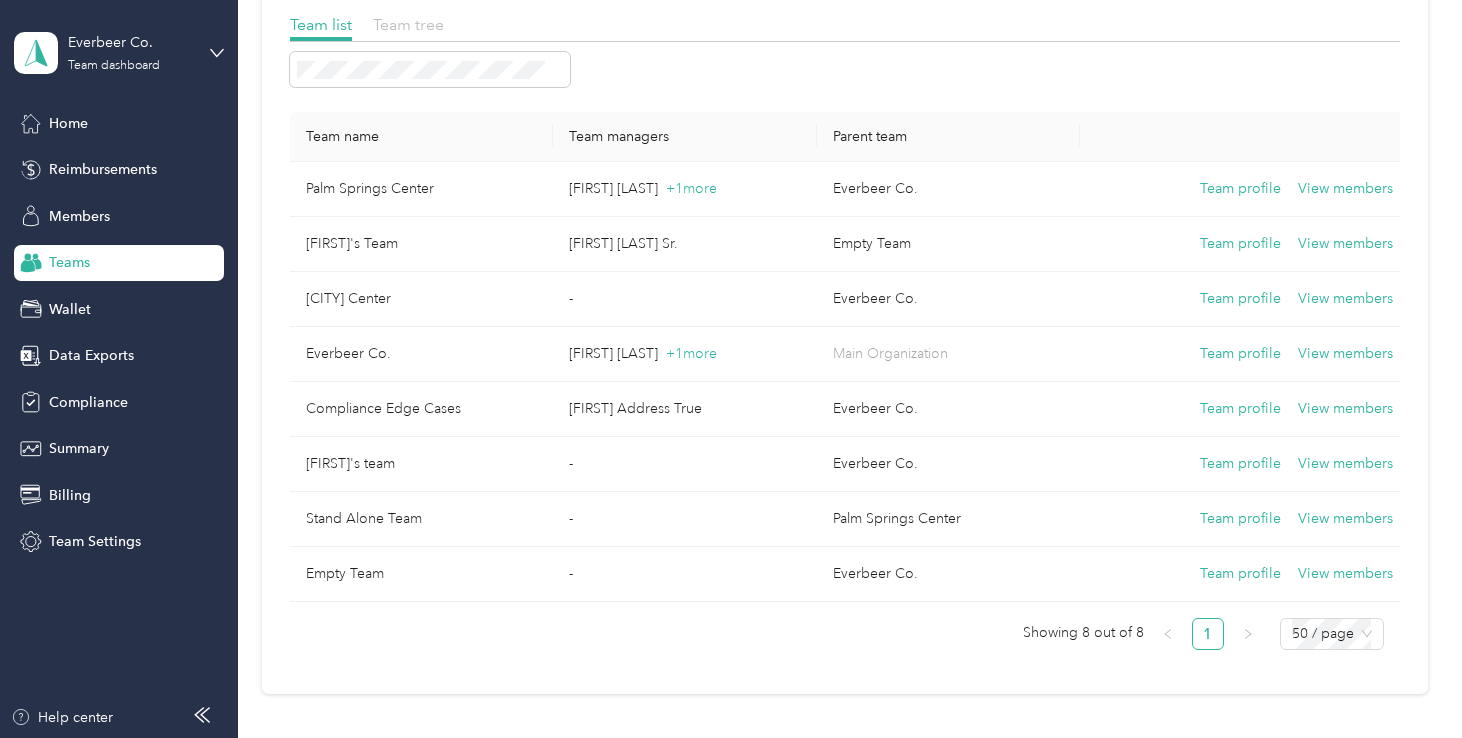click on "Team tree" at bounding box center [408, 24] 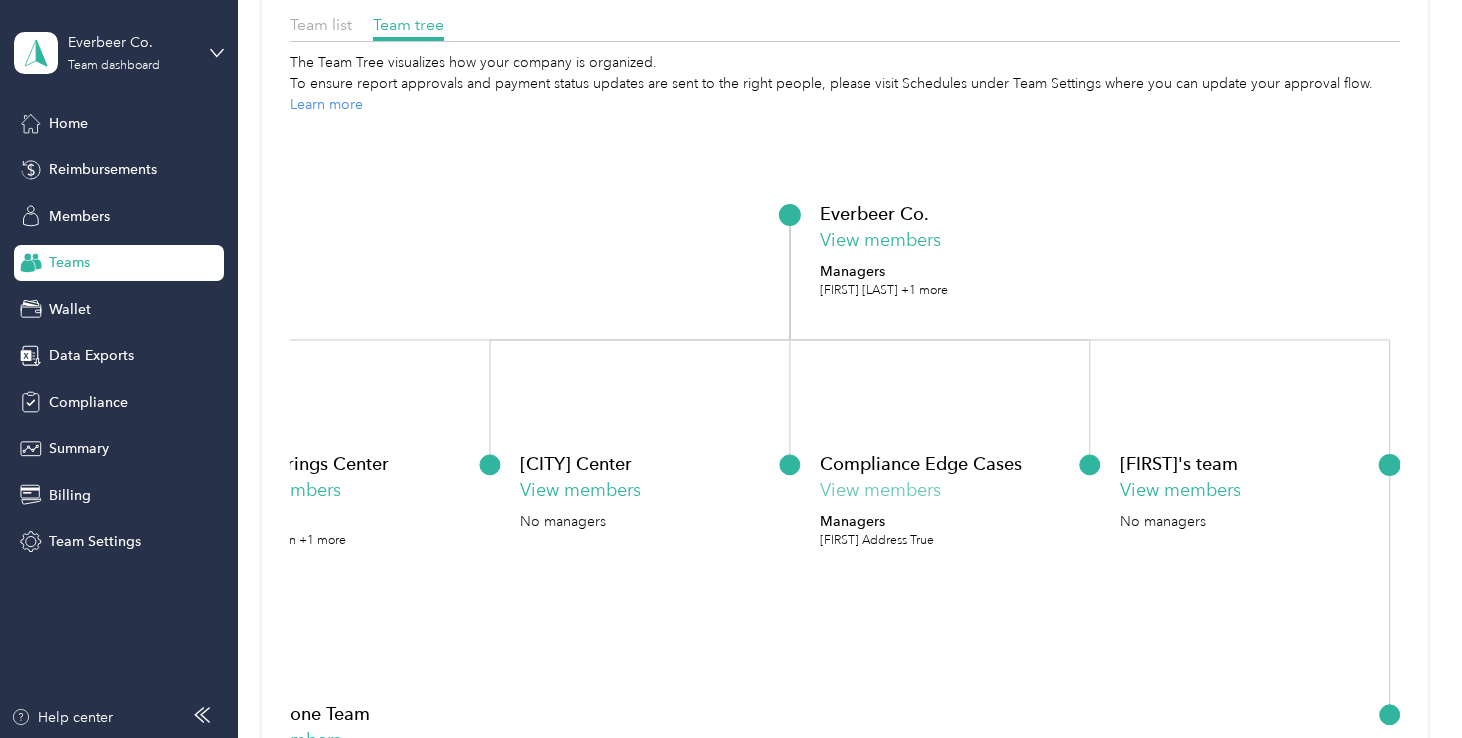 click on "View members" 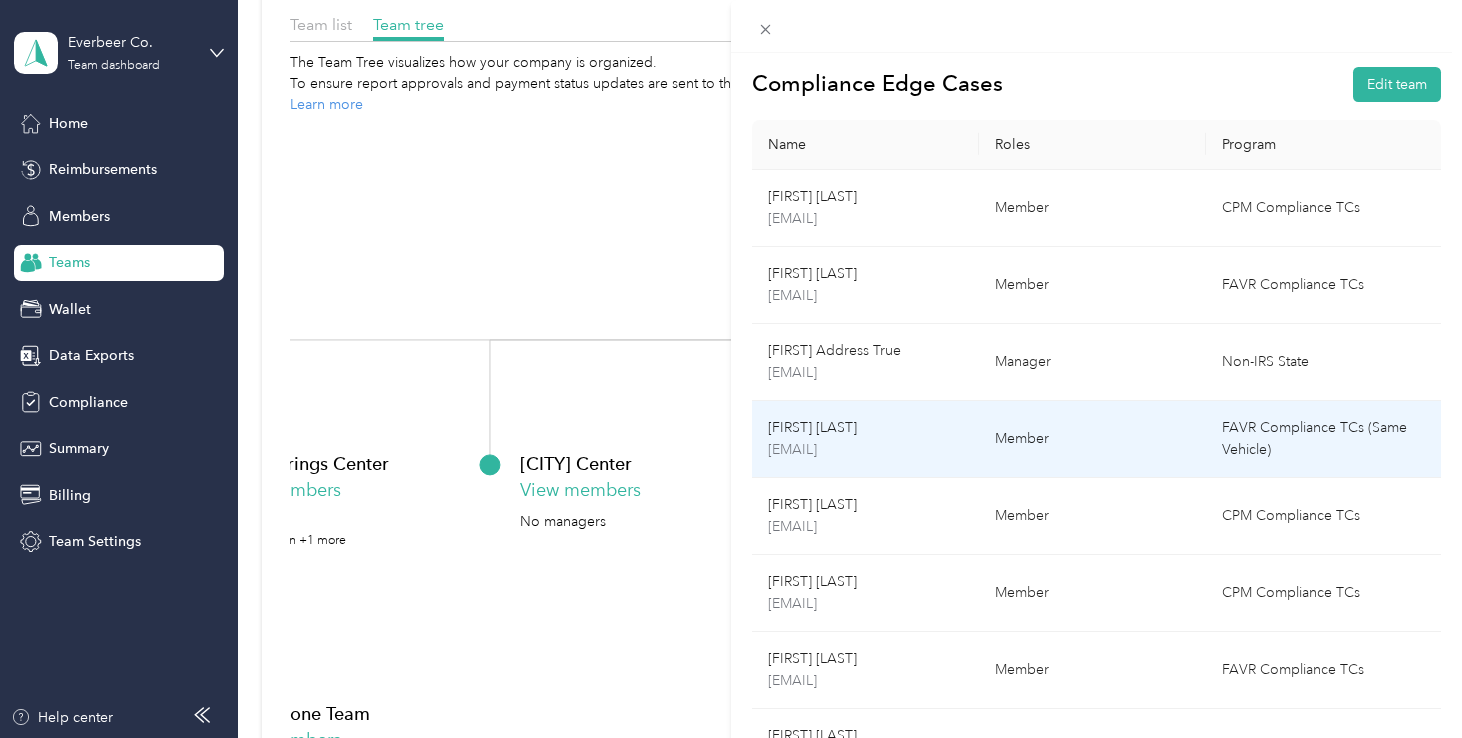 click on "Member" at bounding box center [1093, 439] 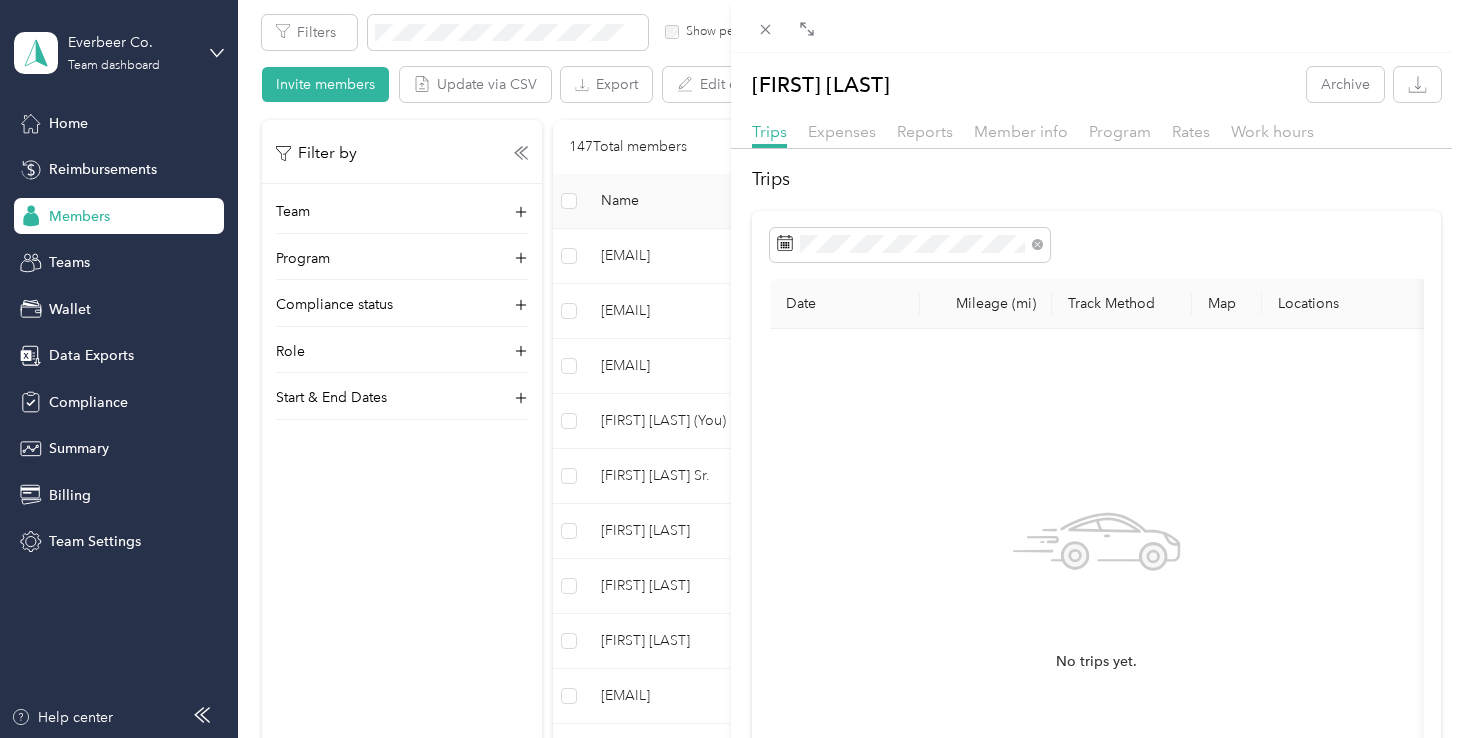 click on "[FIRST] [LAST] Archive Trips Expenses Reports Member info Program Rates Work hours Trips Date Mileage (mi) Track Method Map Locations Mileage value Purpose               No trips yet." at bounding box center [731, 369] 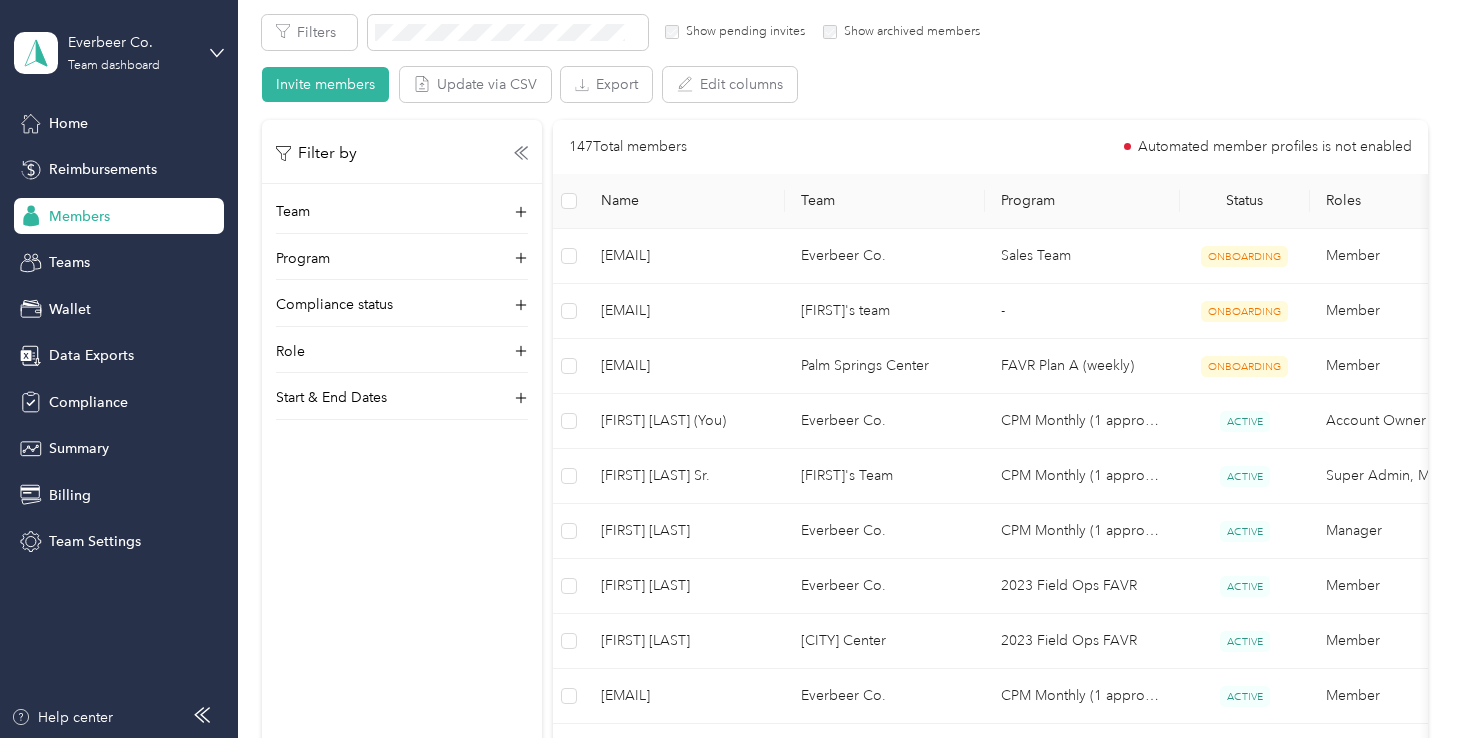 click on "Teams" at bounding box center (69, 262) 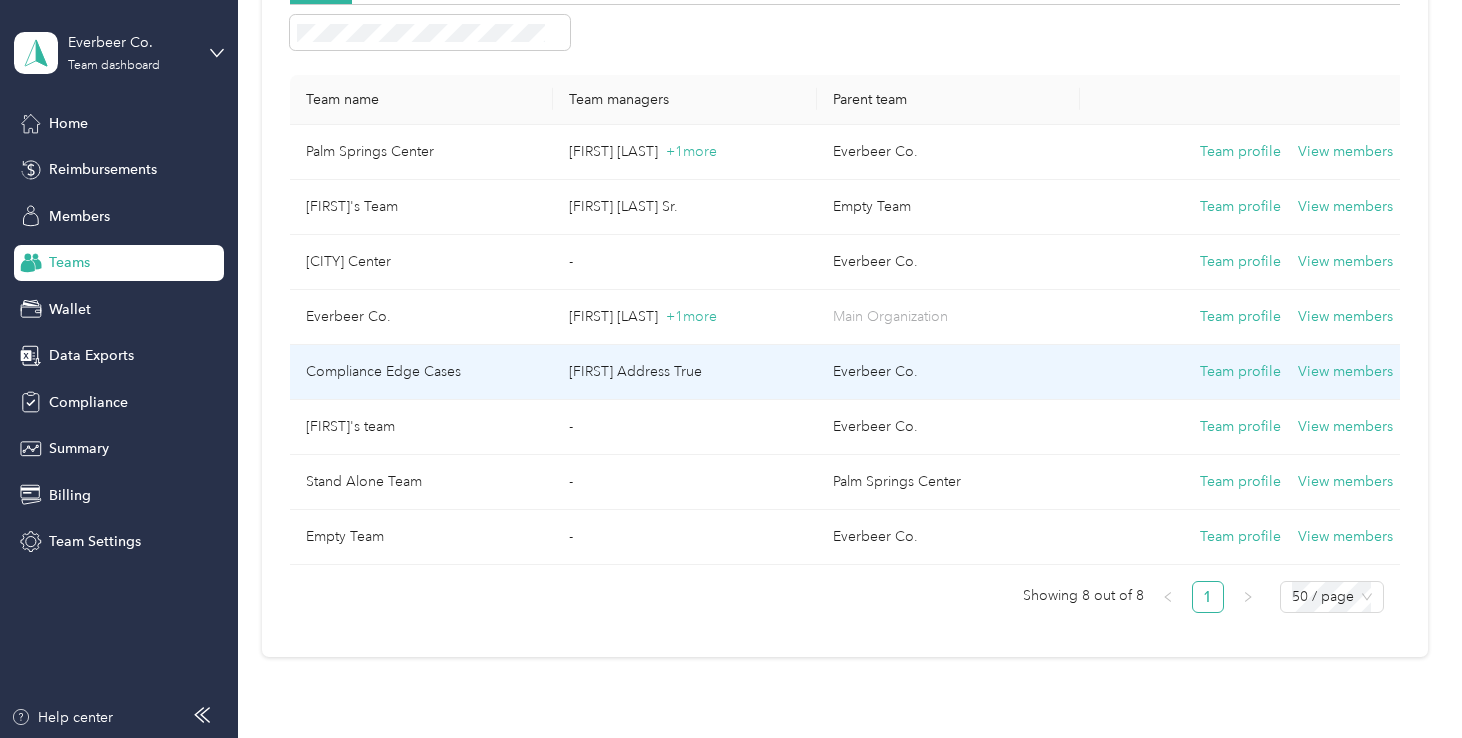 scroll, scrollTop: 186, scrollLeft: 0, axis: vertical 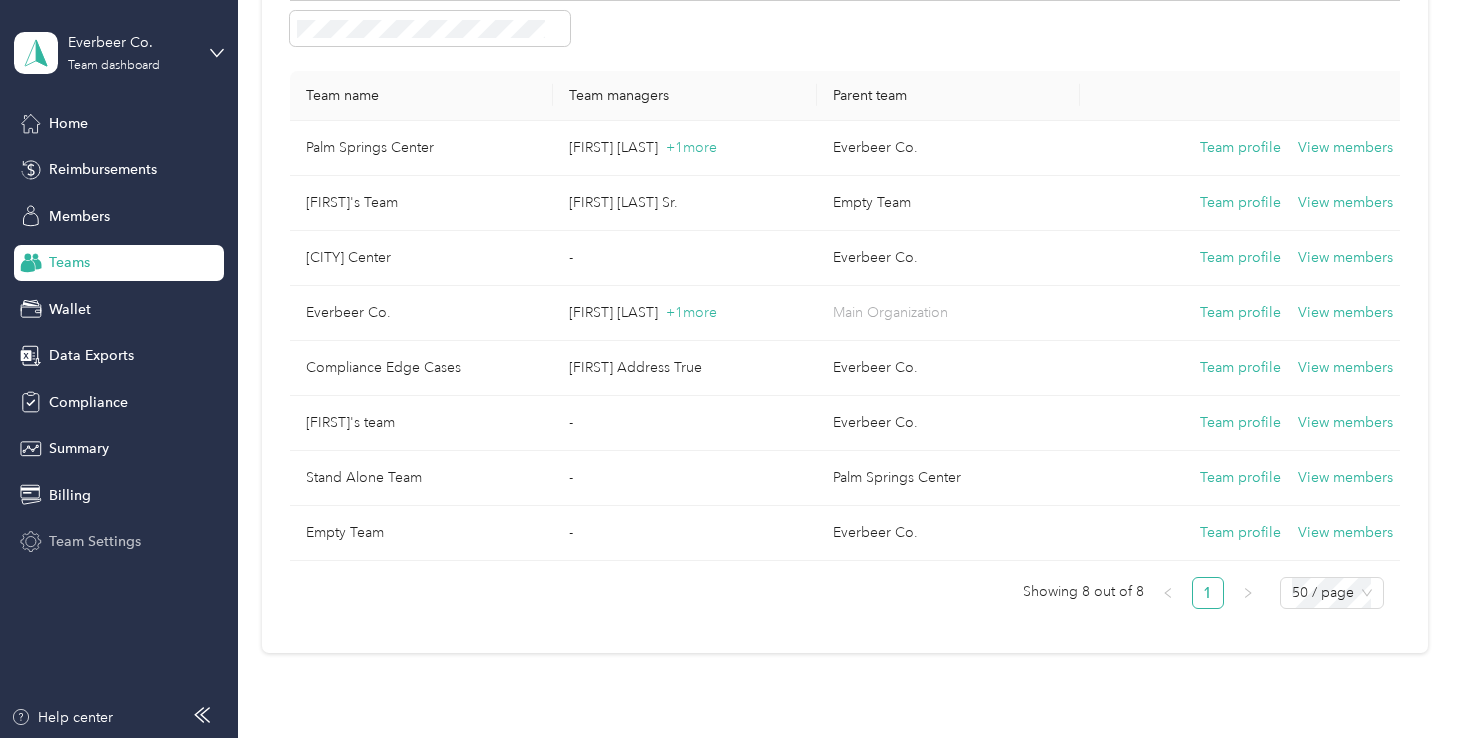 click on "Team Settings" at bounding box center (95, 541) 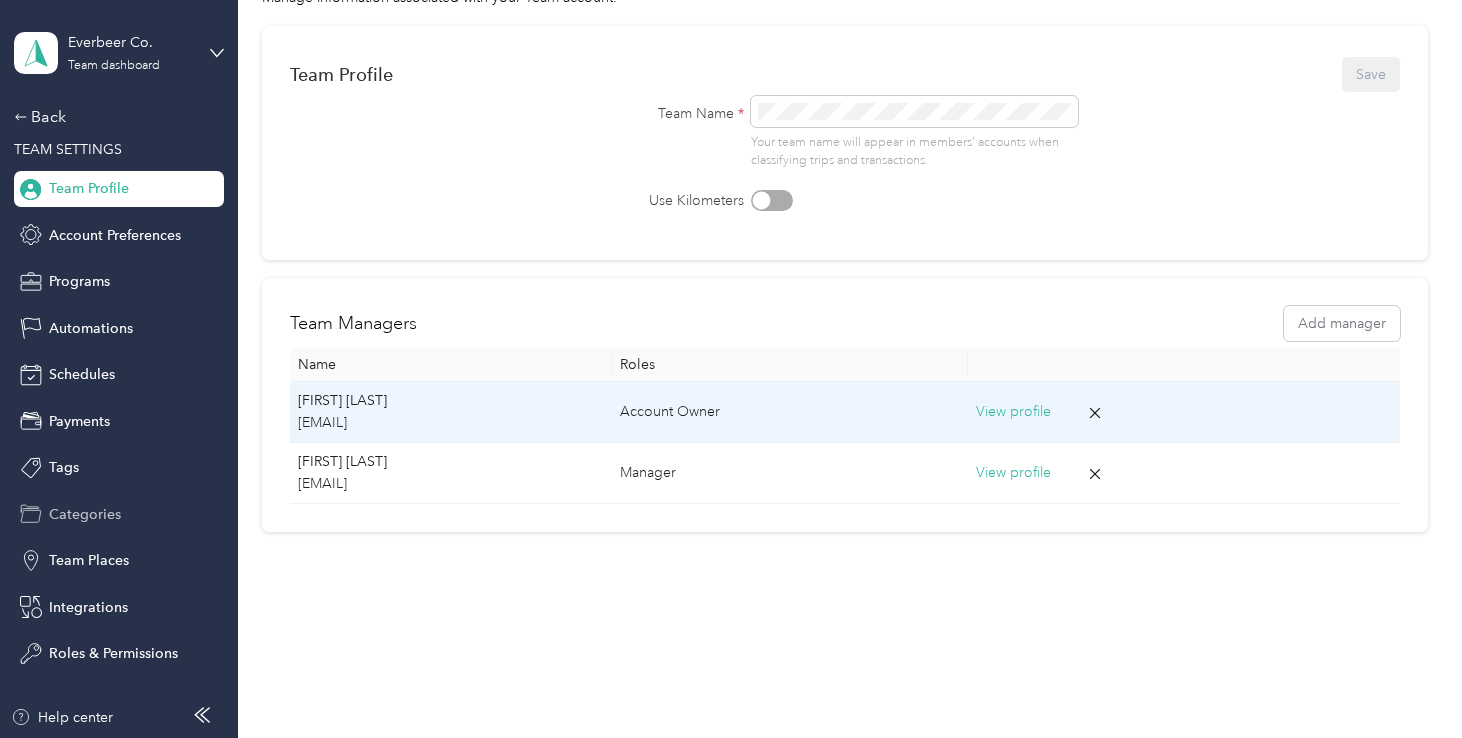 scroll, scrollTop: 138, scrollLeft: 0, axis: vertical 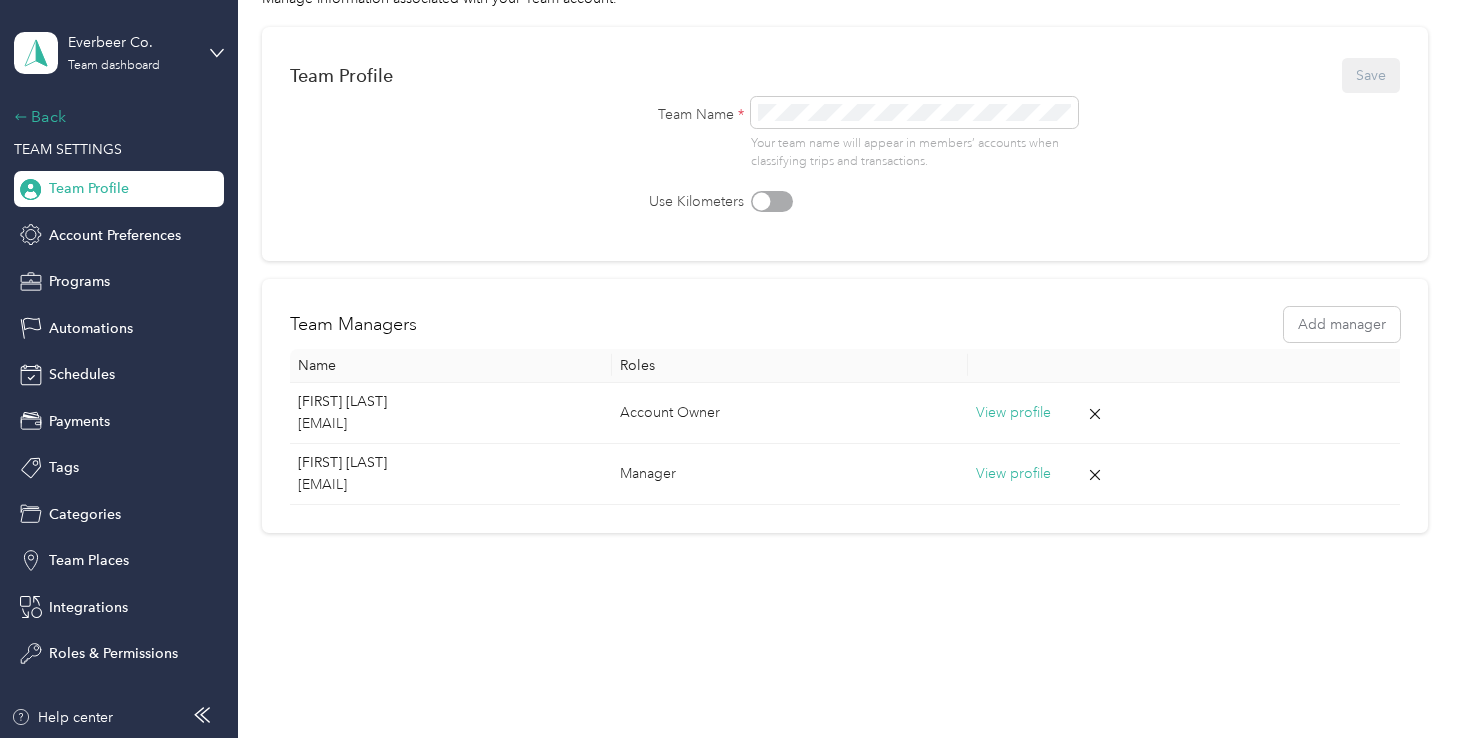 click 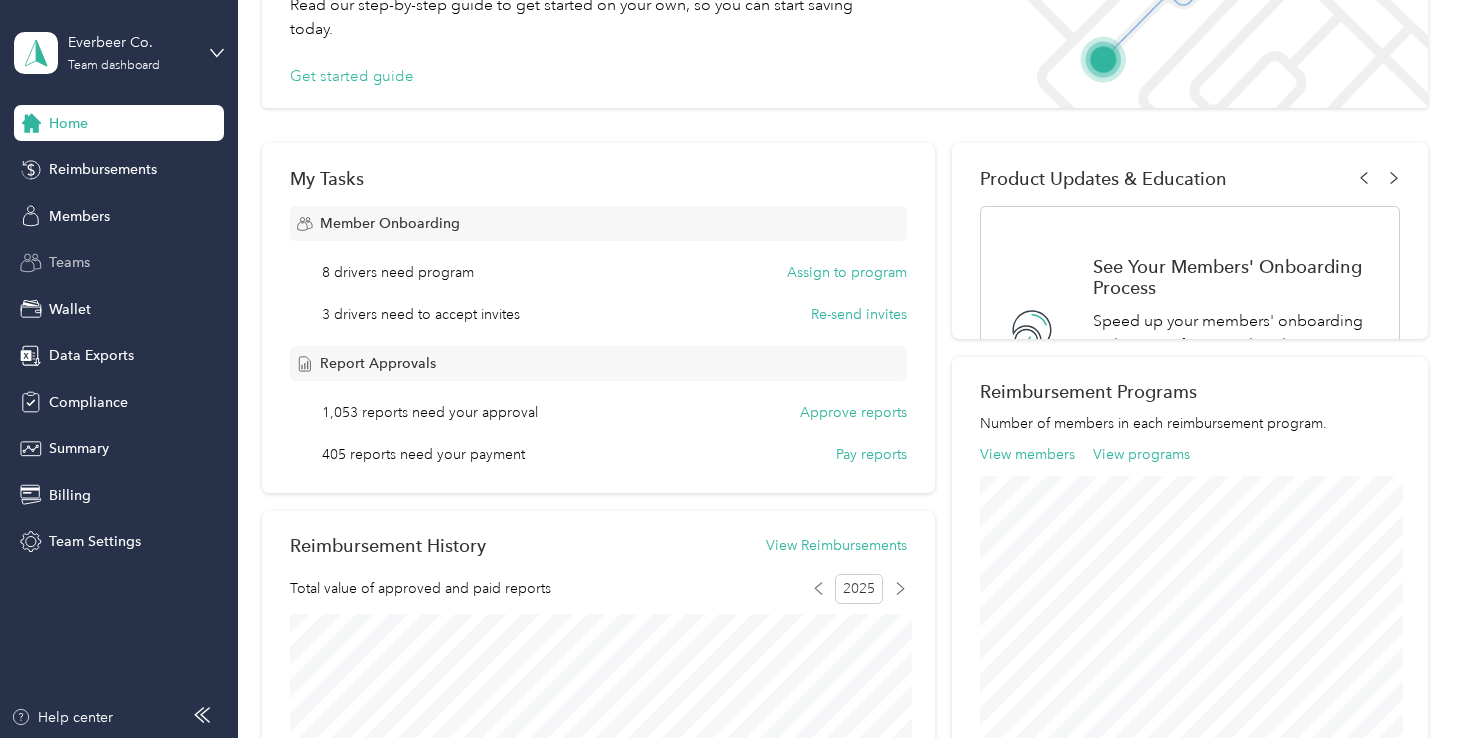 click on "Teams" at bounding box center (69, 262) 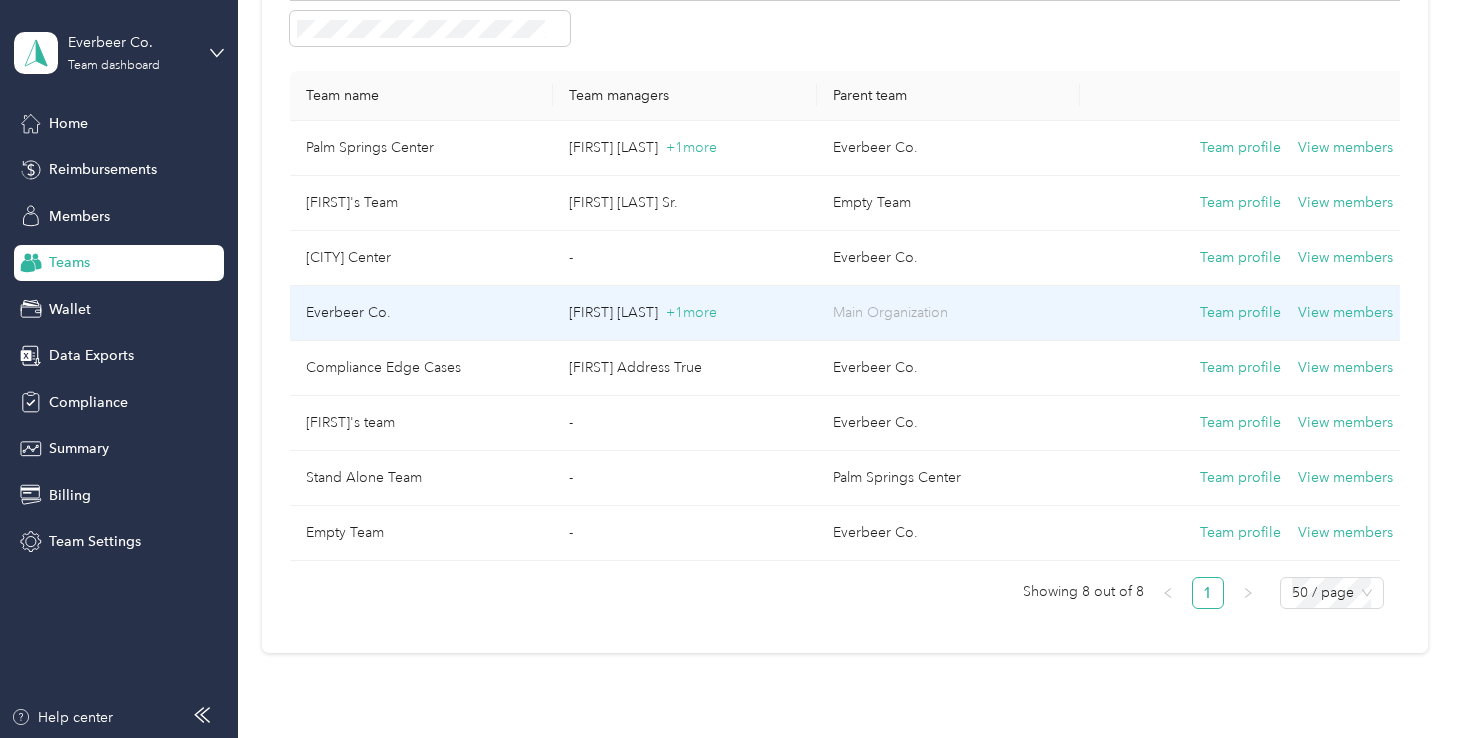 click on "Everbeer Co." at bounding box center [421, 313] 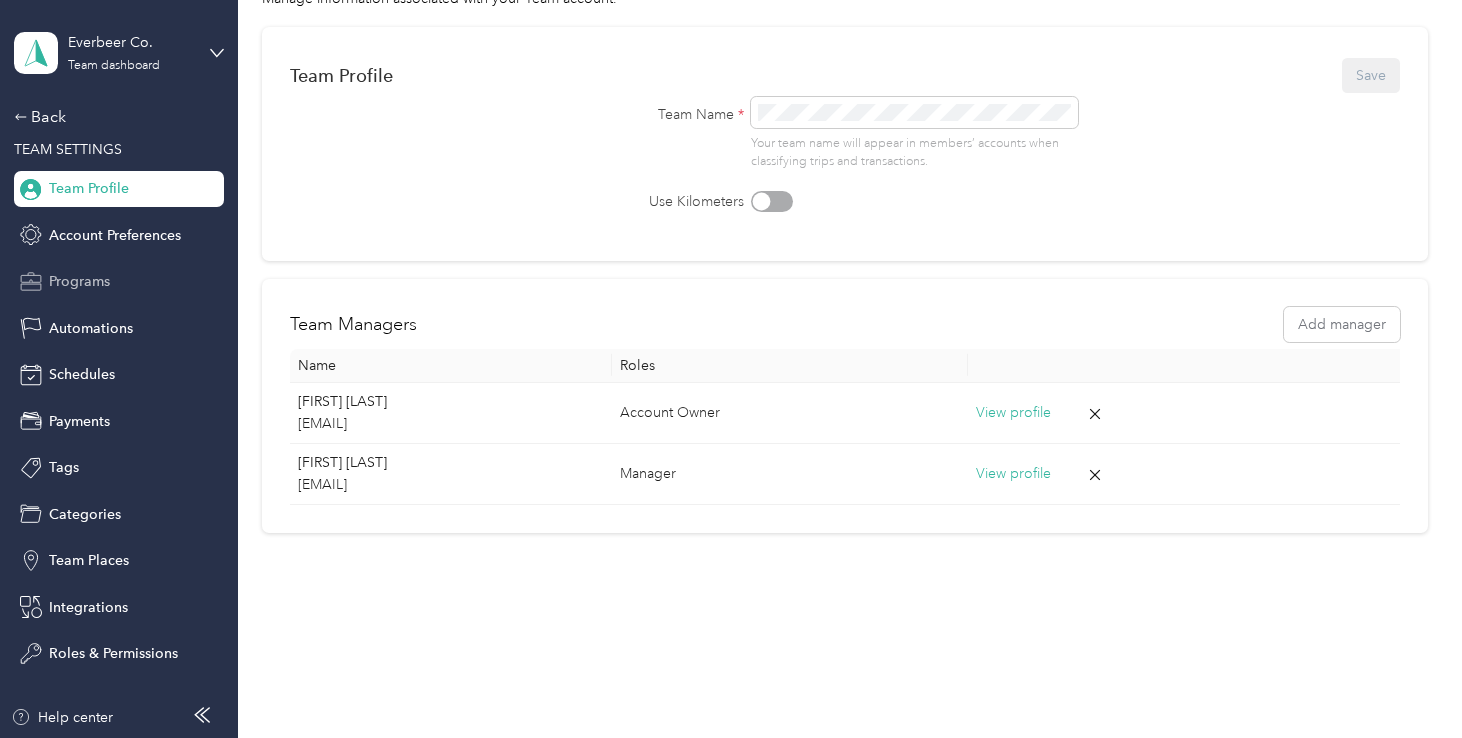 click on "Programs" at bounding box center (119, 282) 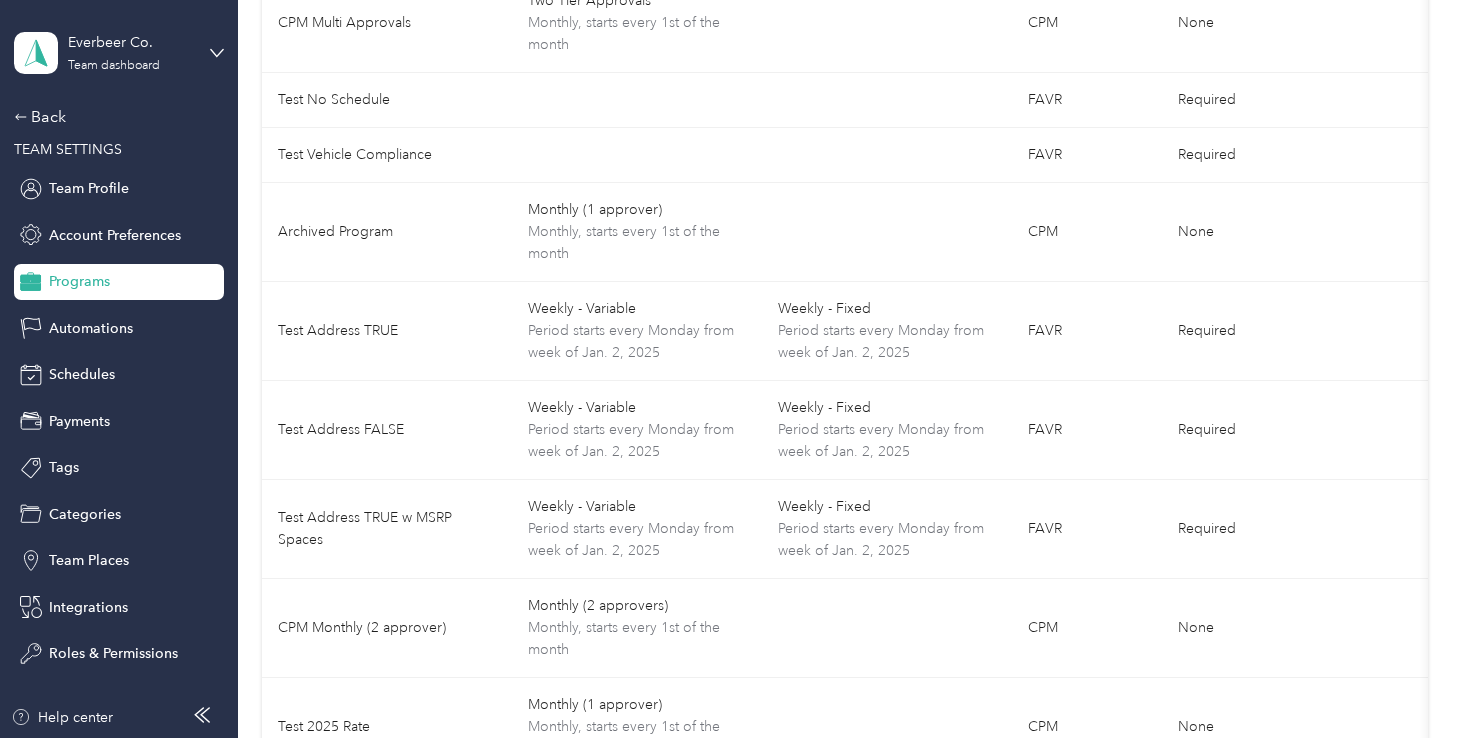 scroll, scrollTop: 952, scrollLeft: 0, axis: vertical 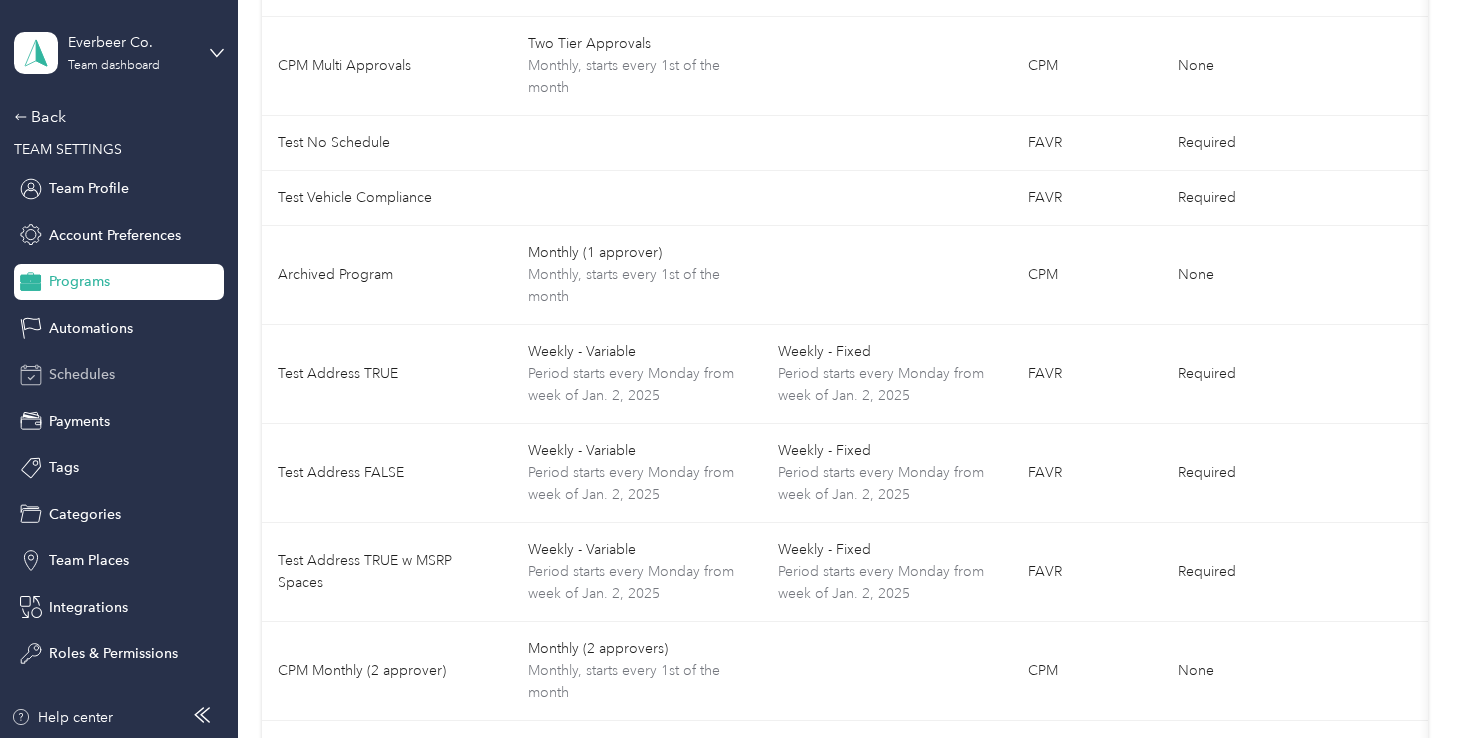 click on "Schedules" at bounding box center [82, 374] 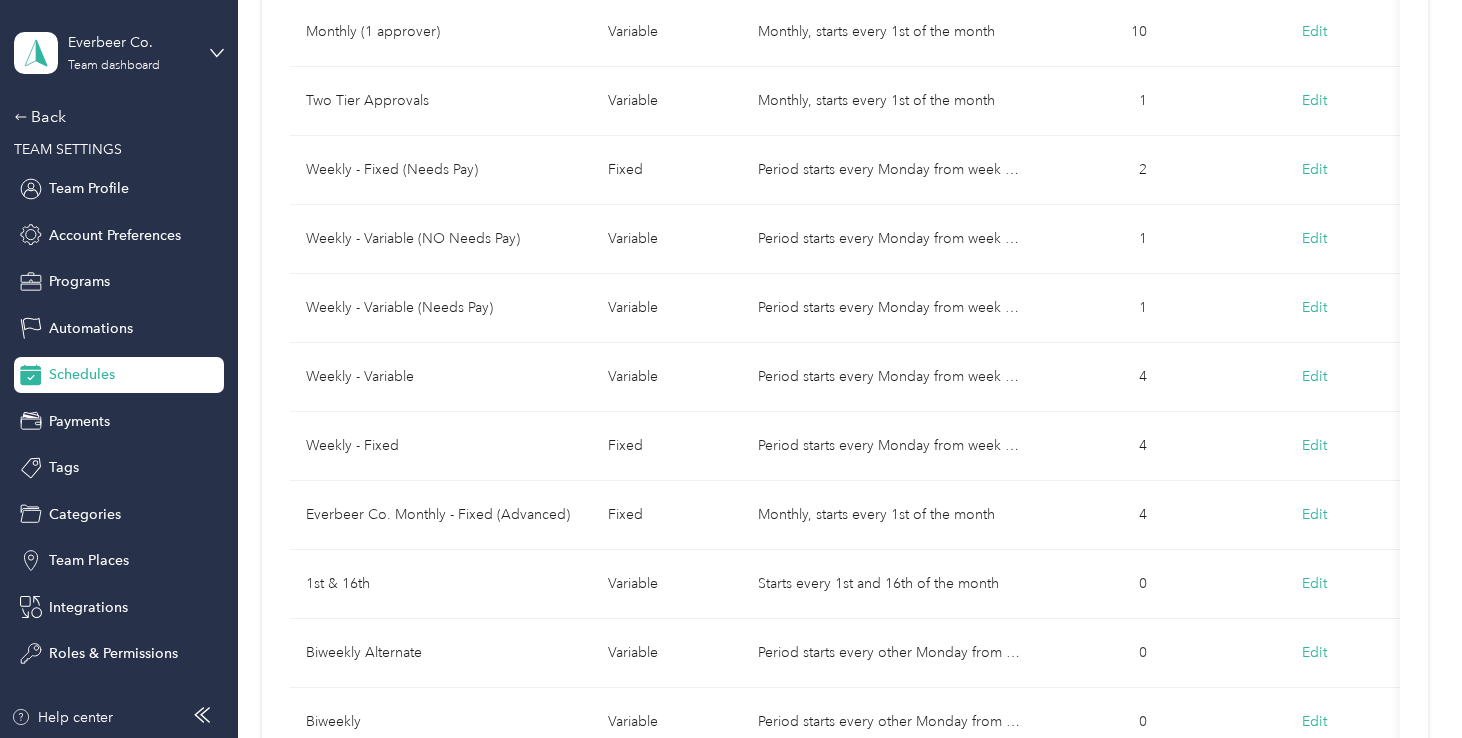 scroll, scrollTop: 0, scrollLeft: 0, axis: both 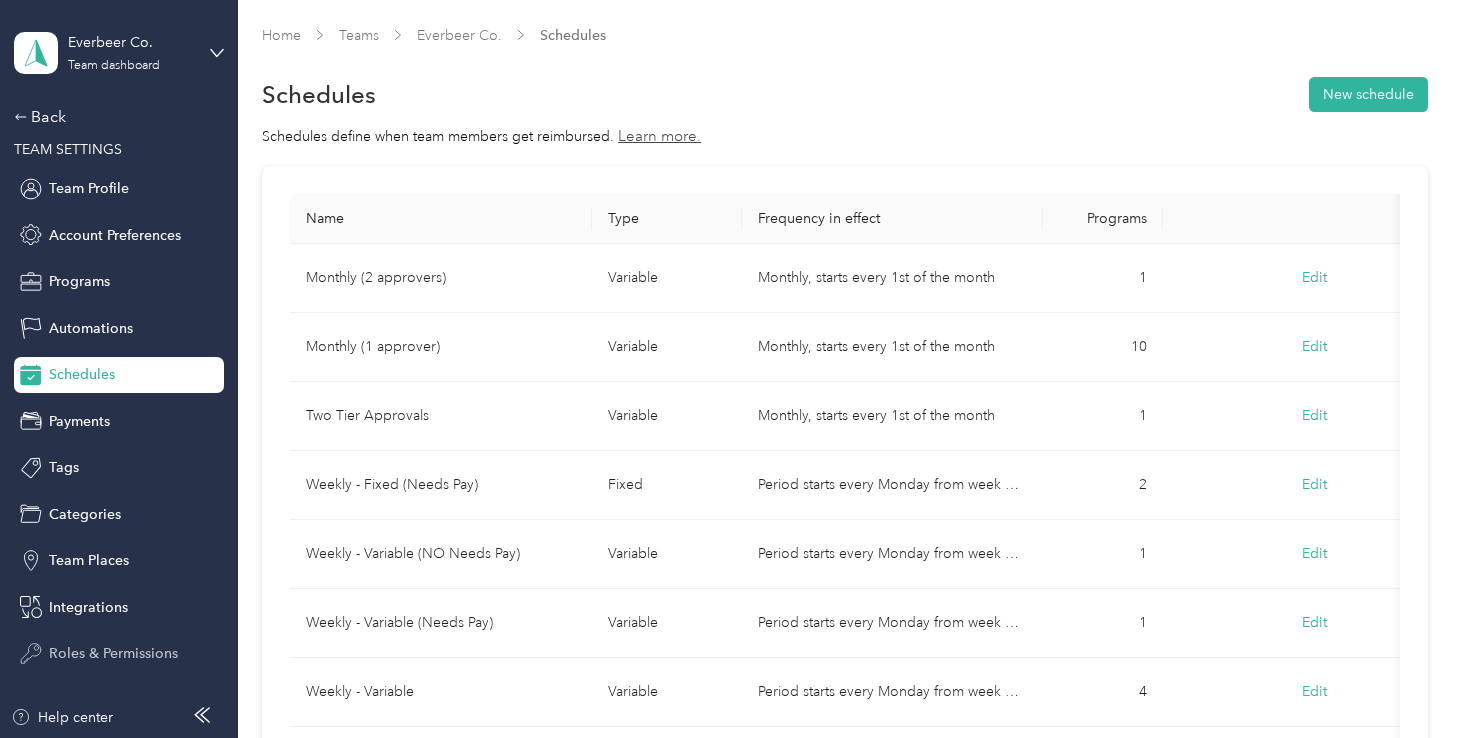 click on "Roles & Permissions" at bounding box center (113, 653) 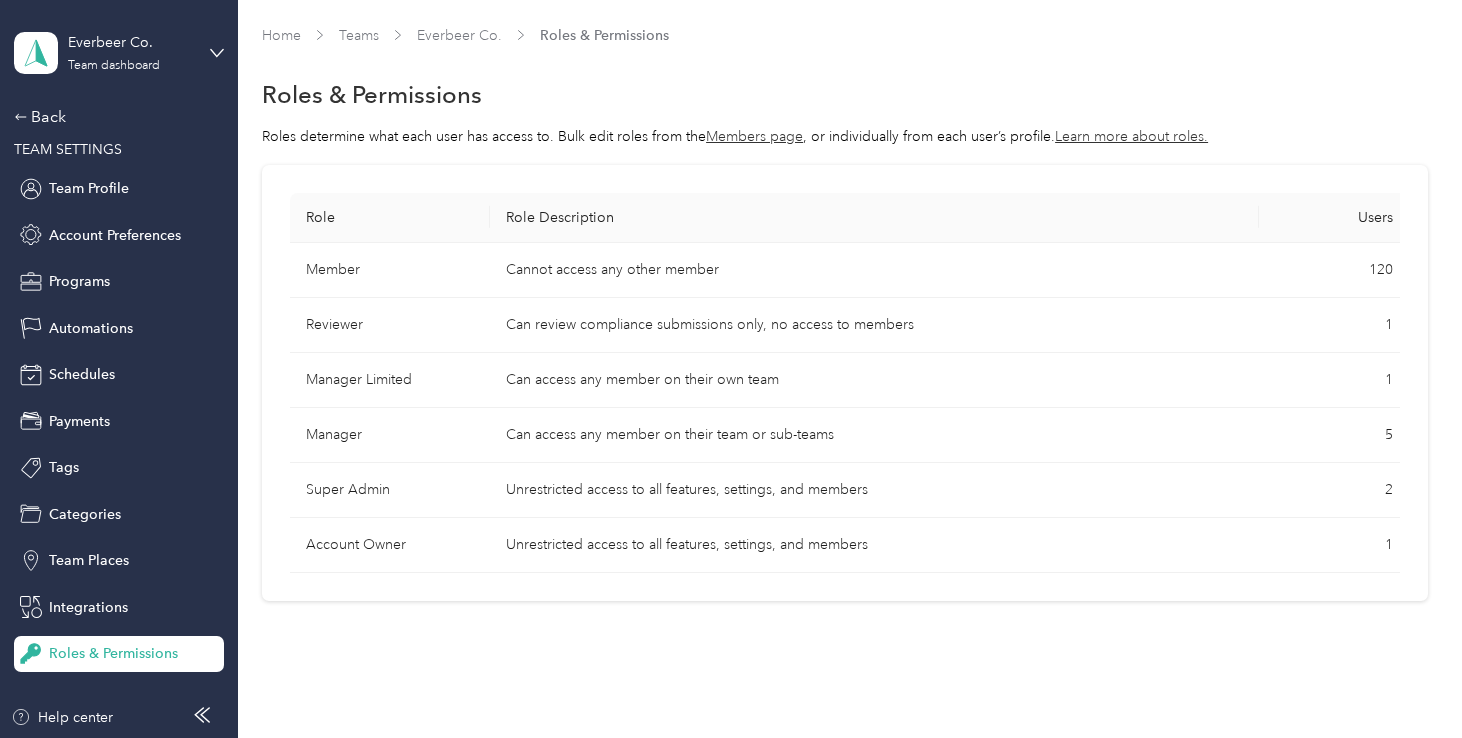 click on "Unrestricted access to all features, settings, and members" at bounding box center (874, 490) 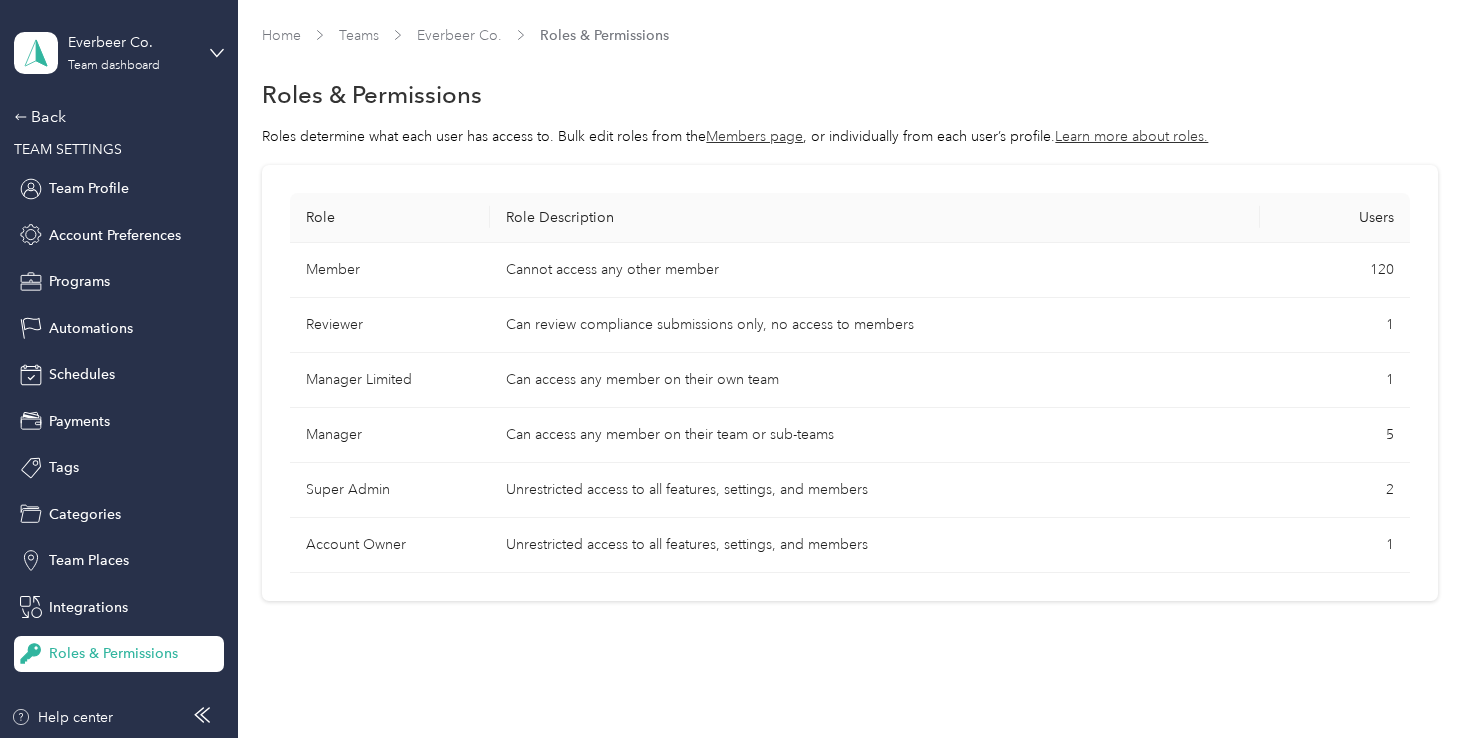 scroll, scrollTop: 68, scrollLeft: 0, axis: vertical 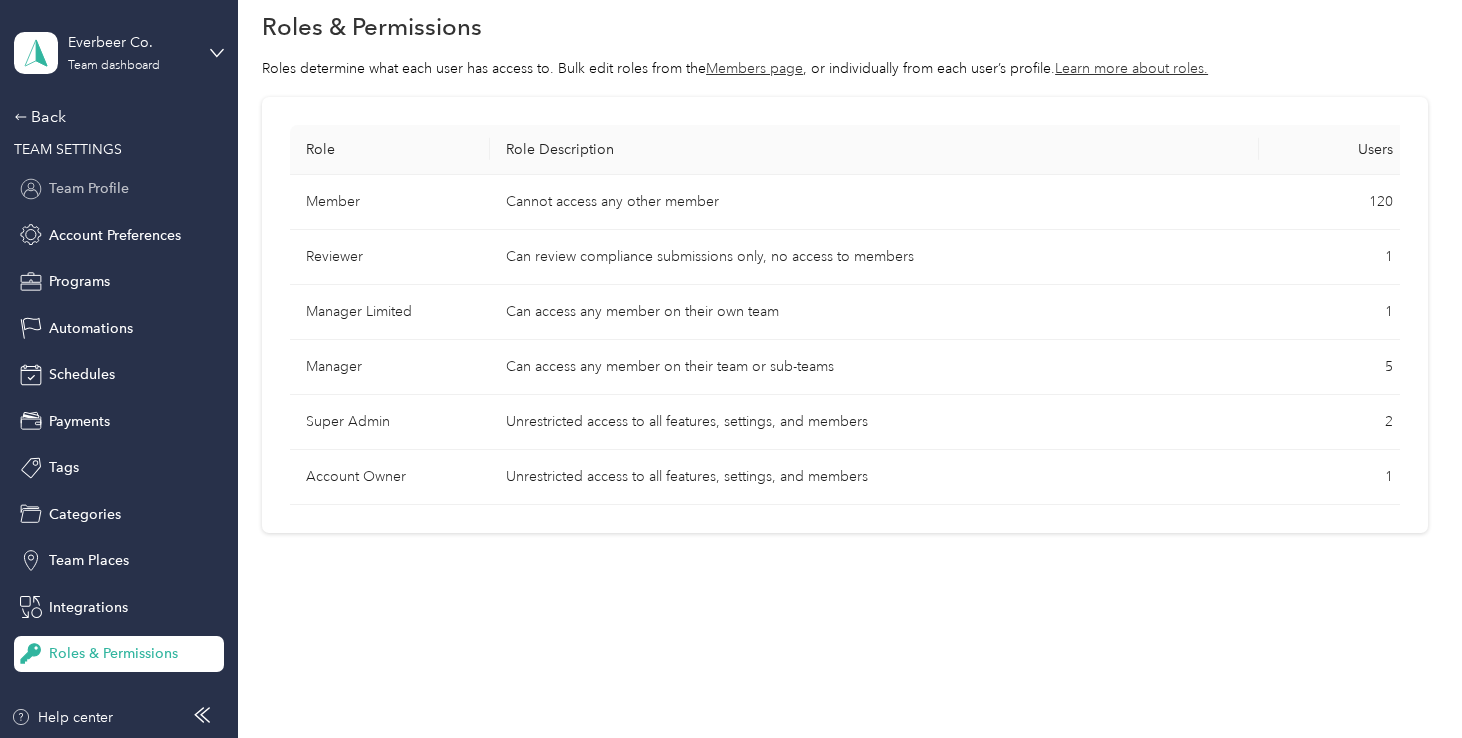 click on "Team Profile" at bounding box center (89, 188) 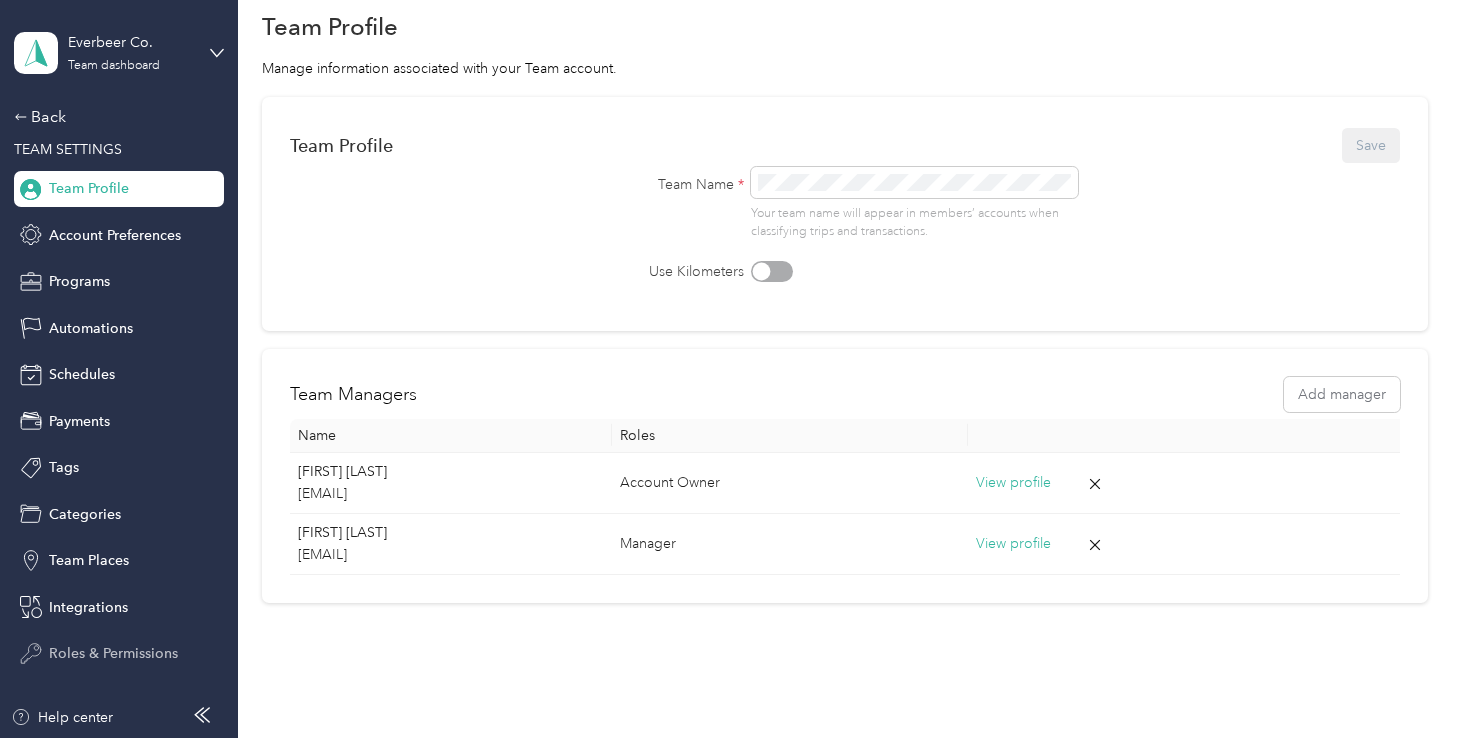 click on "Roles & Permissions" at bounding box center (113, 653) 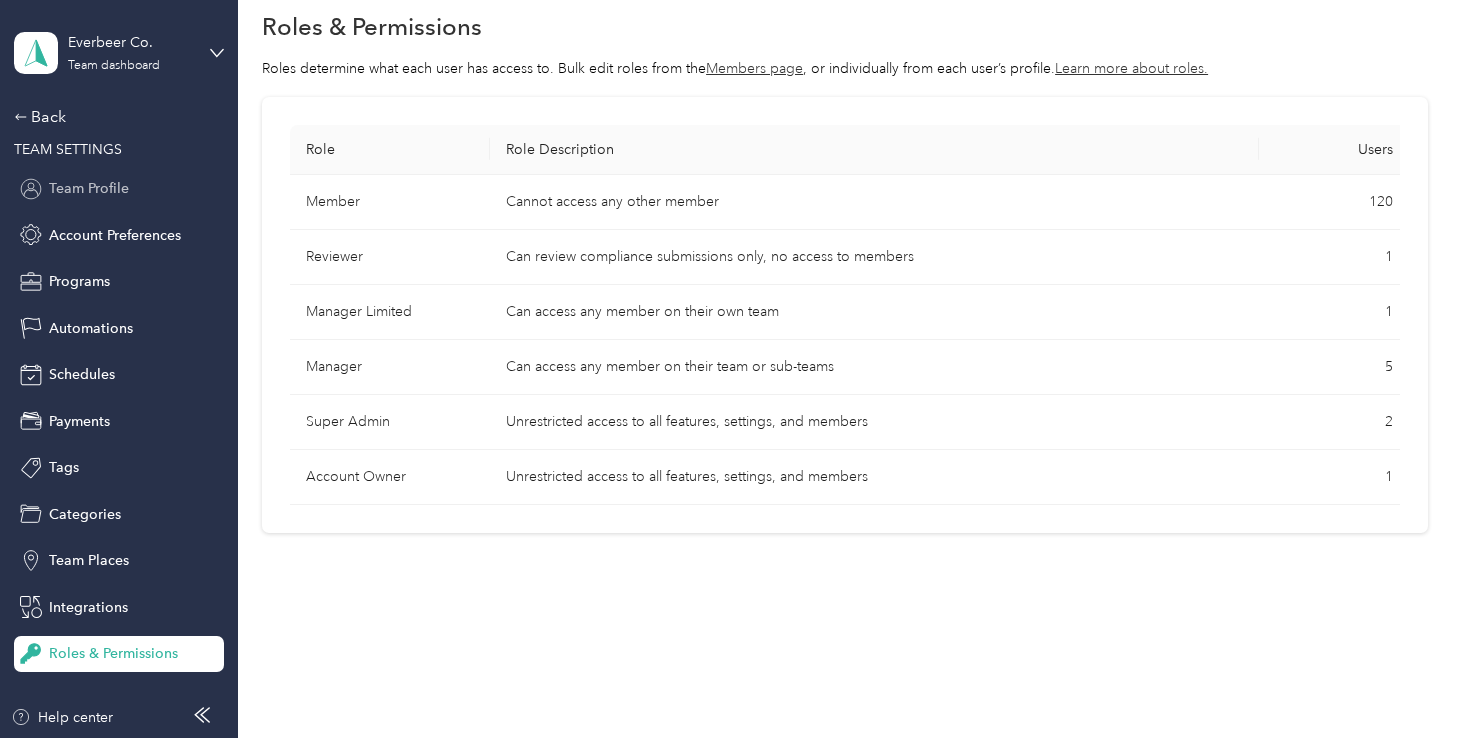 click on "Team Profile" at bounding box center (89, 188) 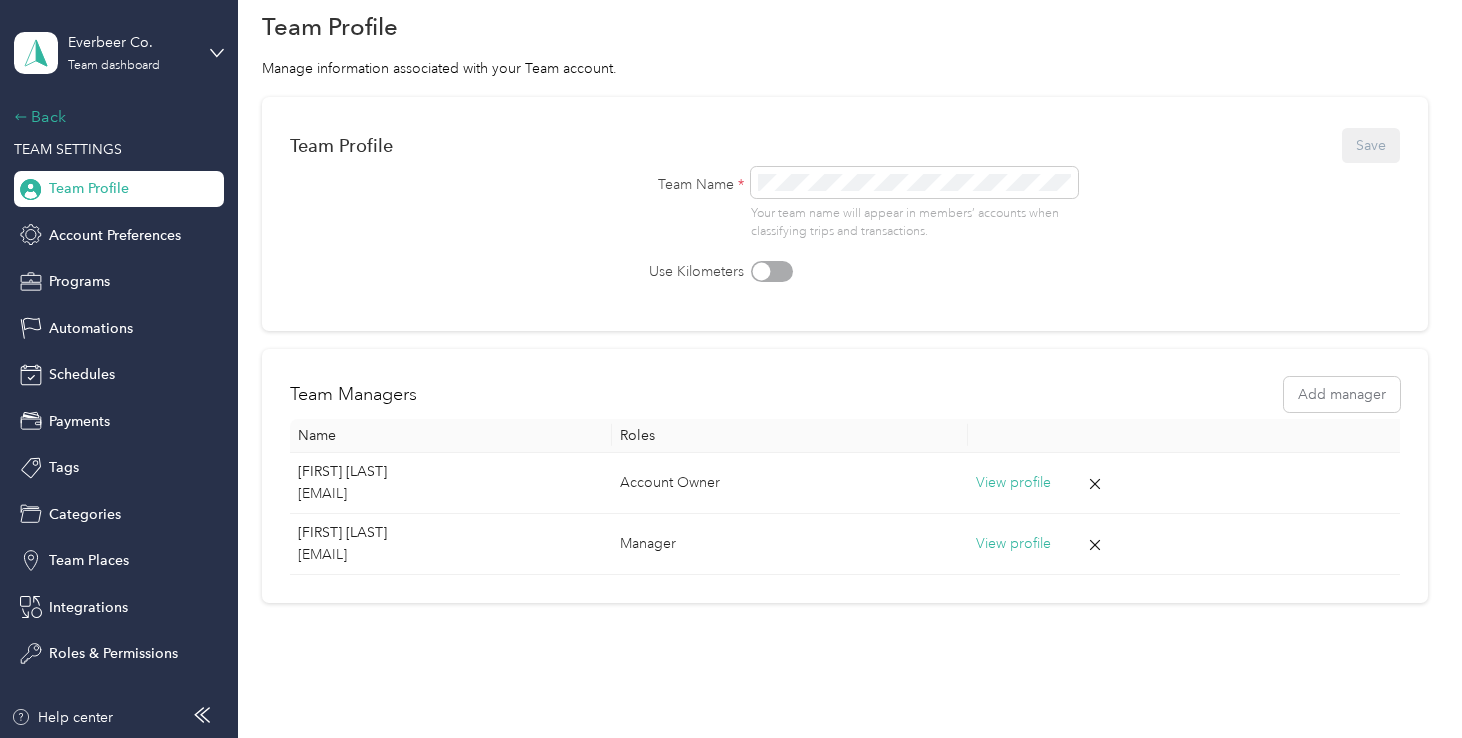 click on "Back" at bounding box center (114, 117) 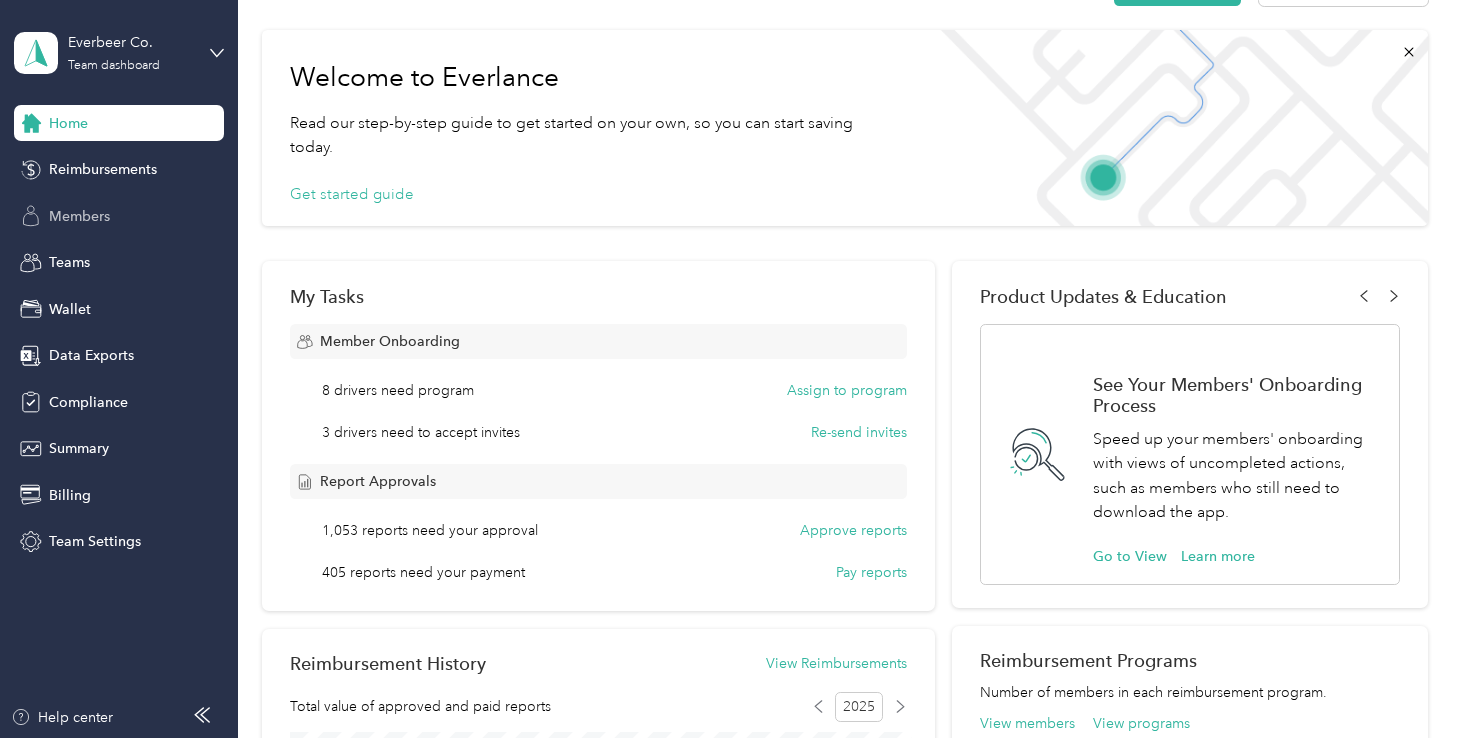 click on "Members" at bounding box center [79, 216] 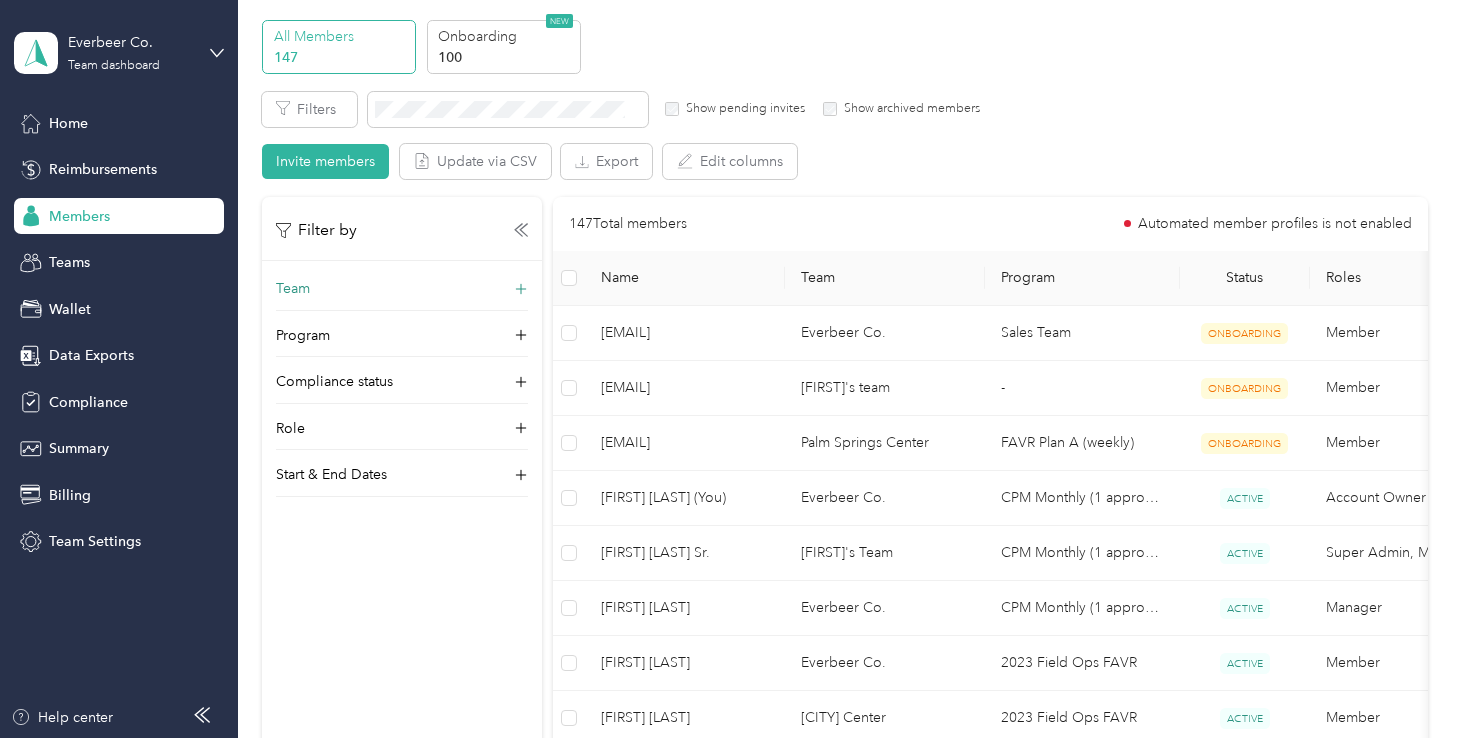 click on "Team" at bounding box center [402, 294] 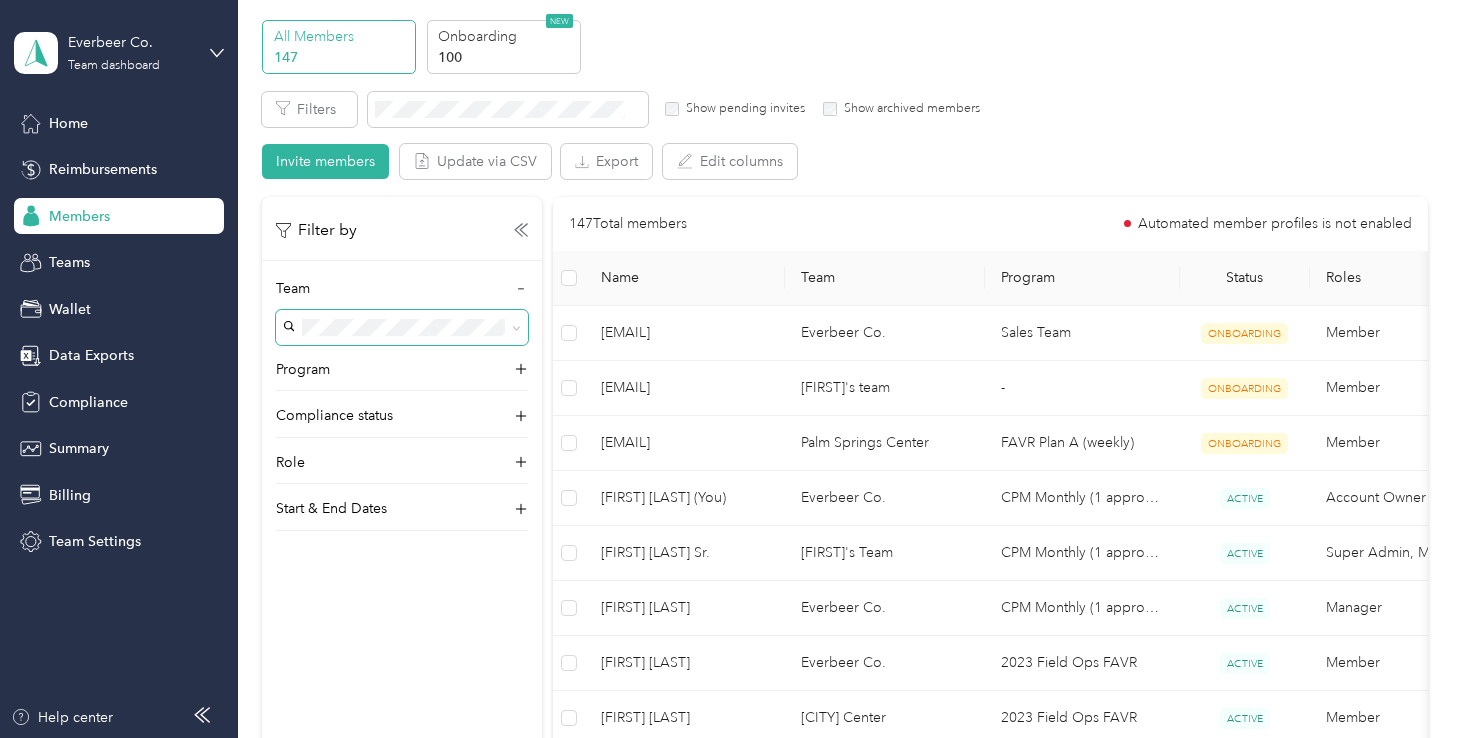 click 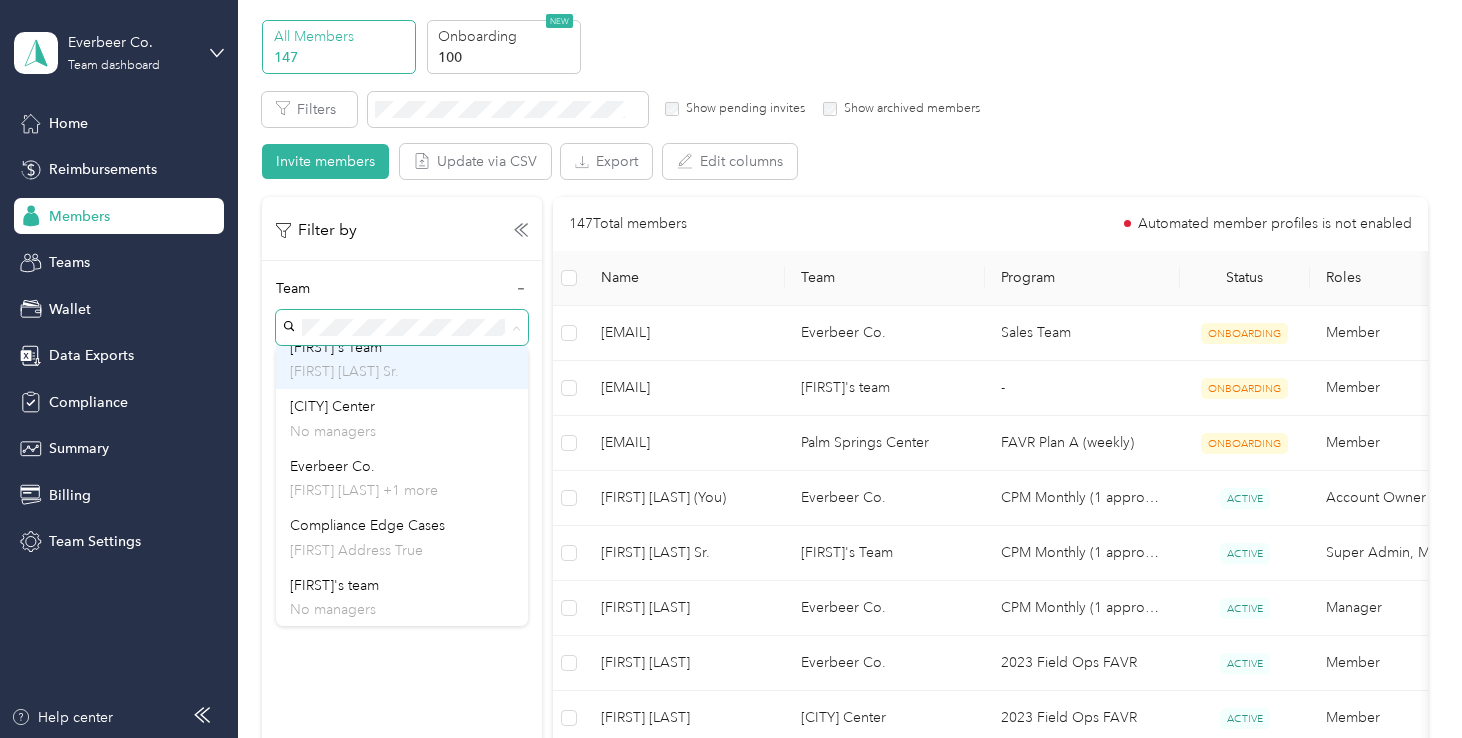 scroll, scrollTop: 80, scrollLeft: 0, axis: vertical 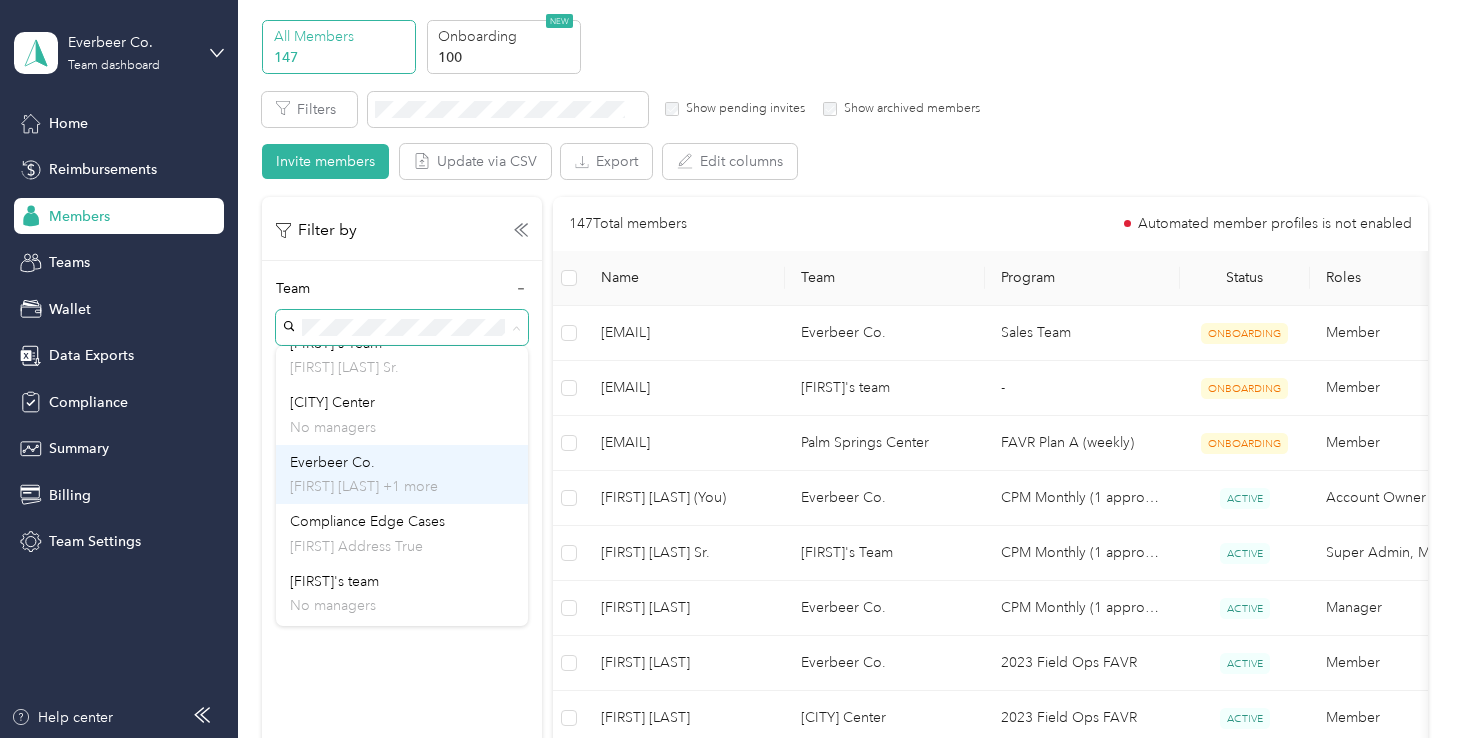 click on "[FIRST] [LAST] +1 more" at bounding box center (402, 486) 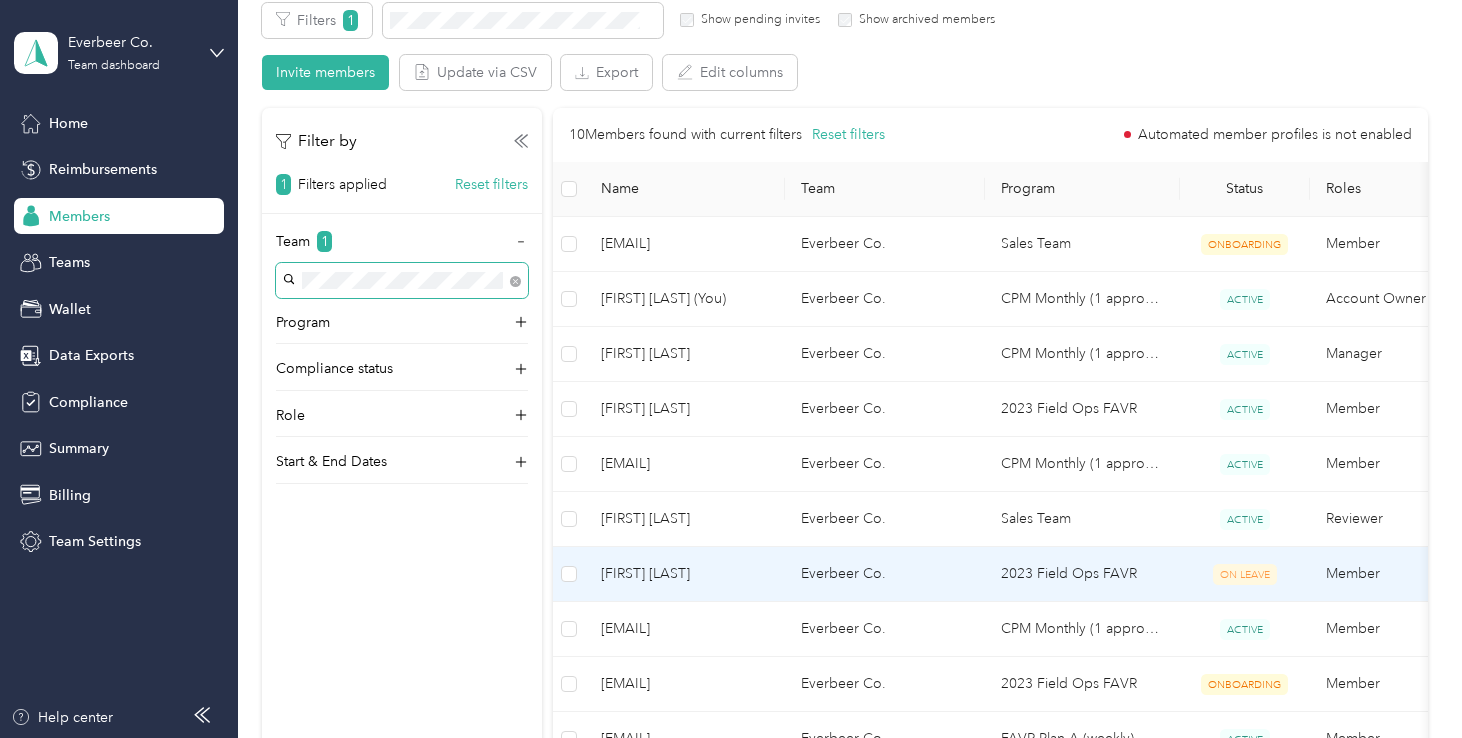 scroll, scrollTop: 0, scrollLeft: 0, axis: both 